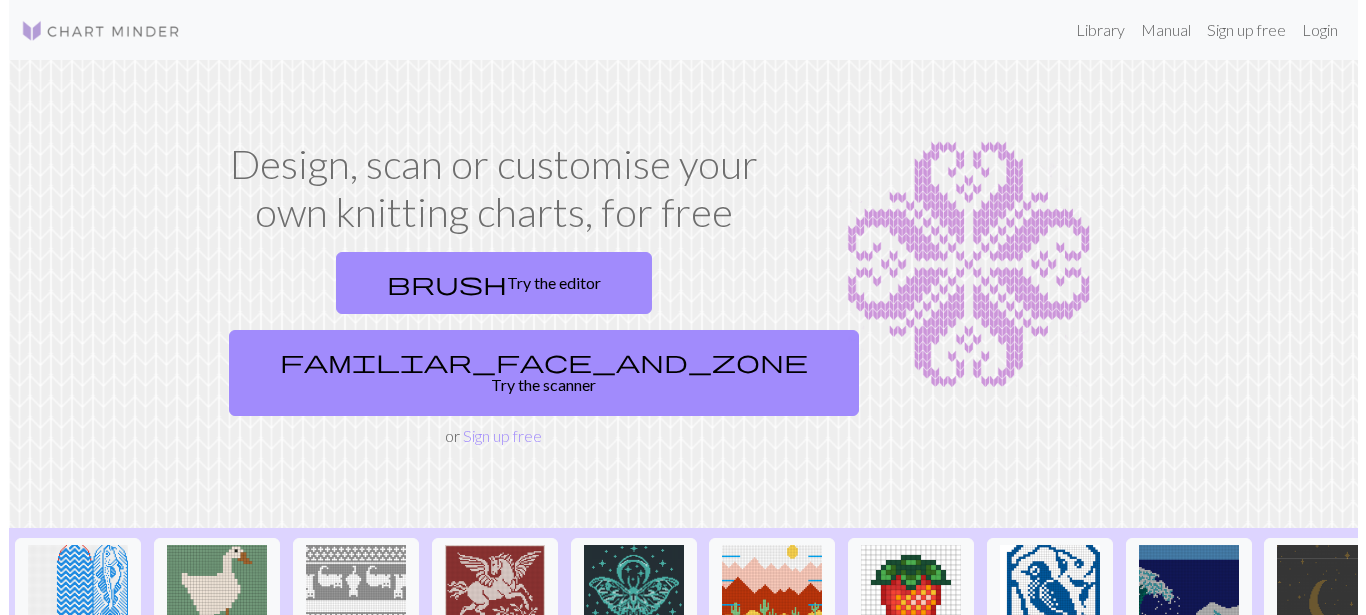 scroll, scrollTop: 0, scrollLeft: 0, axis: both 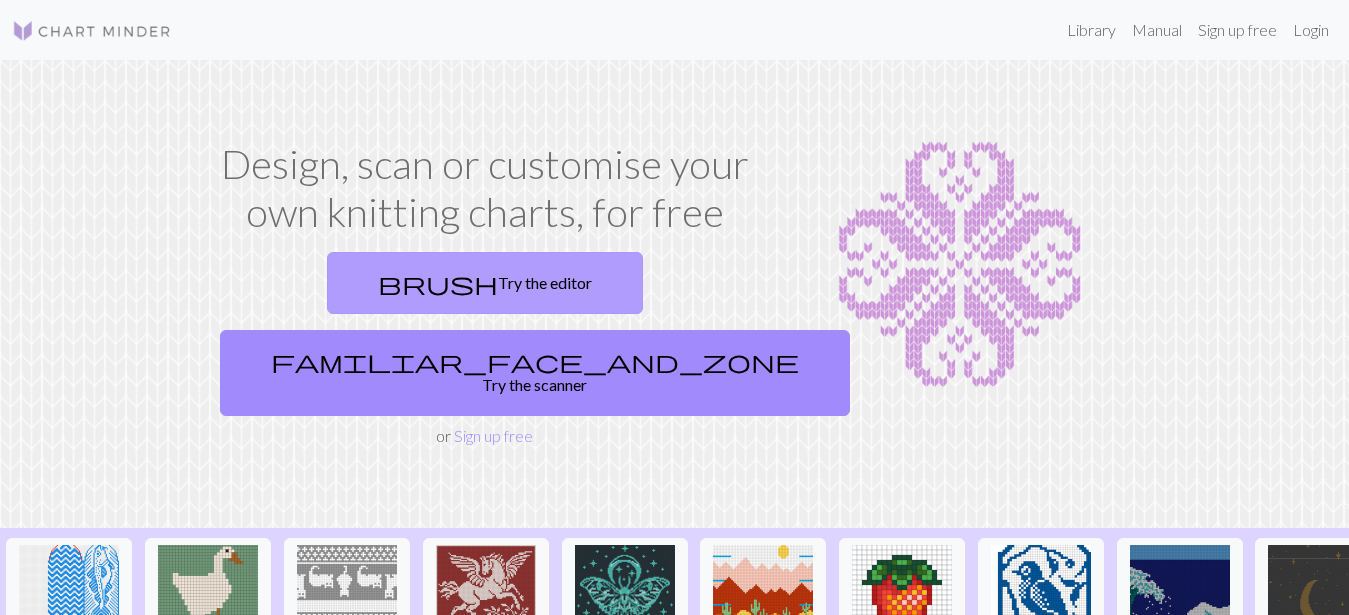 click on "brush  Try the editor" at bounding box center (485, 283) 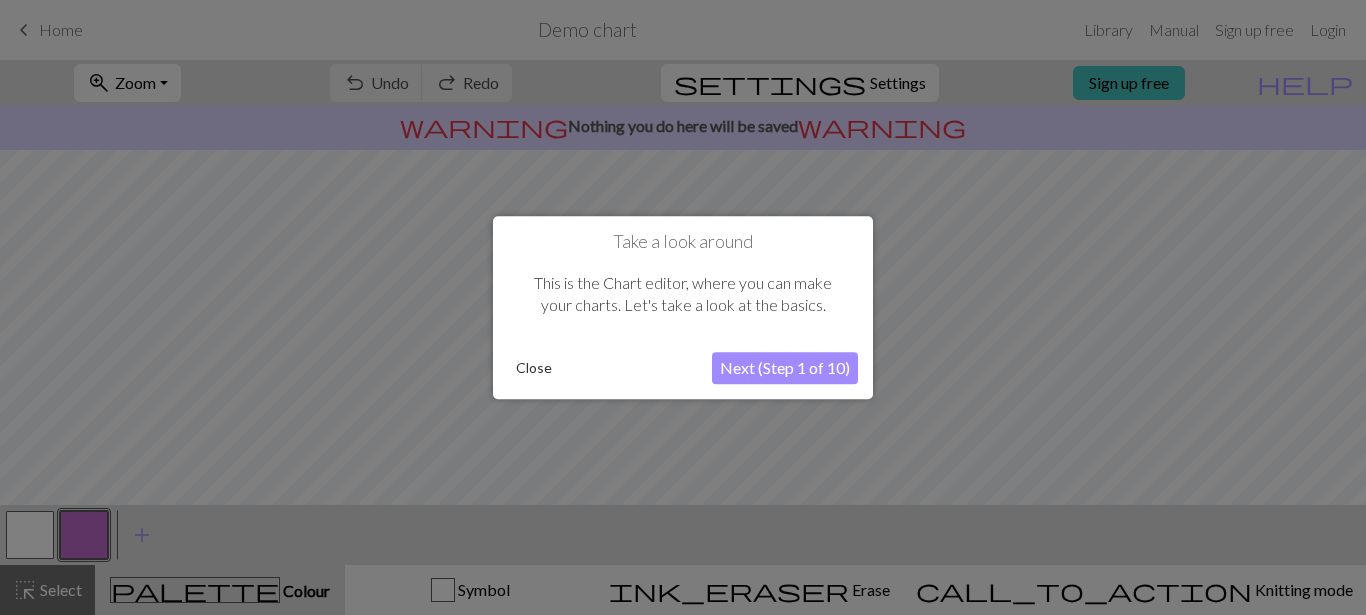 click on "Next (Step 1 of 10)" at bounding box center [785, 368] 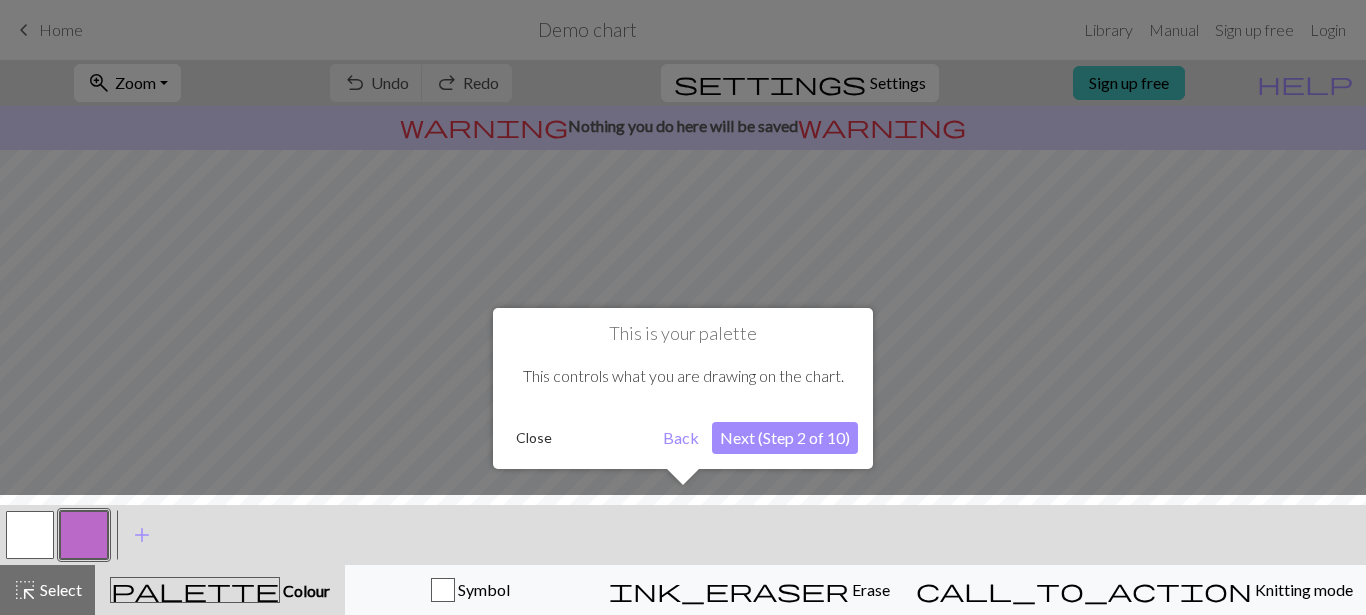 click on "Next (Step 2 of 10)" at bounding box center [785, 438] 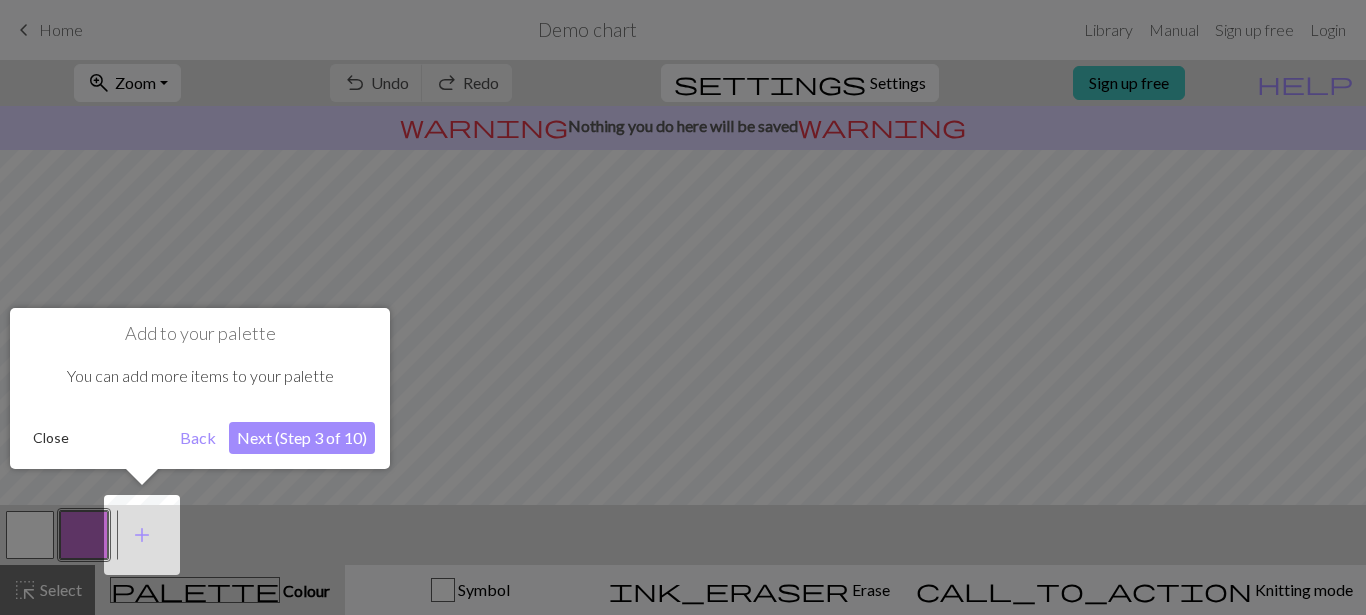 click on "Next (Step 3 of 10)" at bounding box center (302, 438) 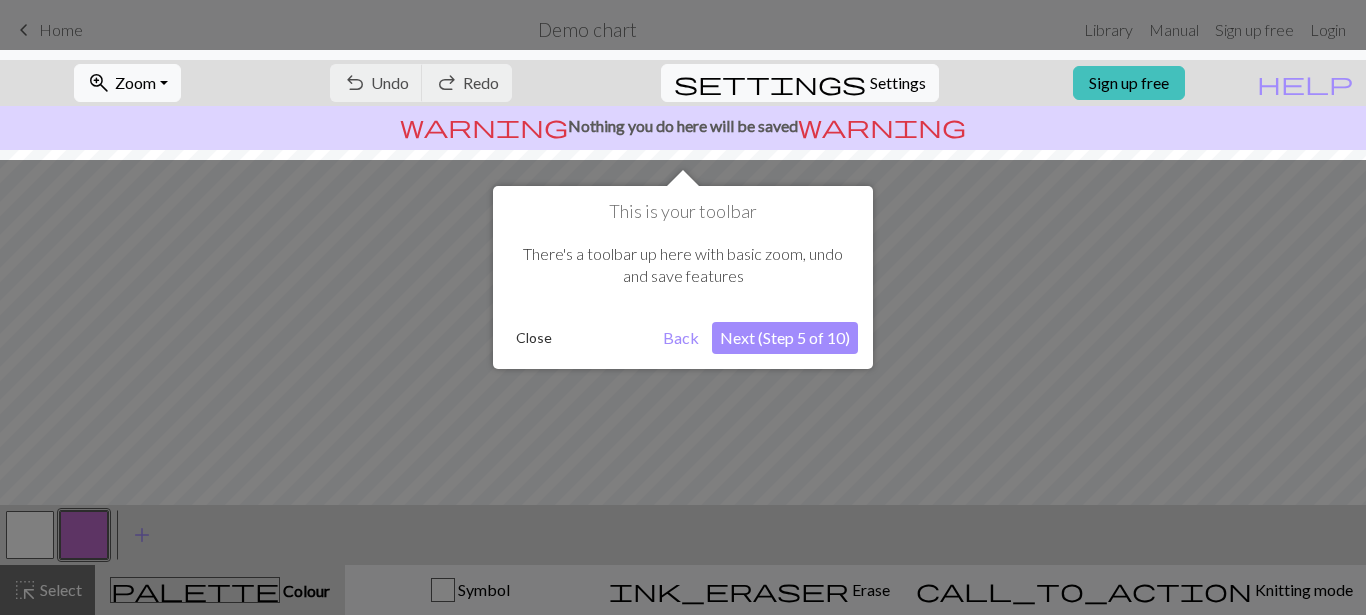 click on "Next (Step 5 of 10)" at bounding box center [785, 338] 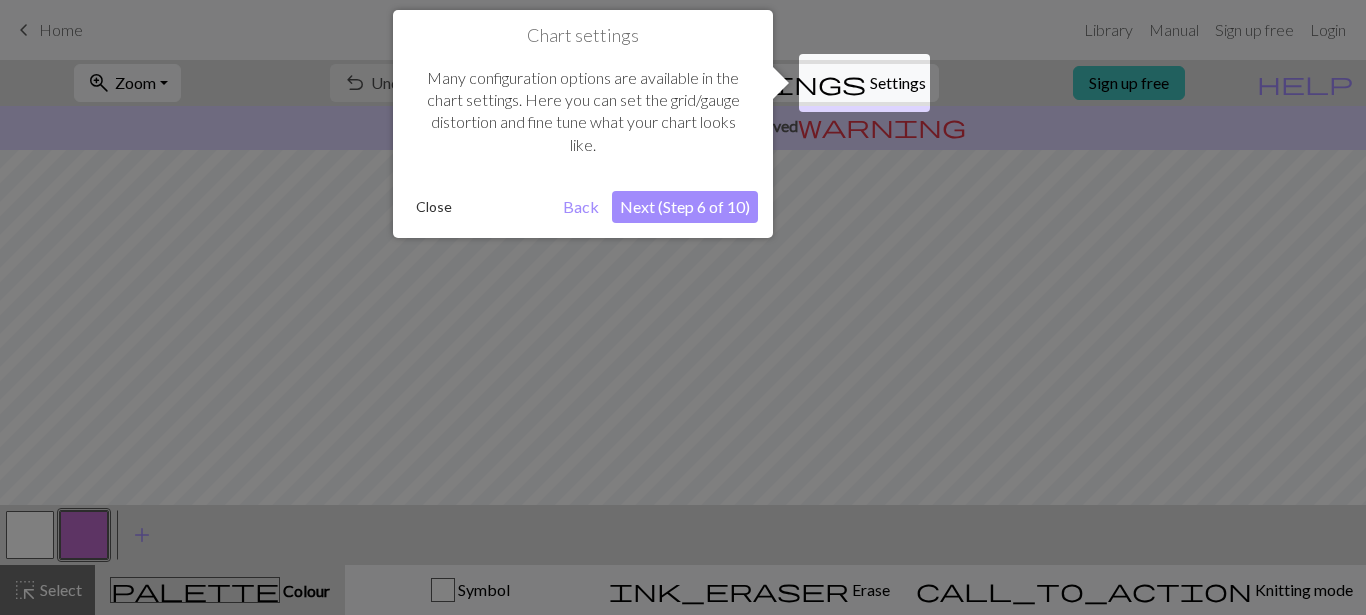 click on "Next (Step 6 of 10)" at bounding box center (685, 207) 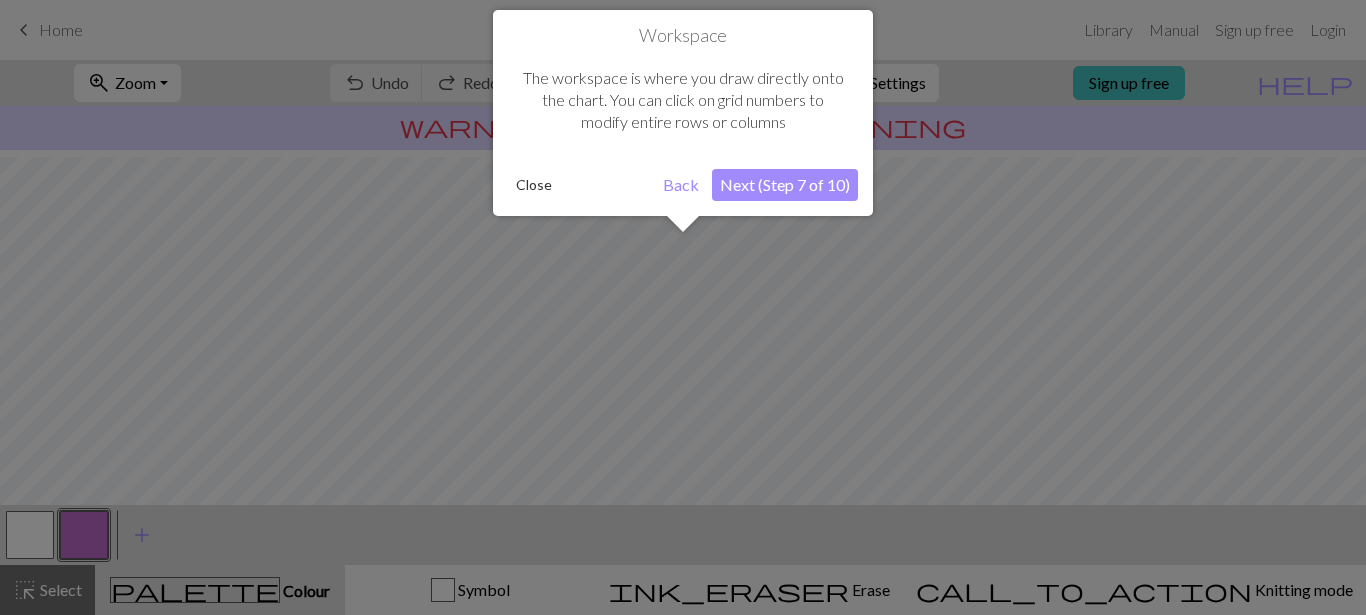 scroll, scrollTop: 120, scrollLeft: 0, axis: vertical 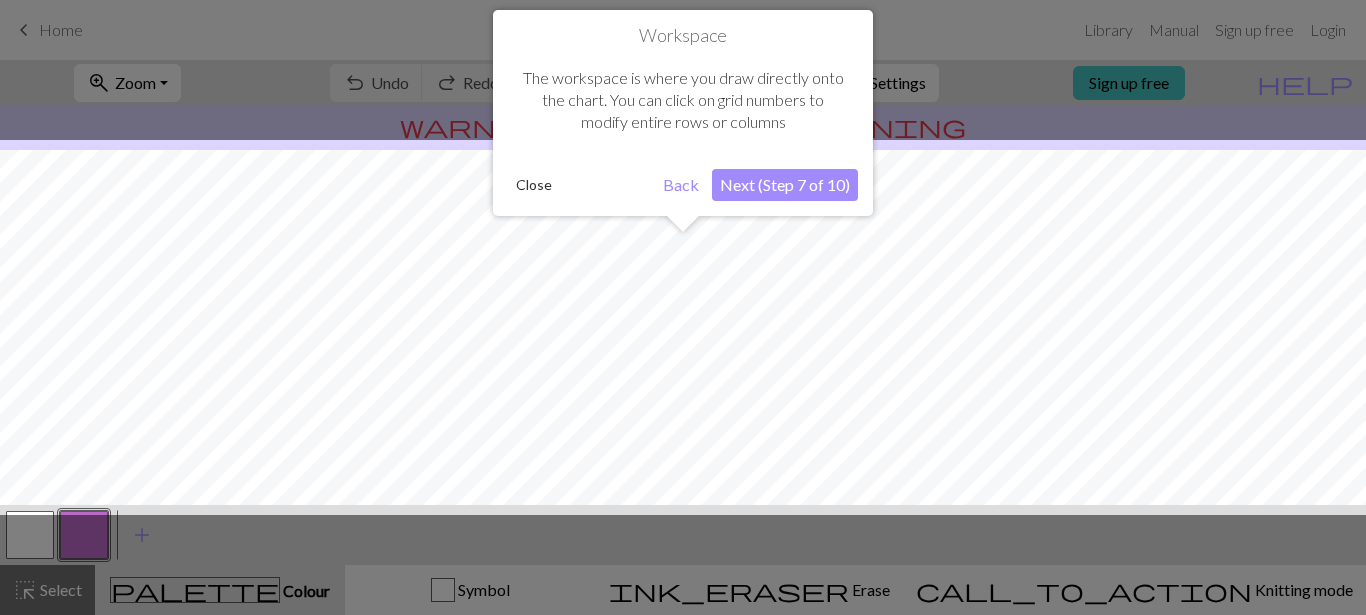 click on "Next (Step 7 of 10)" at bounding box center [785, 185] 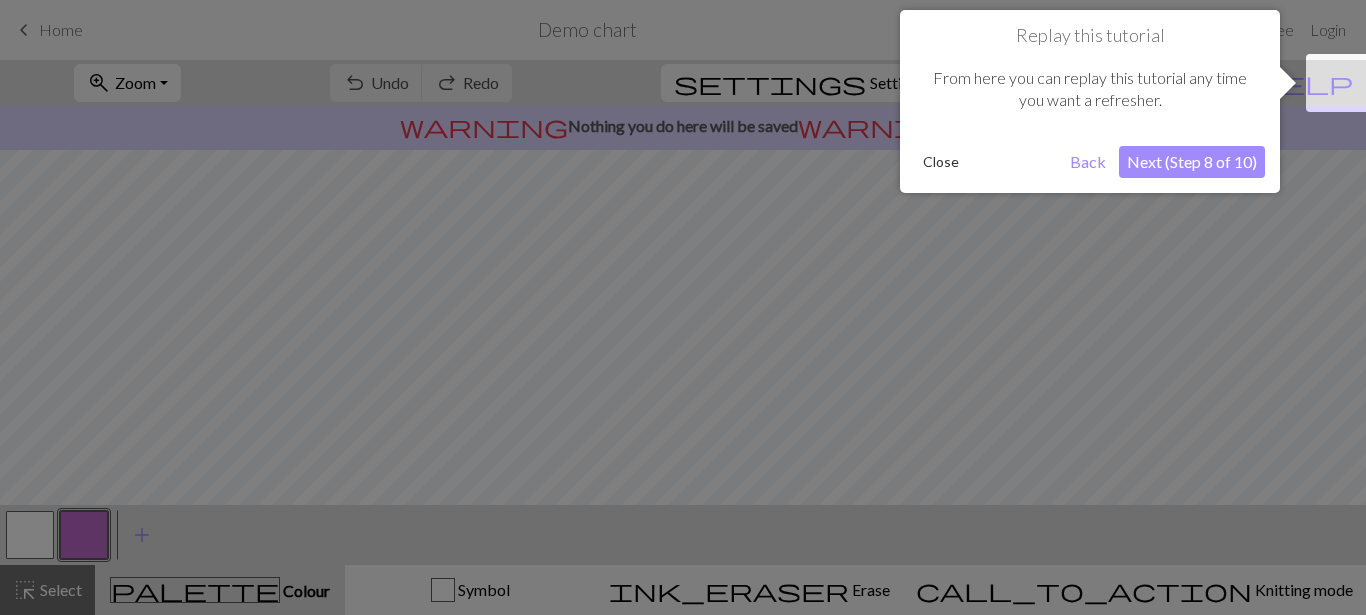 click at bounding box center (683, 307) 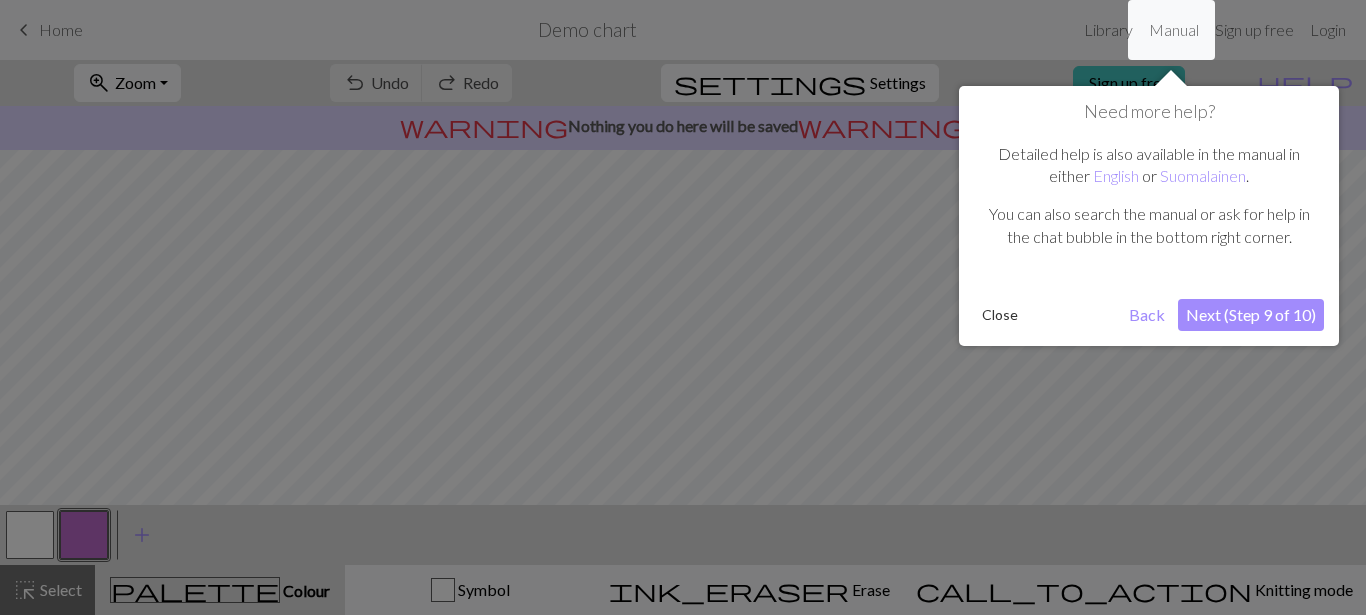 click on "Close" at bounding box center [1000, 315] 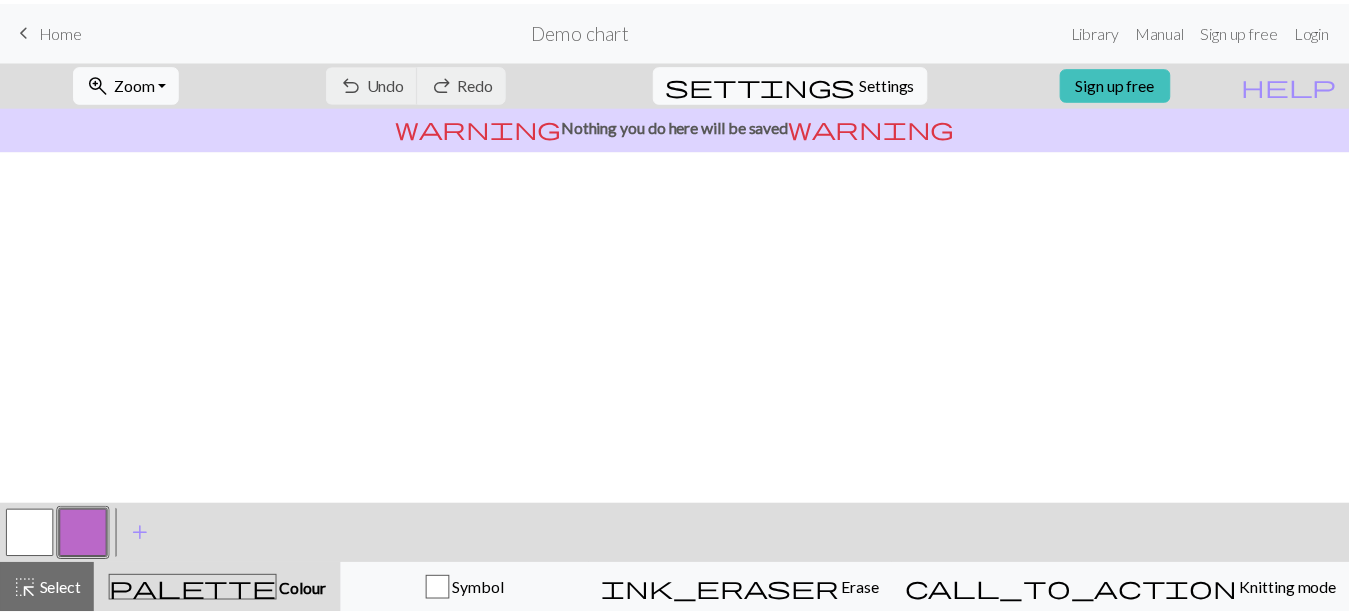 scroll, scrollTop: 0, scrollLeft: 0, axis: both 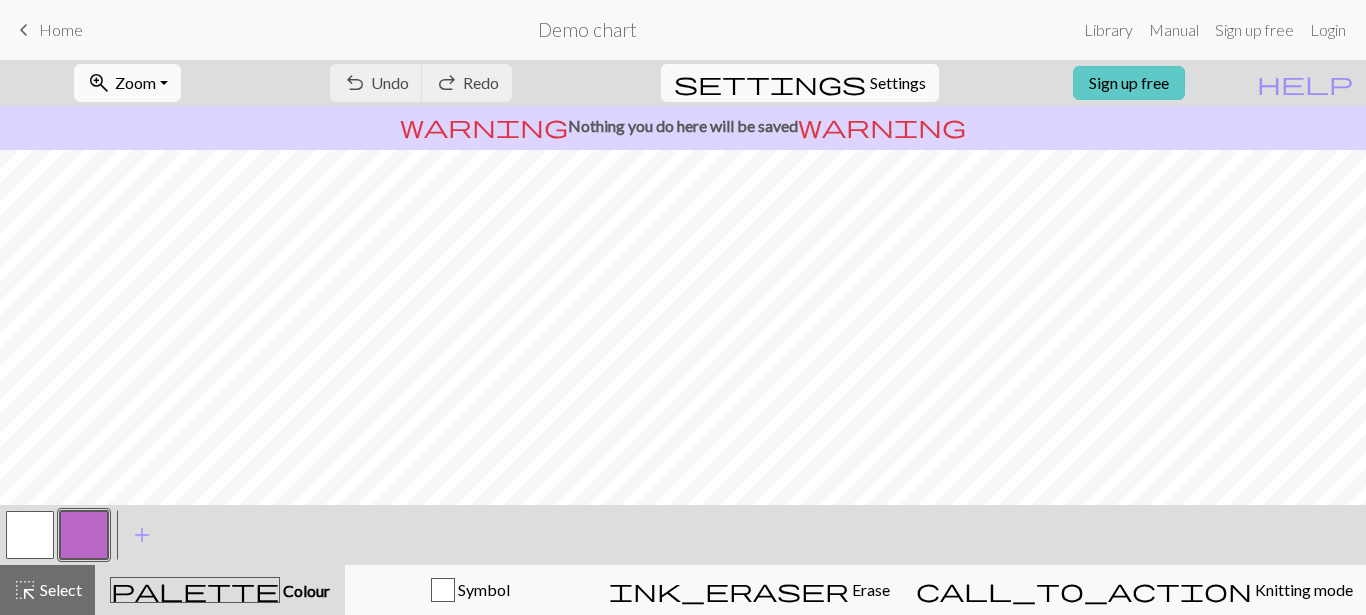 click on "Sign up free" at bounding box center [1129, 83] 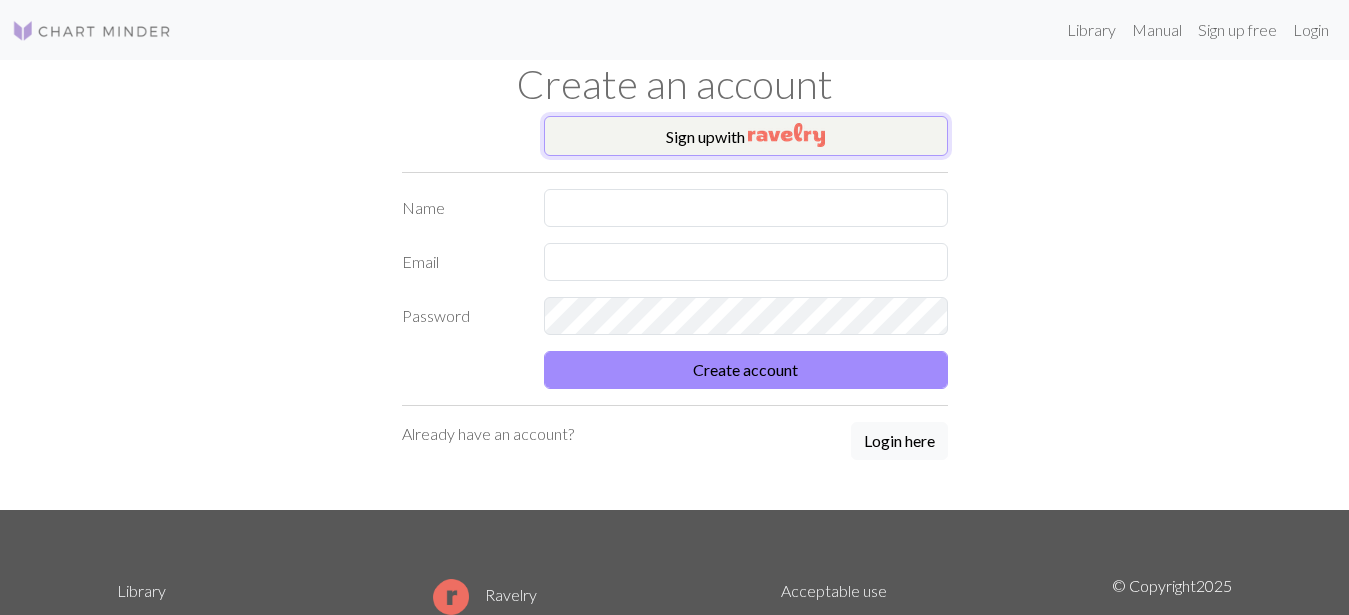 click at bounding box center (786, 135) 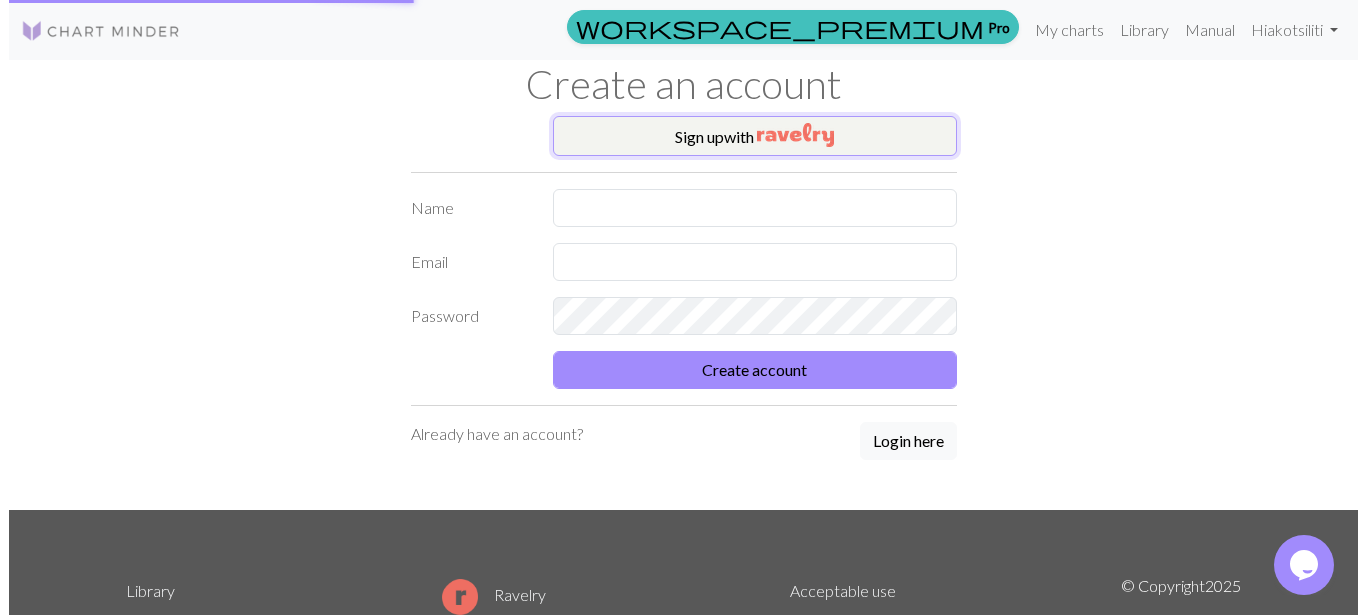 scroll, scrollTop: 0, scrollLeft: 0, axis: both 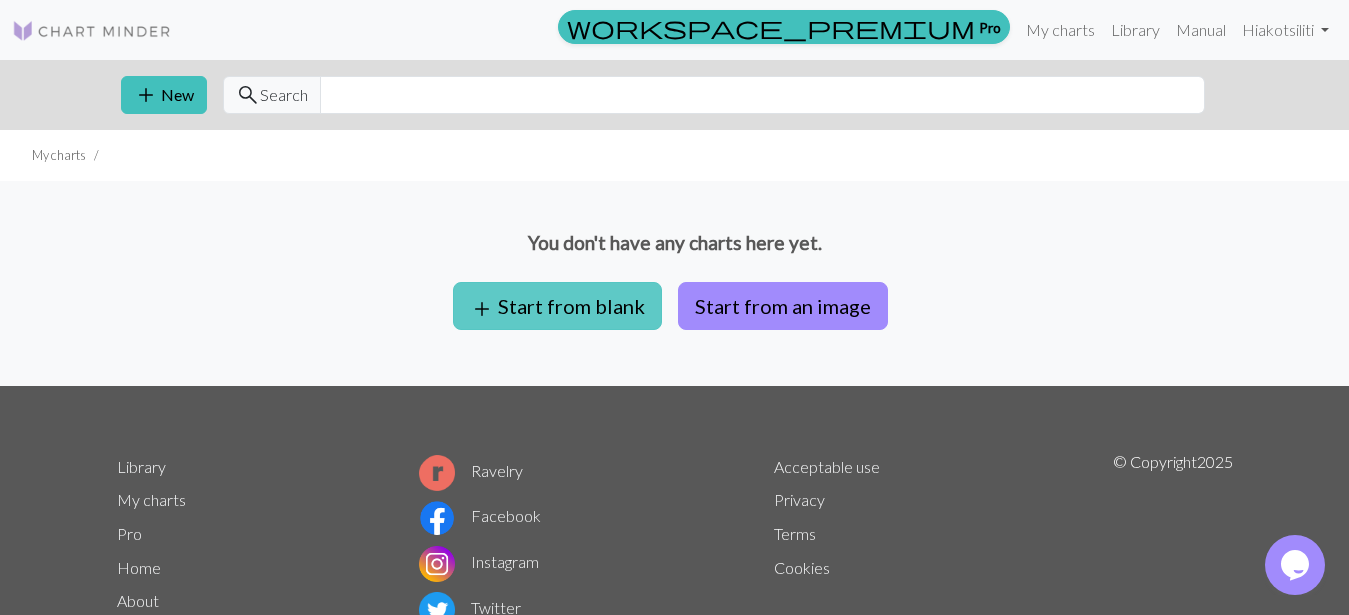 click on "add   Start from blank" at bounding box center (557, 306) 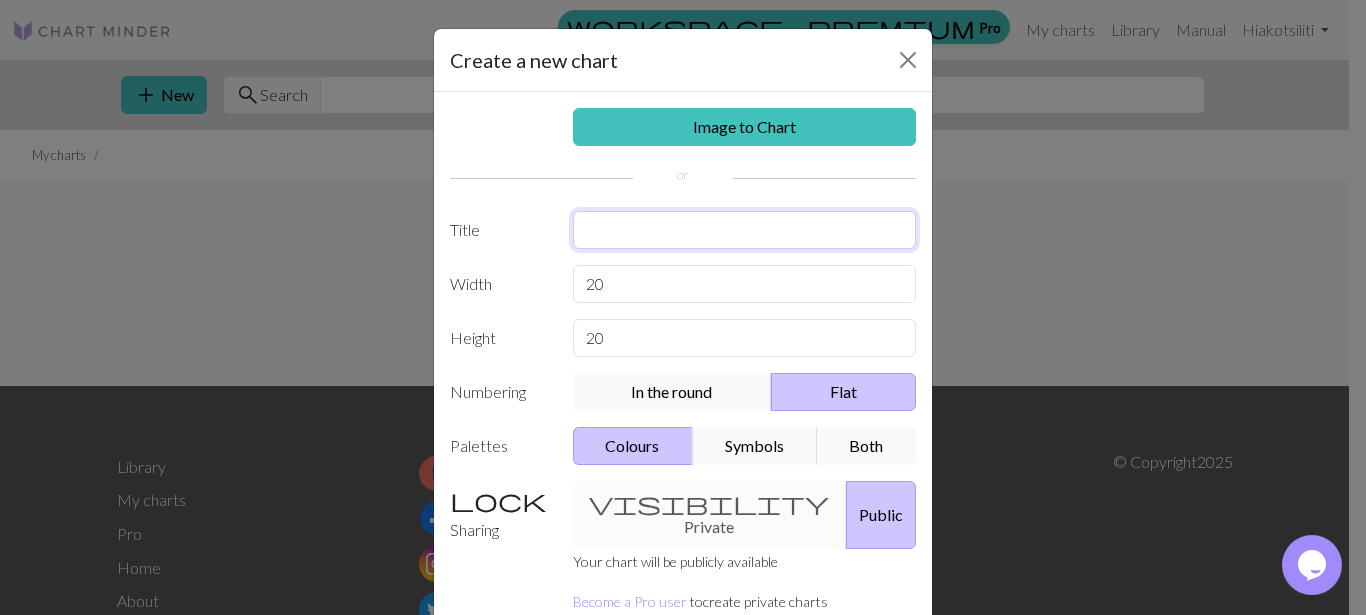 click at bounding box center [745, 230] 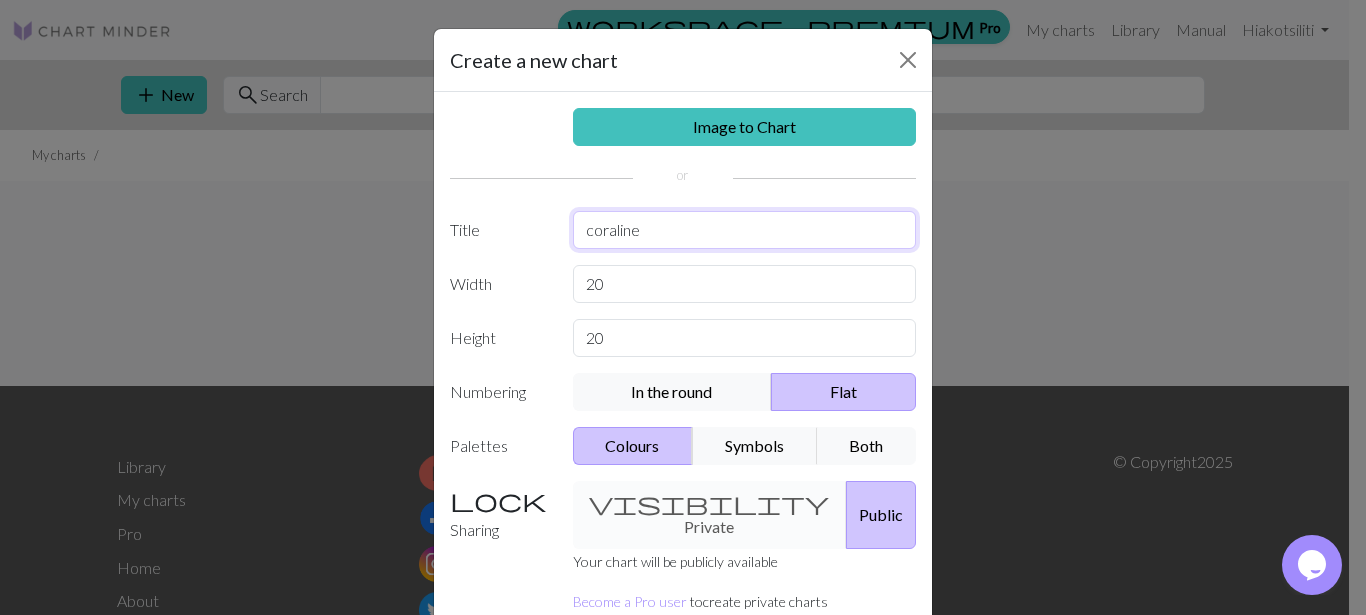 click on "coraline" at bounding box center [745, 230] 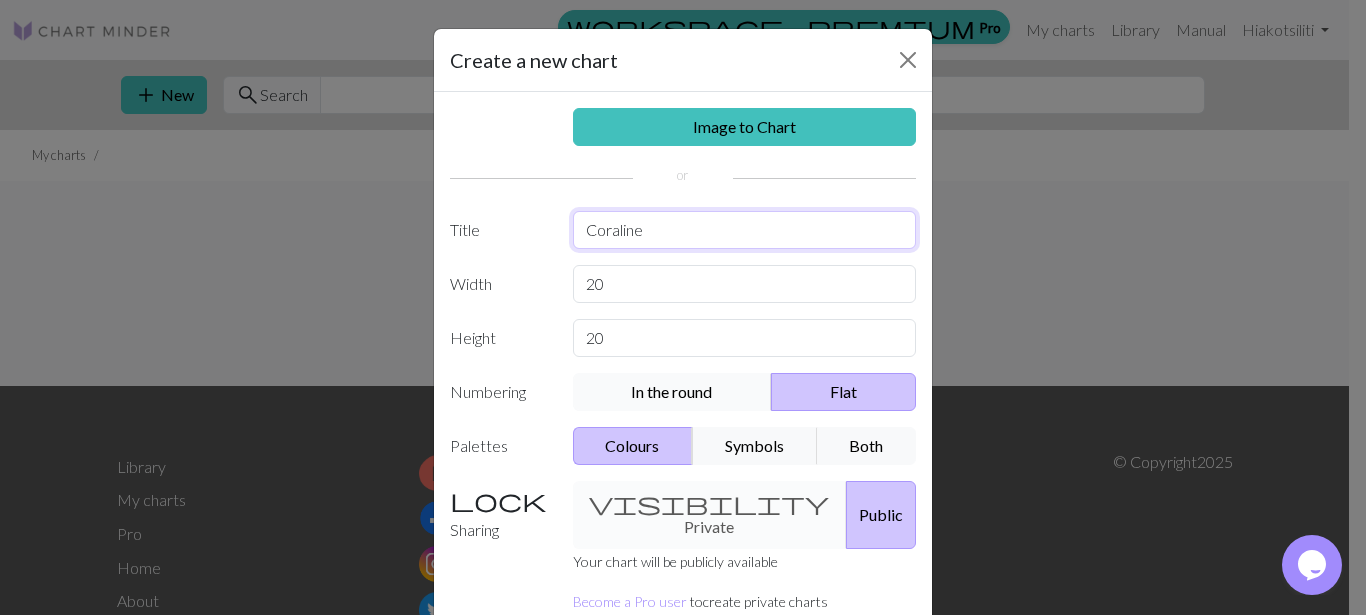 type on "Coraline" 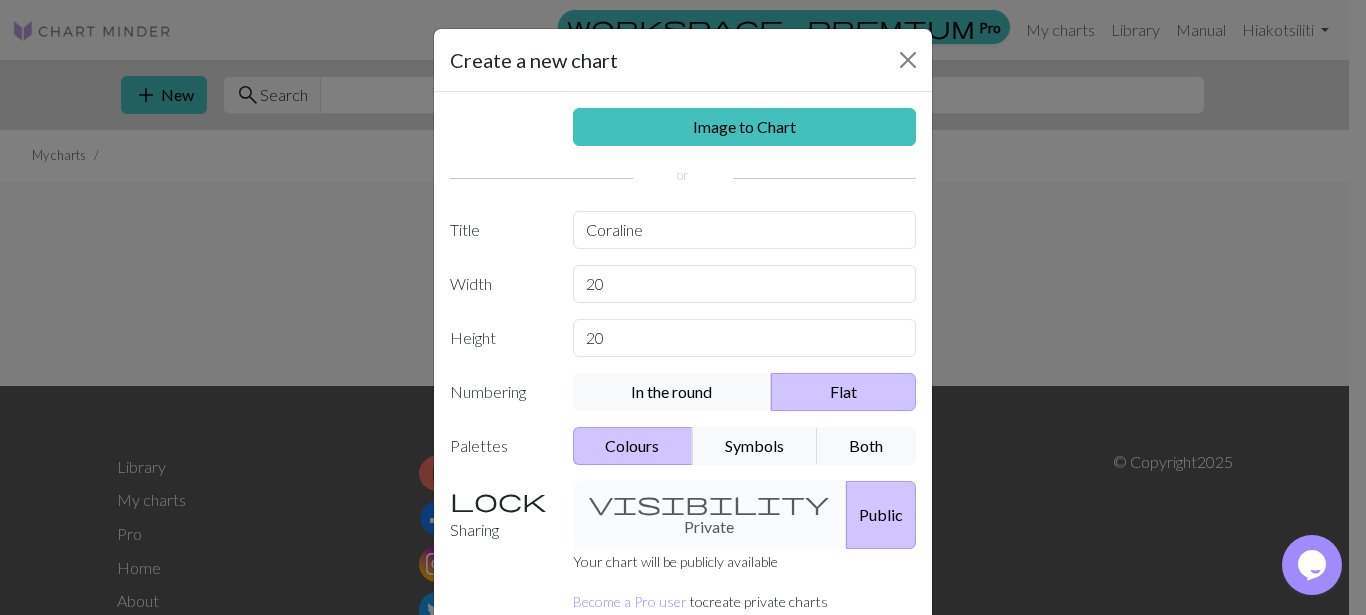click on "In the round" at bounding box center [673, 392] 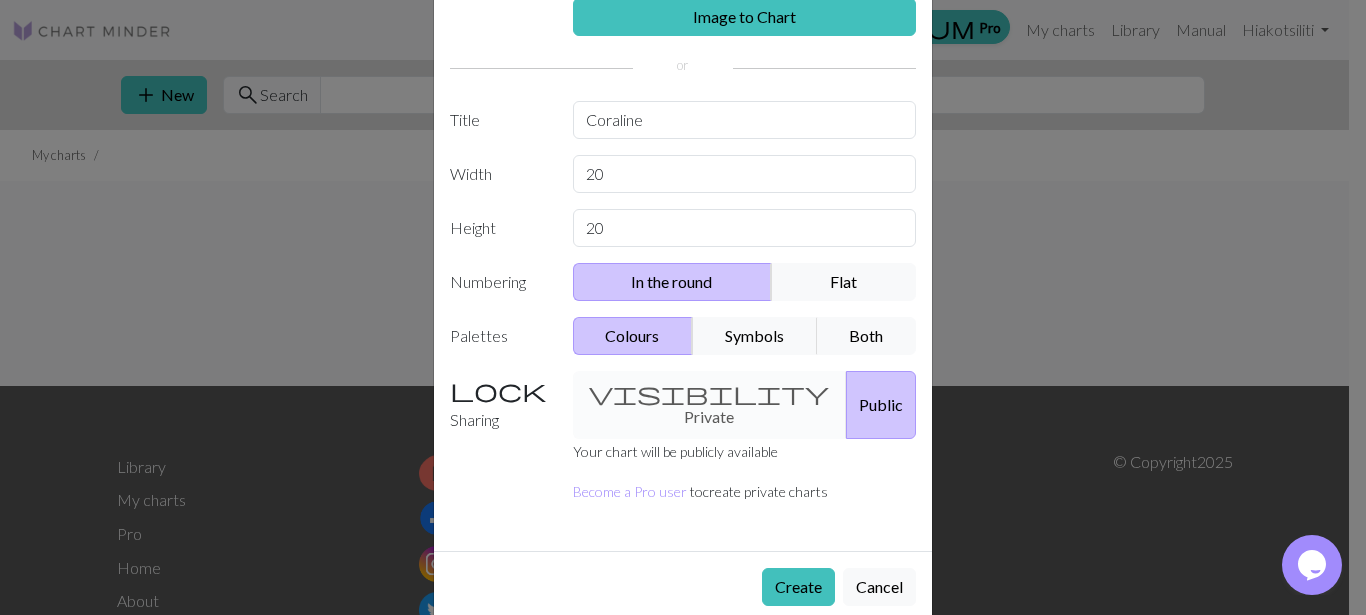 scroll, scrollTop: 122, scrollLeft: 0, axis: vertical 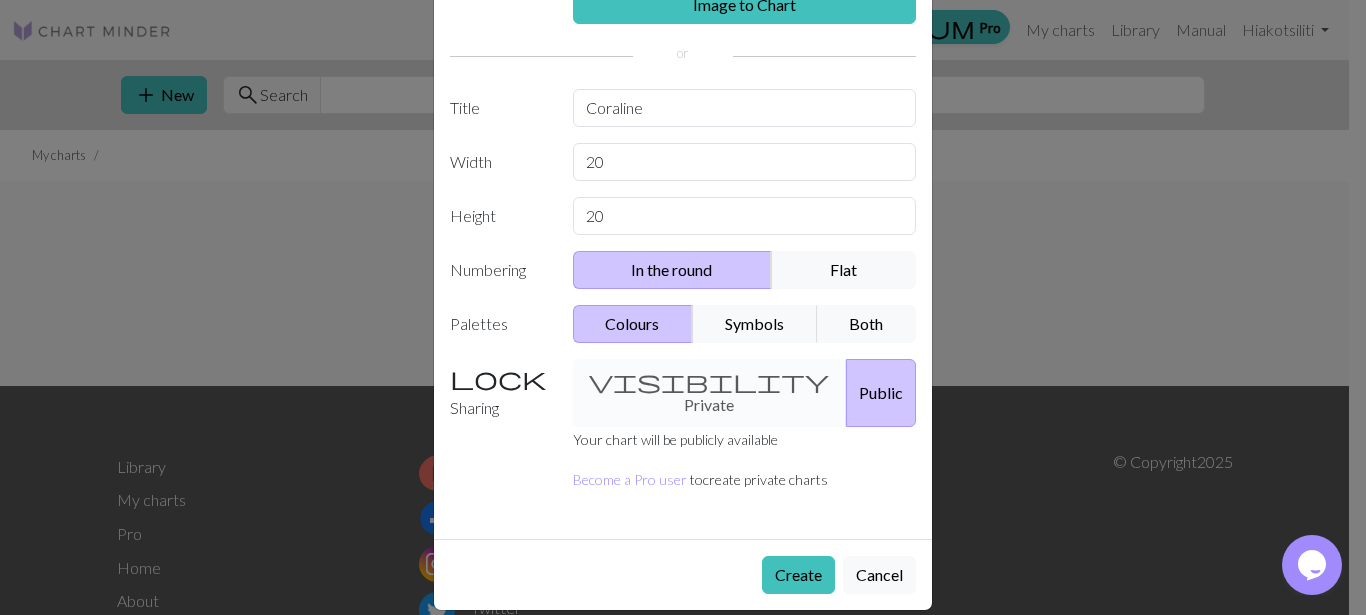 click on "visibility  Private Public" at bounding box center (745, 393) 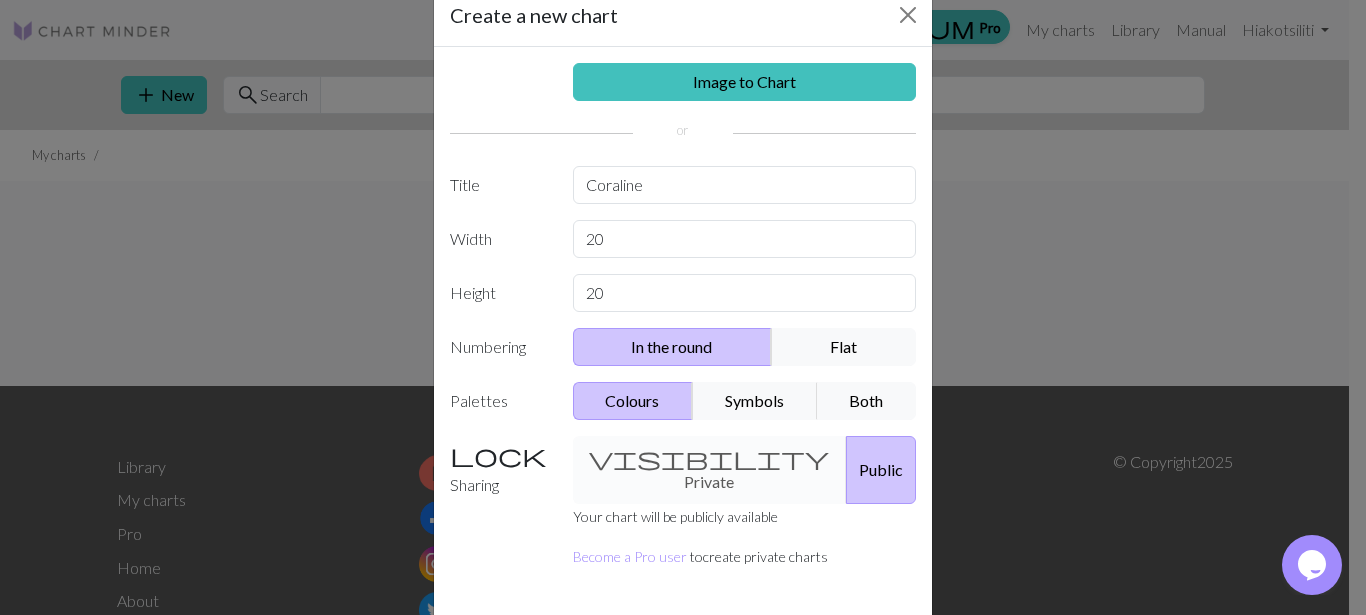 scroll, scrollTop: 0, scrollLeft: 0, axis: both 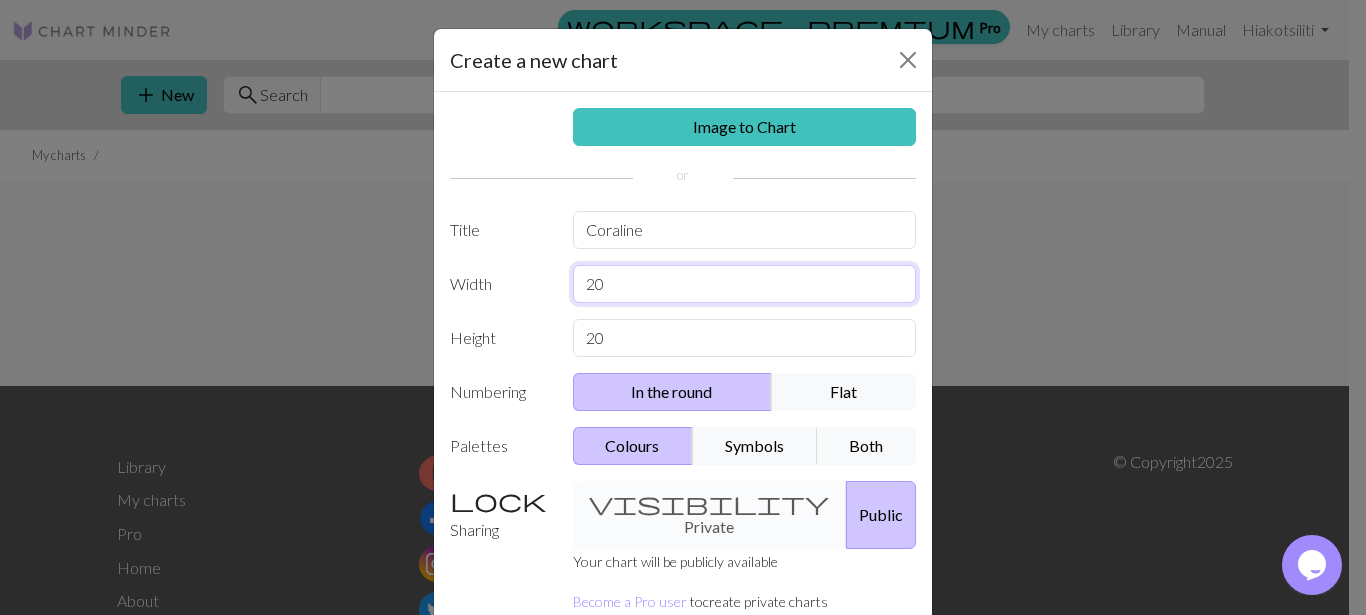 click on "20" at bounding box center [745, 284] 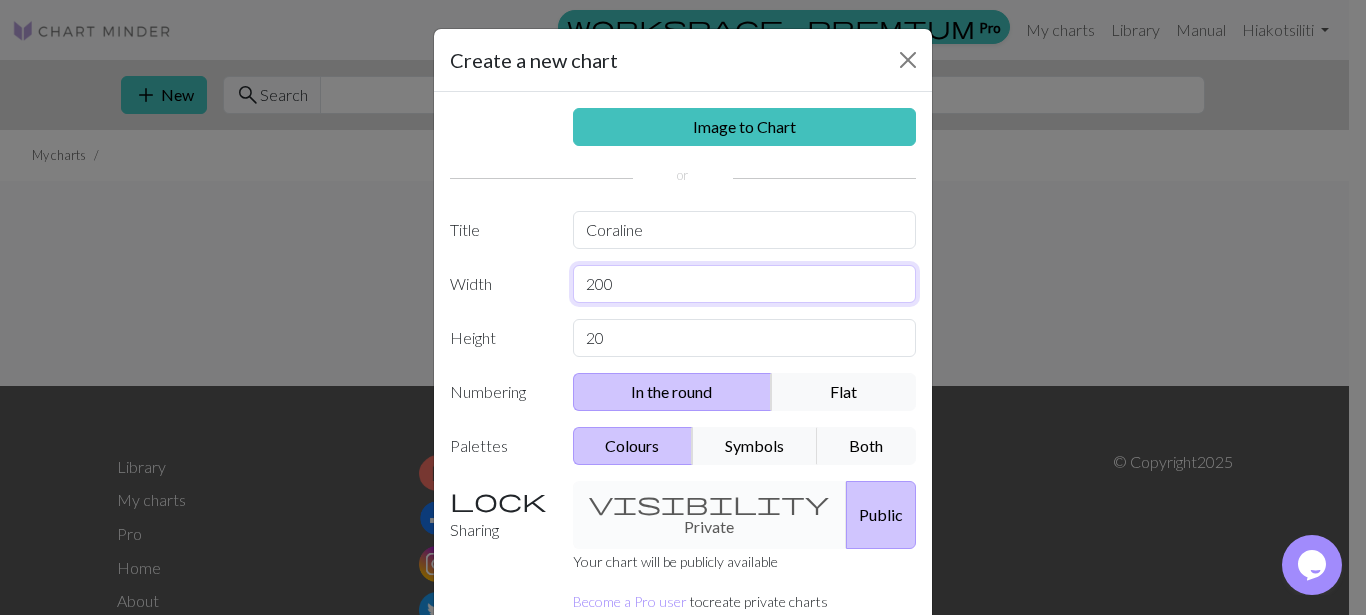 type on "200" 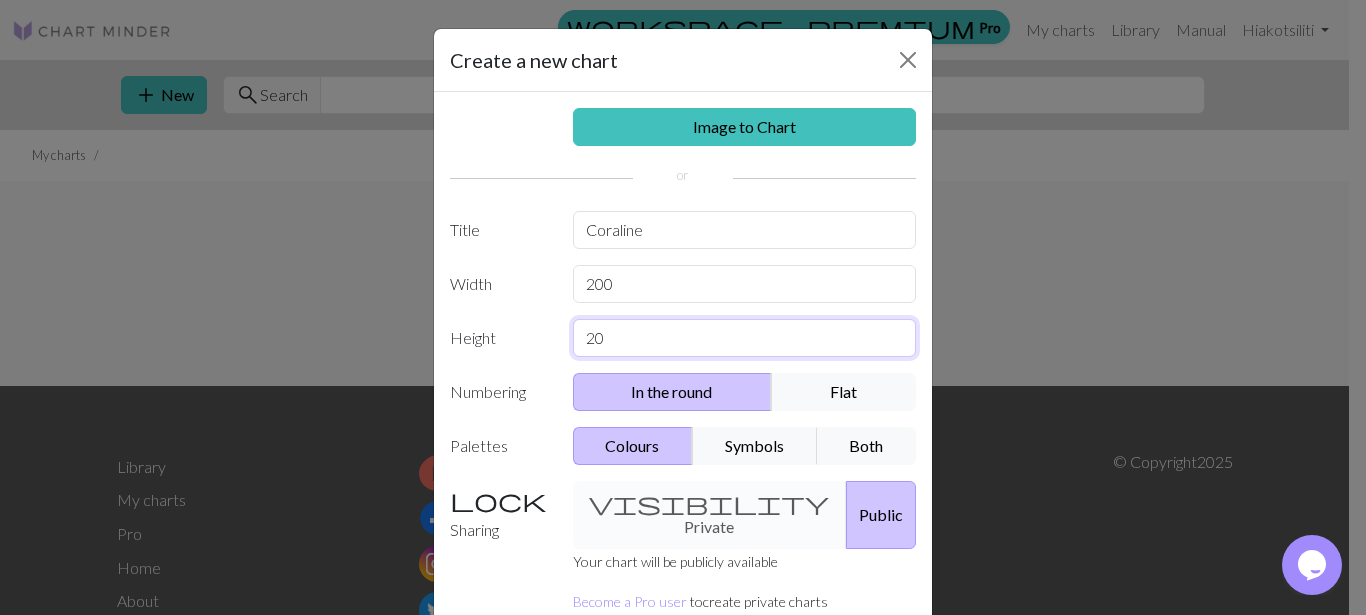 click on "20" at bounding box center [745, 338] 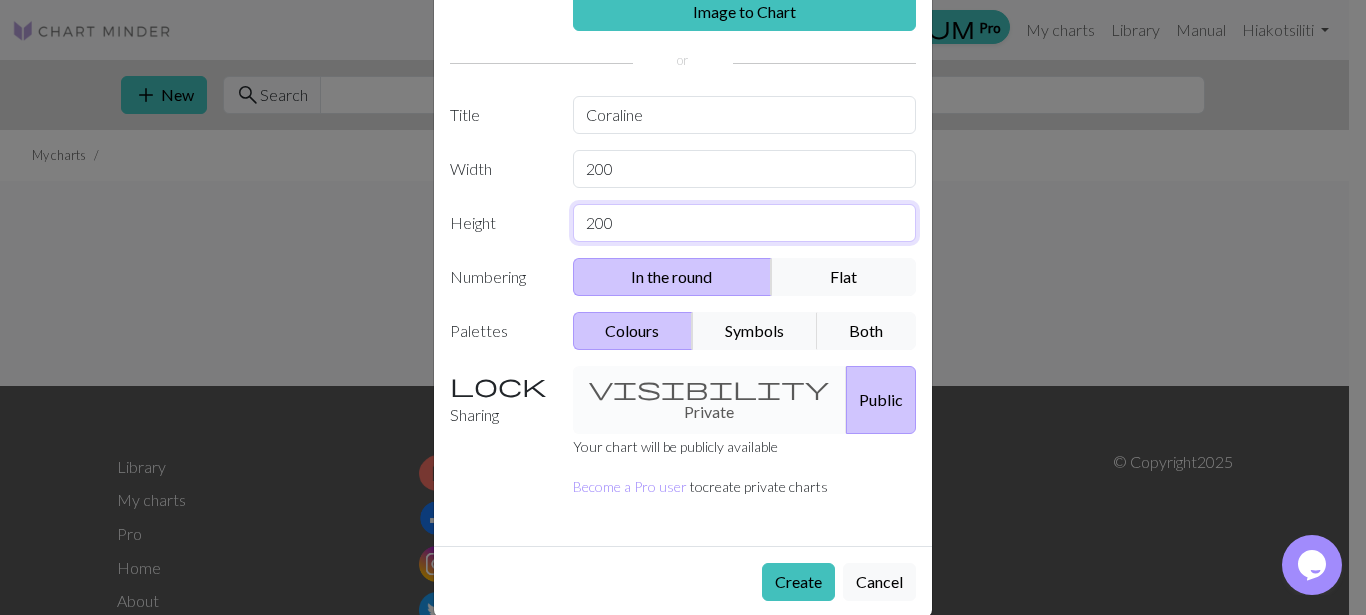 scroll, scrollTop: 122, scrollLeft: 0, axis: vertical 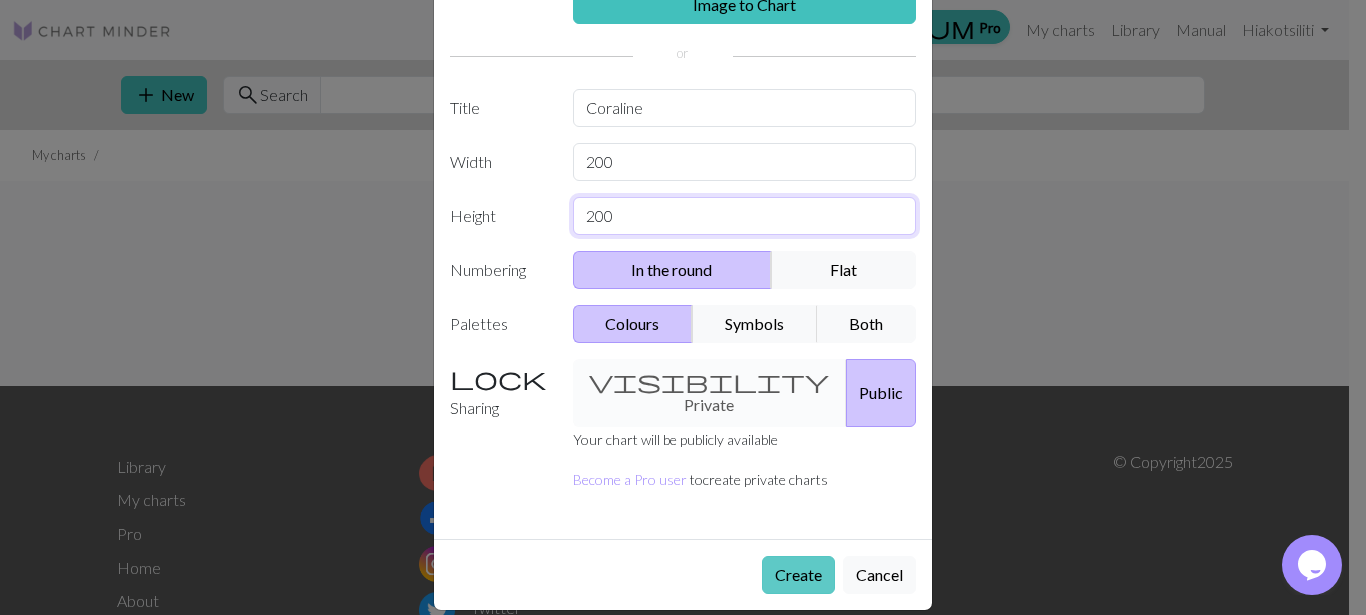 type on "200" 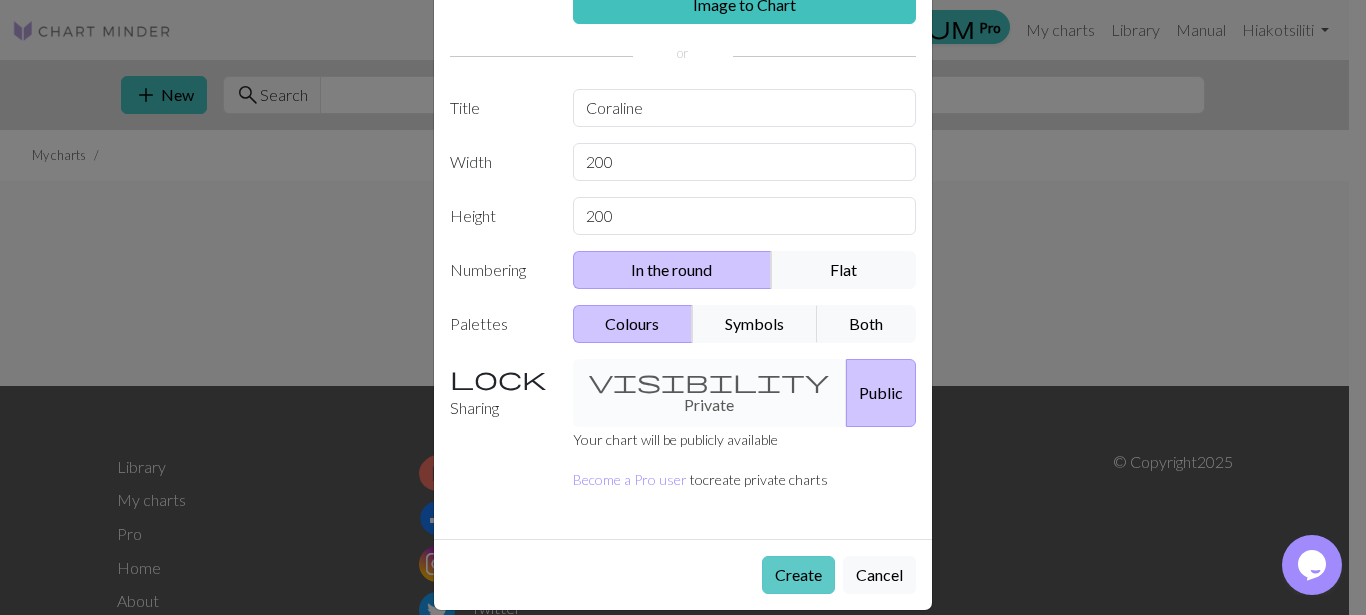 click on "Create" at bounding box center [798, 575] 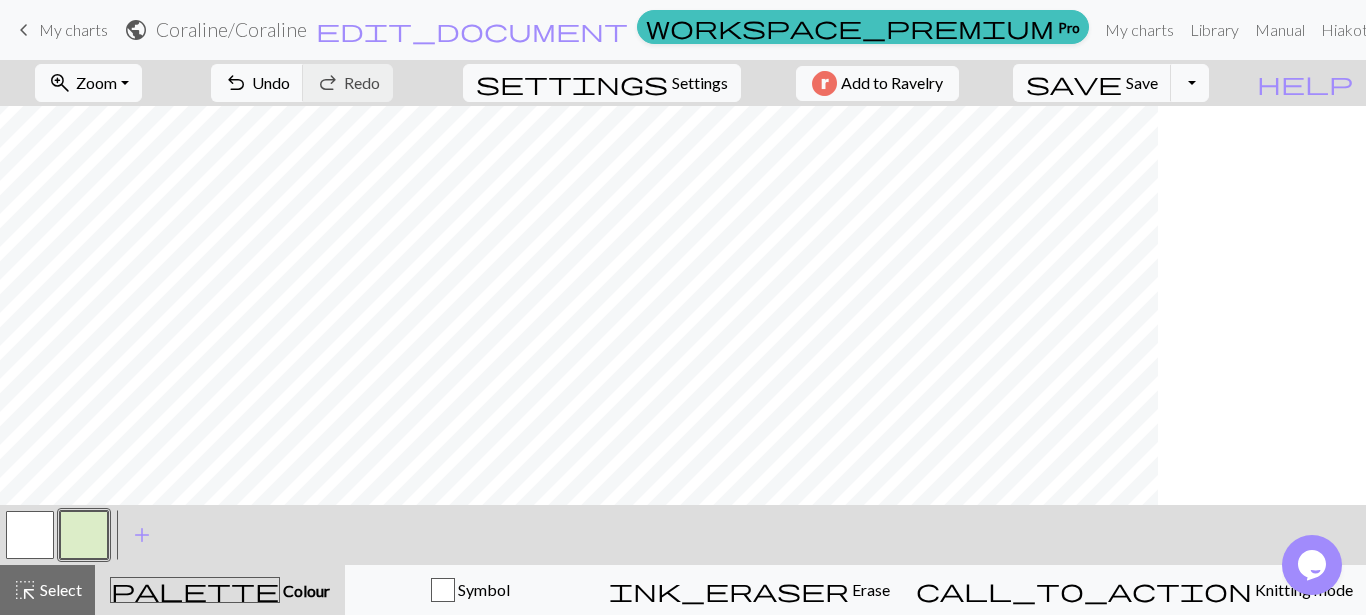 scroll, scrollTop: 0, scrollLeft: 763, axis: horizontal 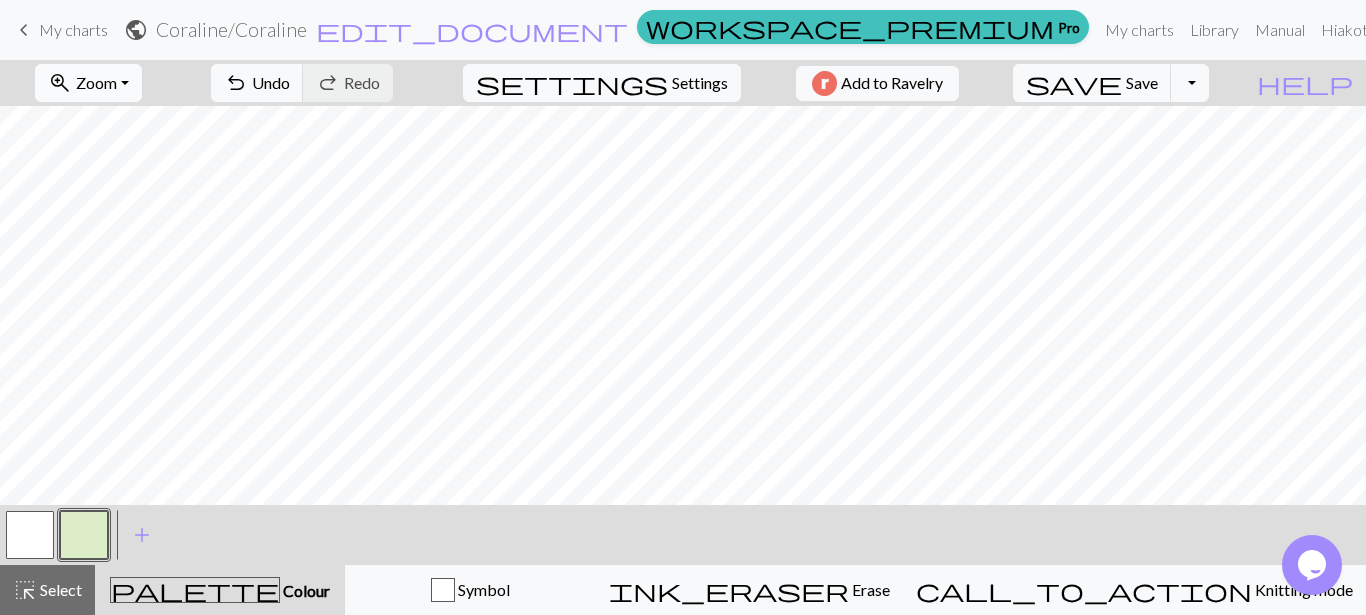 click on "Zoom" at bounding box center (96, 82) 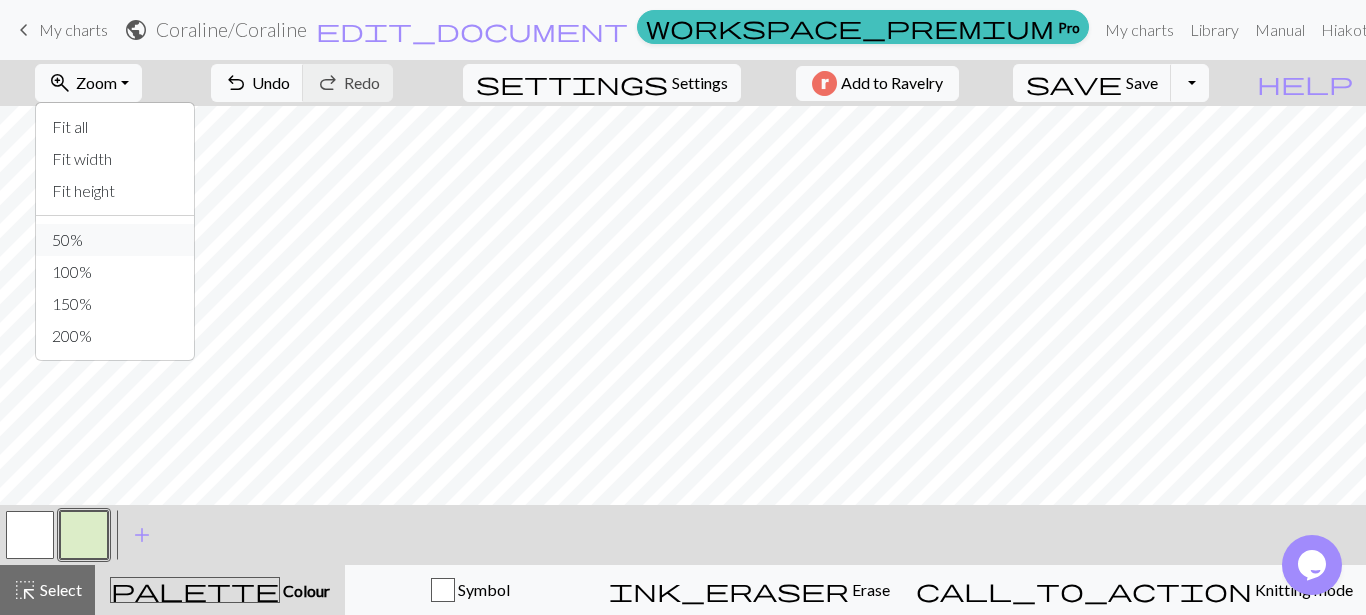 click on "50%" at bounding box center (115, 240) 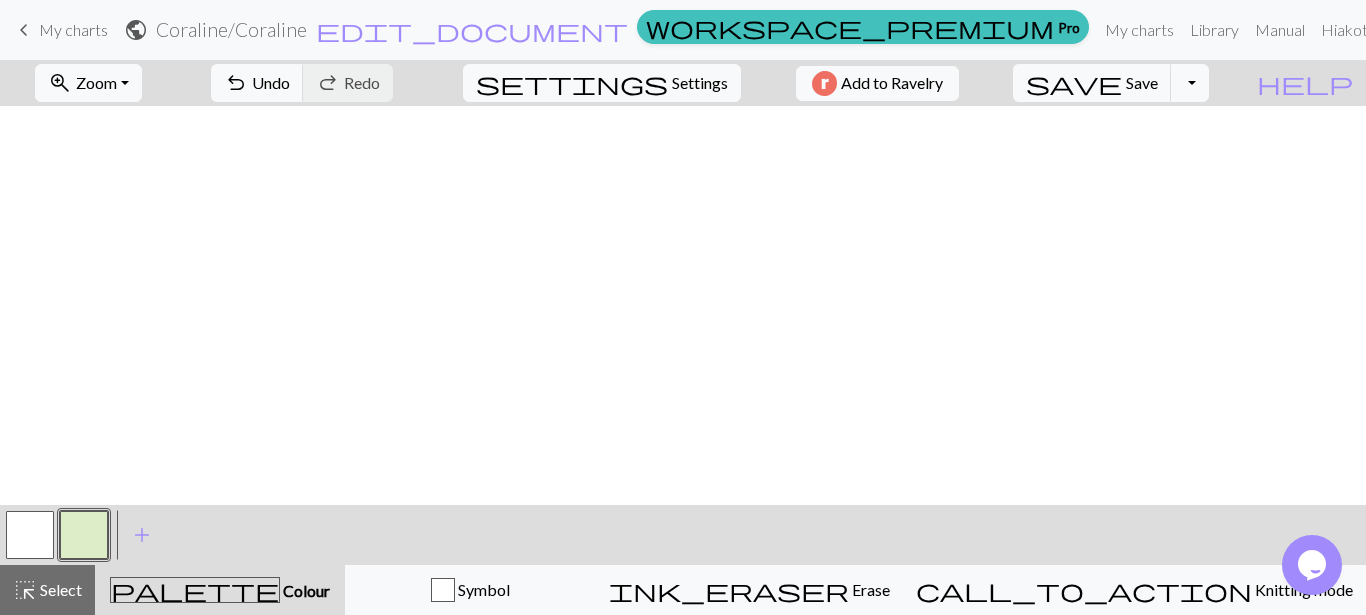 scroll, scrollTop: 1232, scrollLeft: 763, axis: both 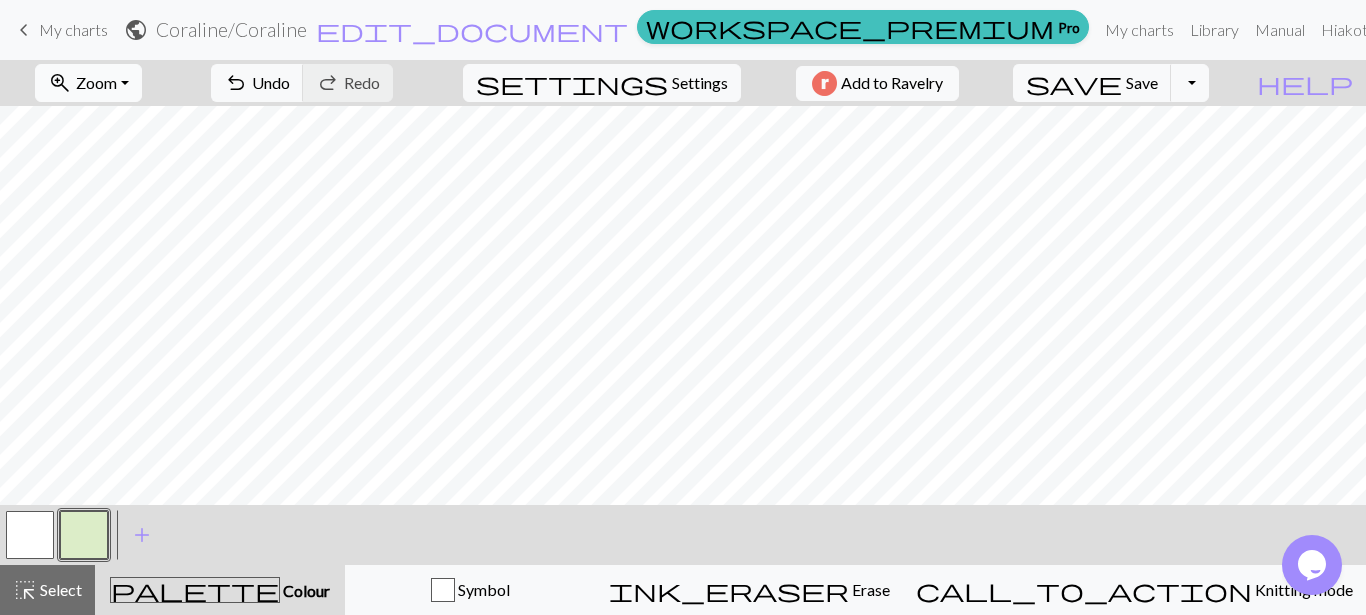 click on "zoom_in Zoom Zoom" at bounding box center (88, 83) 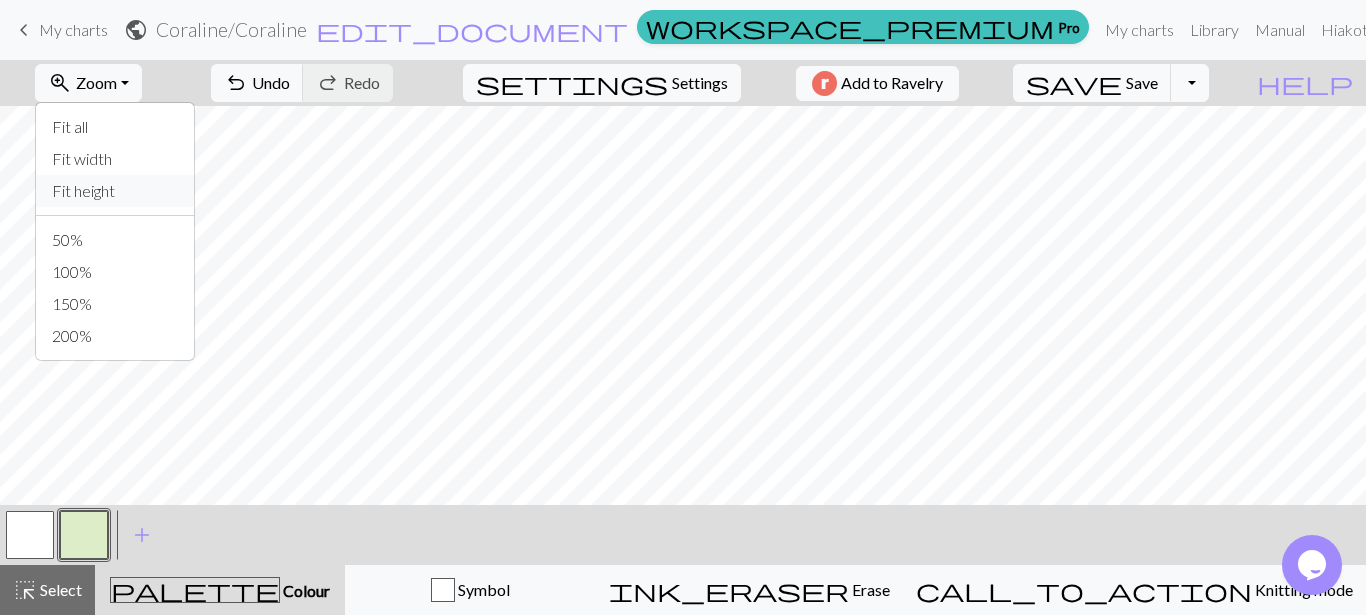 click on "Fit height" at bounding box center [115, 191] 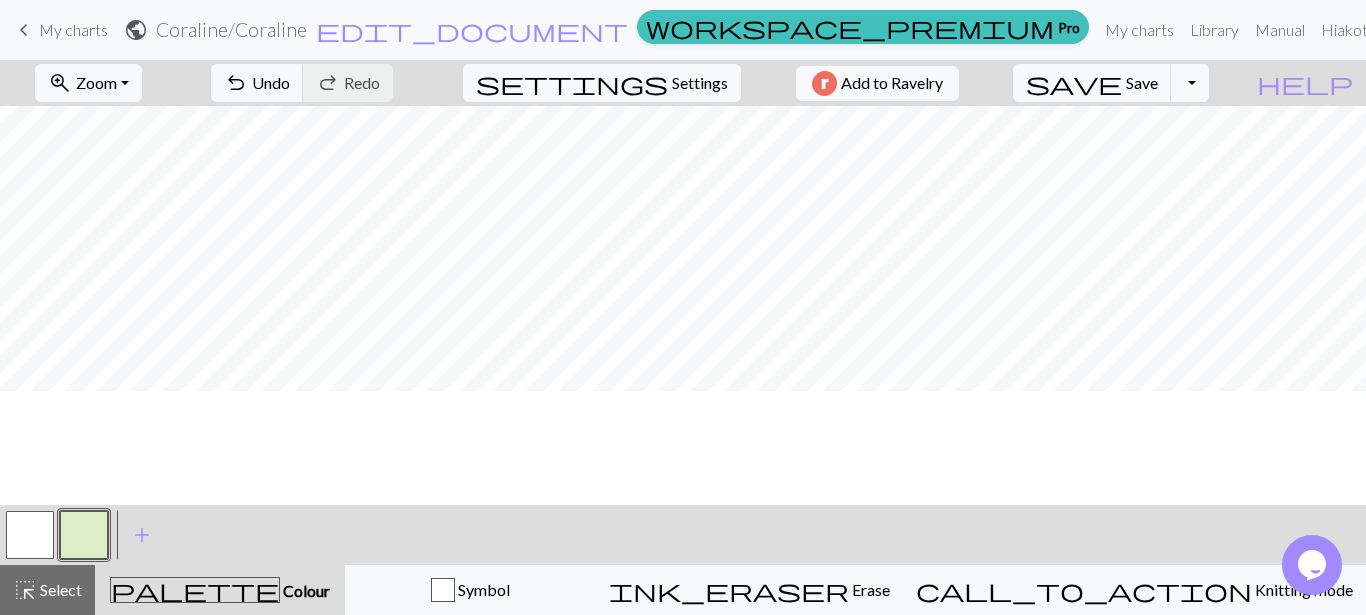 scroll, scrollTop: 1118, scrollLeft: 763, axis: both 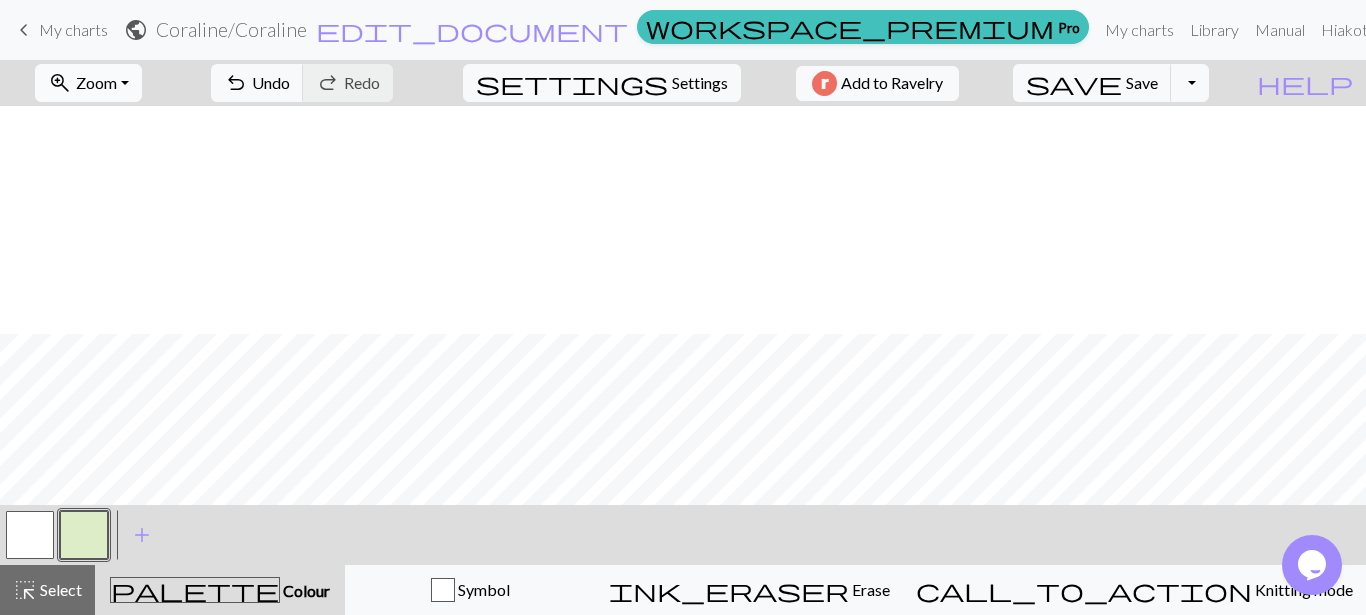 click on "zoom_in Zoom Zoom" at bounding box center (88, 83) 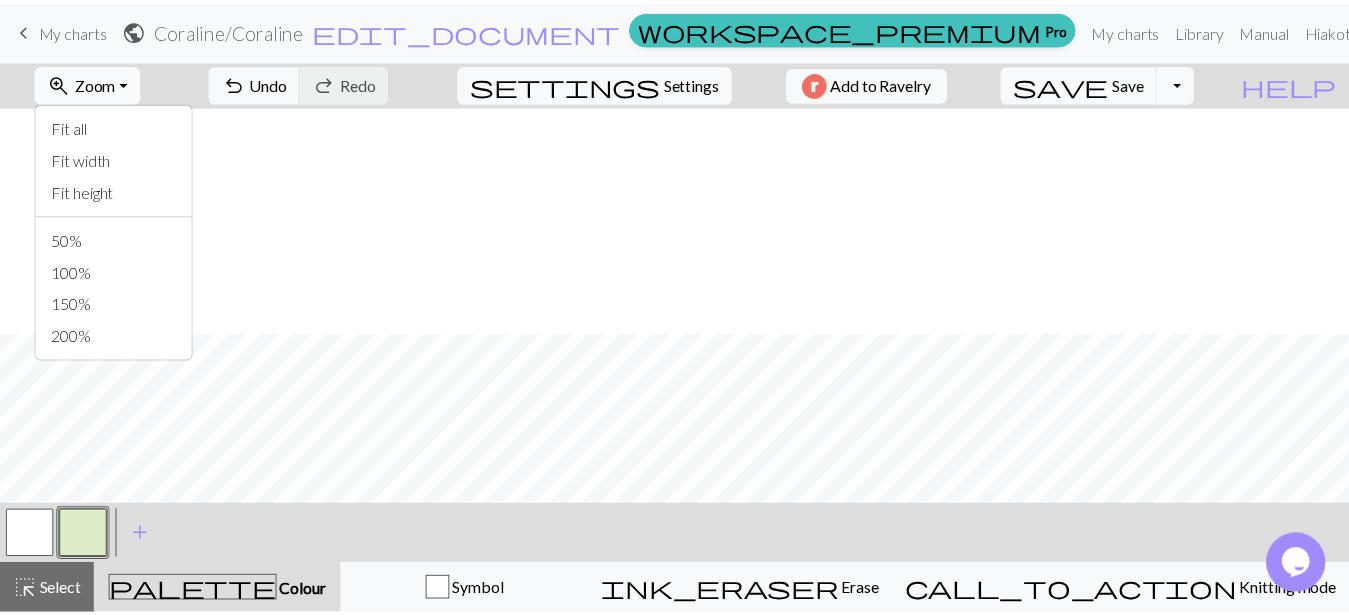 scroll, scrollTop: 1346, scrollLeft: 763, axis: both 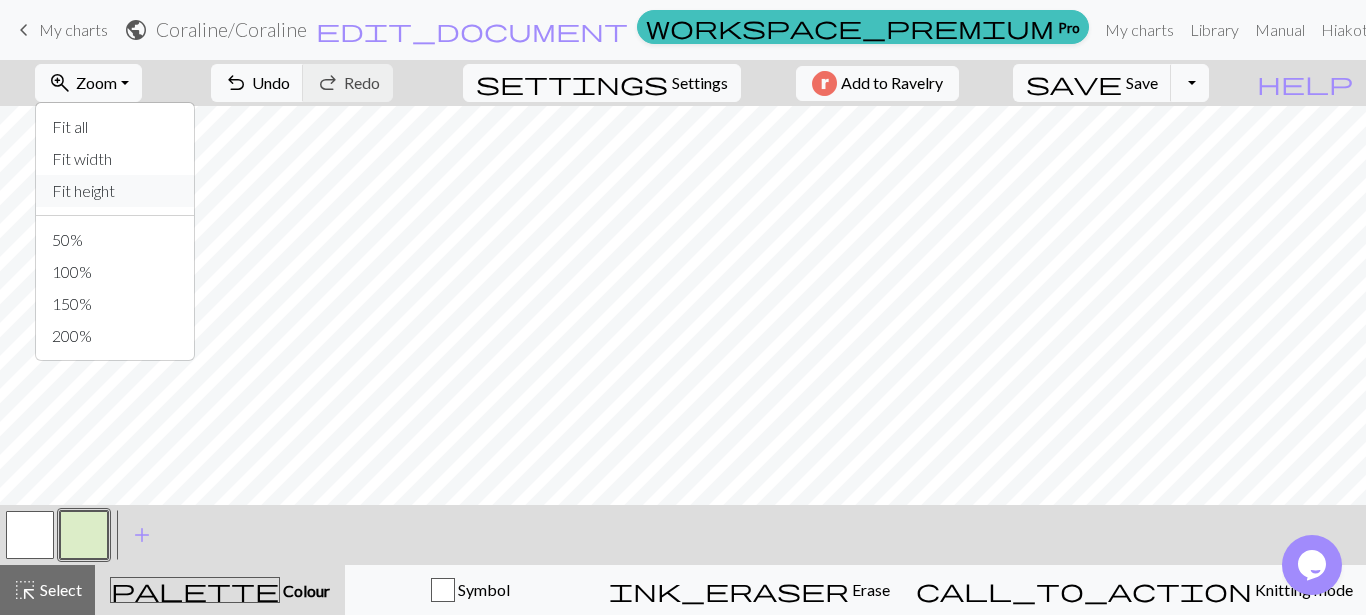 click on "Fit height" at bounding box center [115, 191] 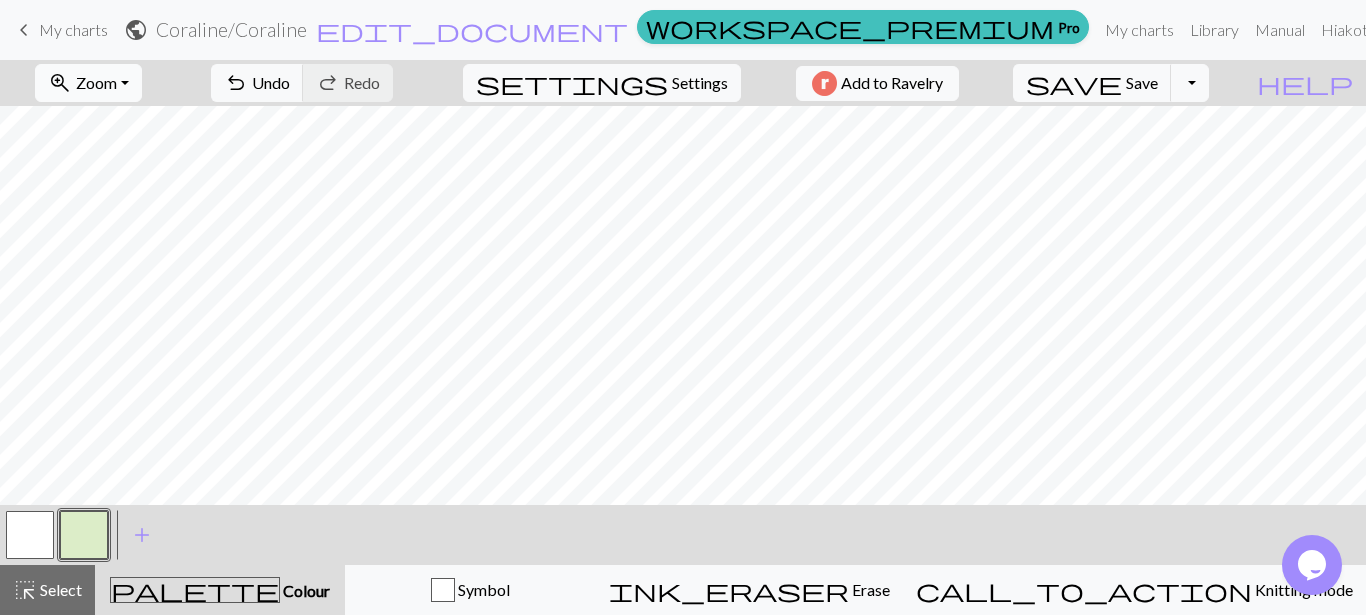 click on "Zoom" at bounding box center [96, 82] 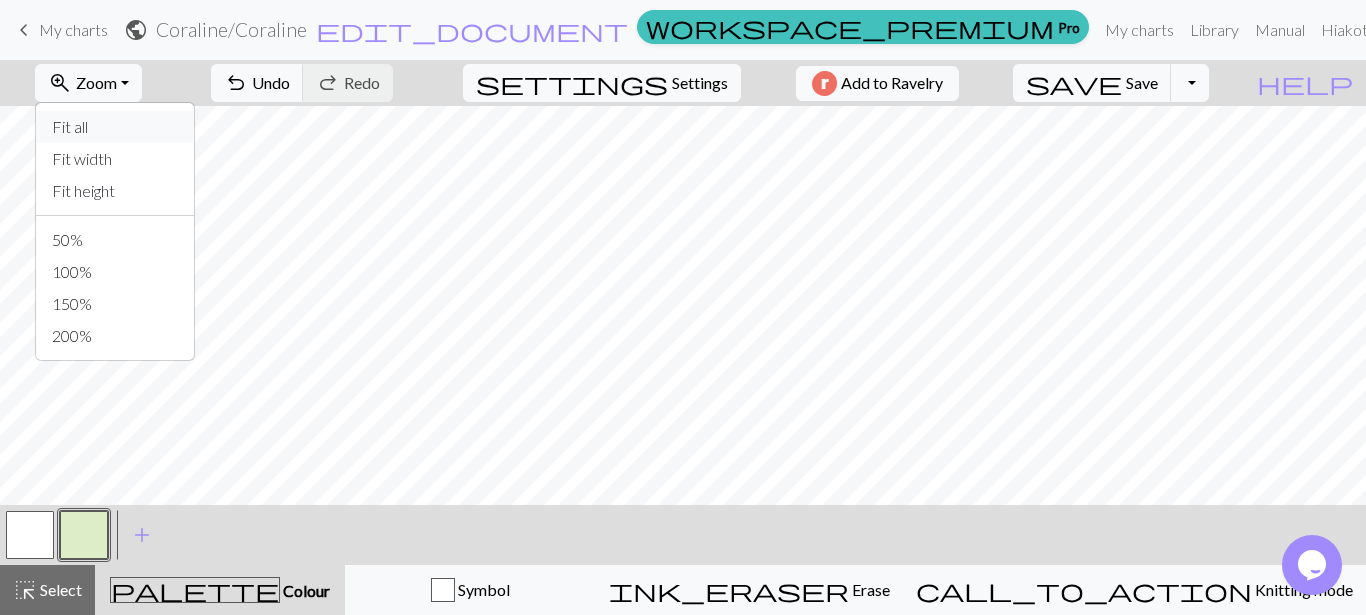 click on "Fit all" at bounding box center [115, 127] 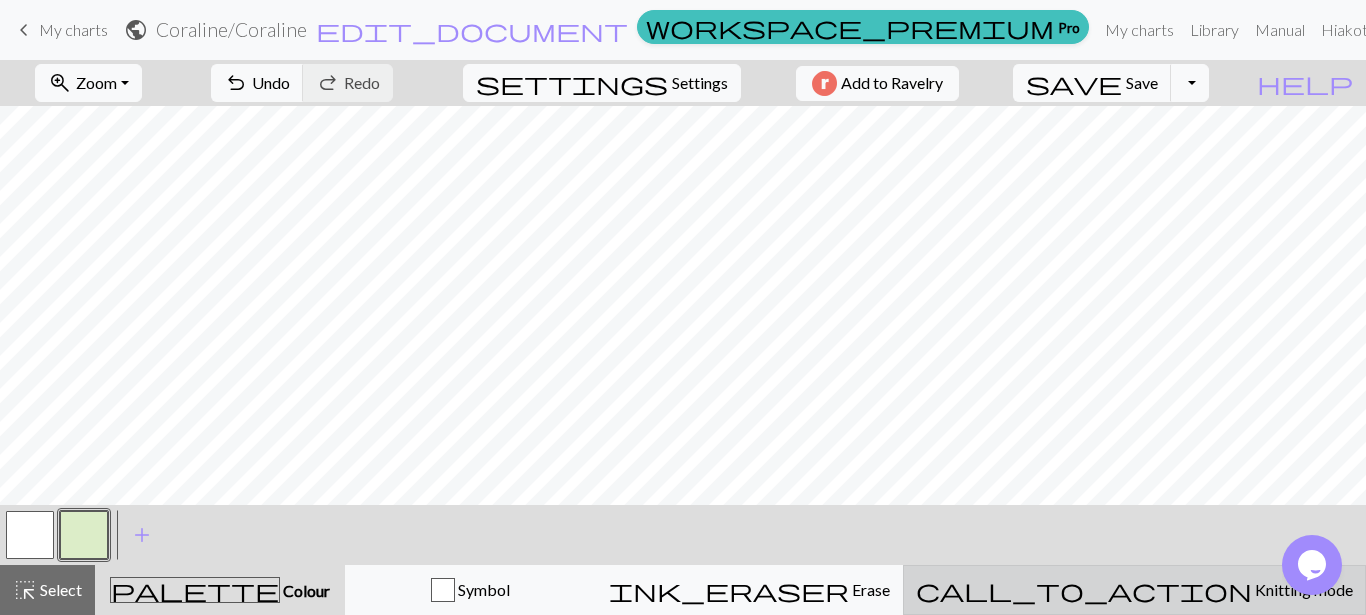 click on "Knitting mode" at bounding box center [1302, 589] 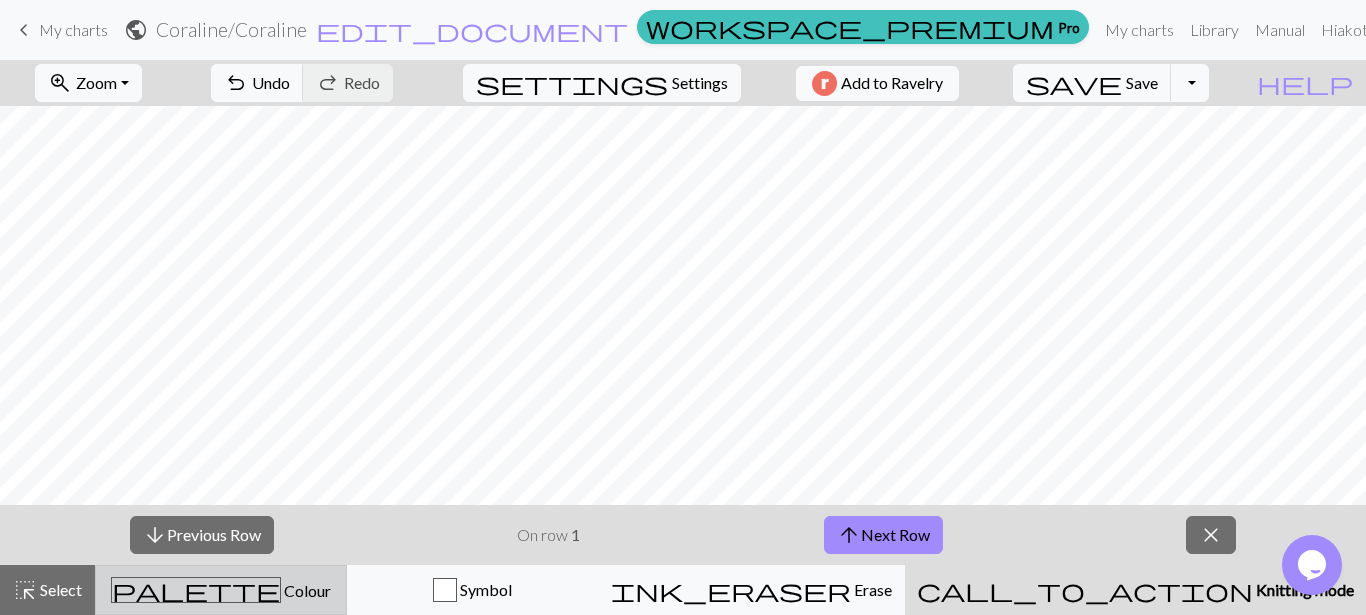 click on "palette   Colour   Colour" at bounding box center [221, 590] 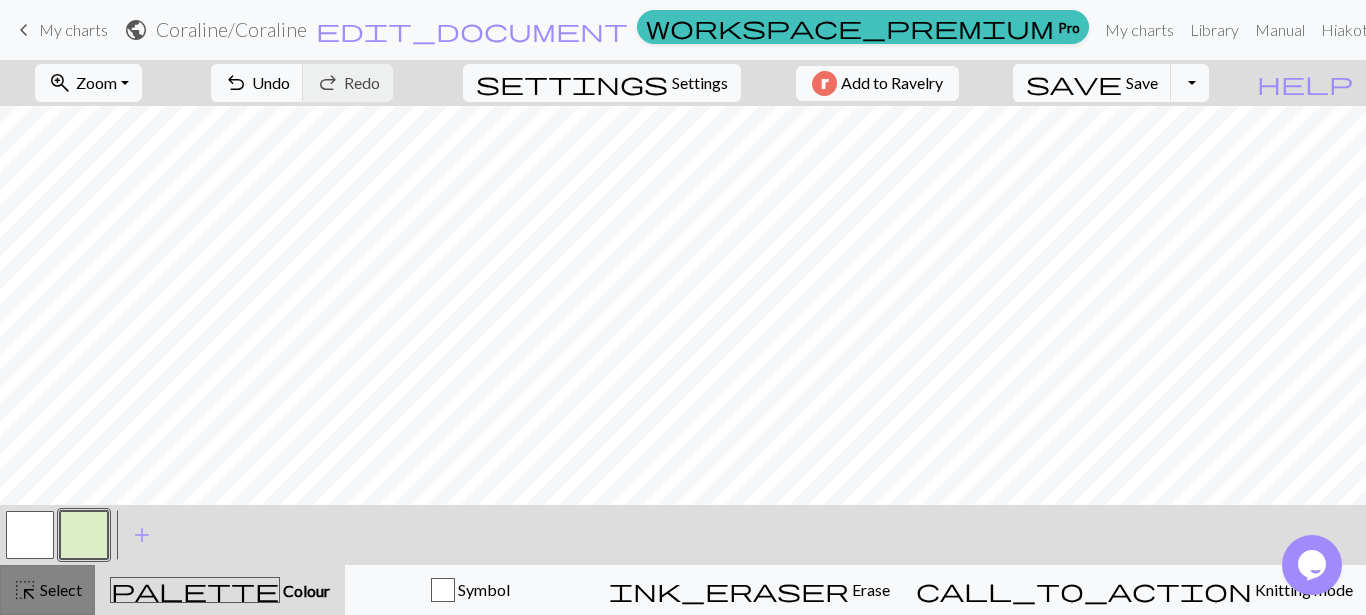 click on "Select" at bounding box center [59, 589] 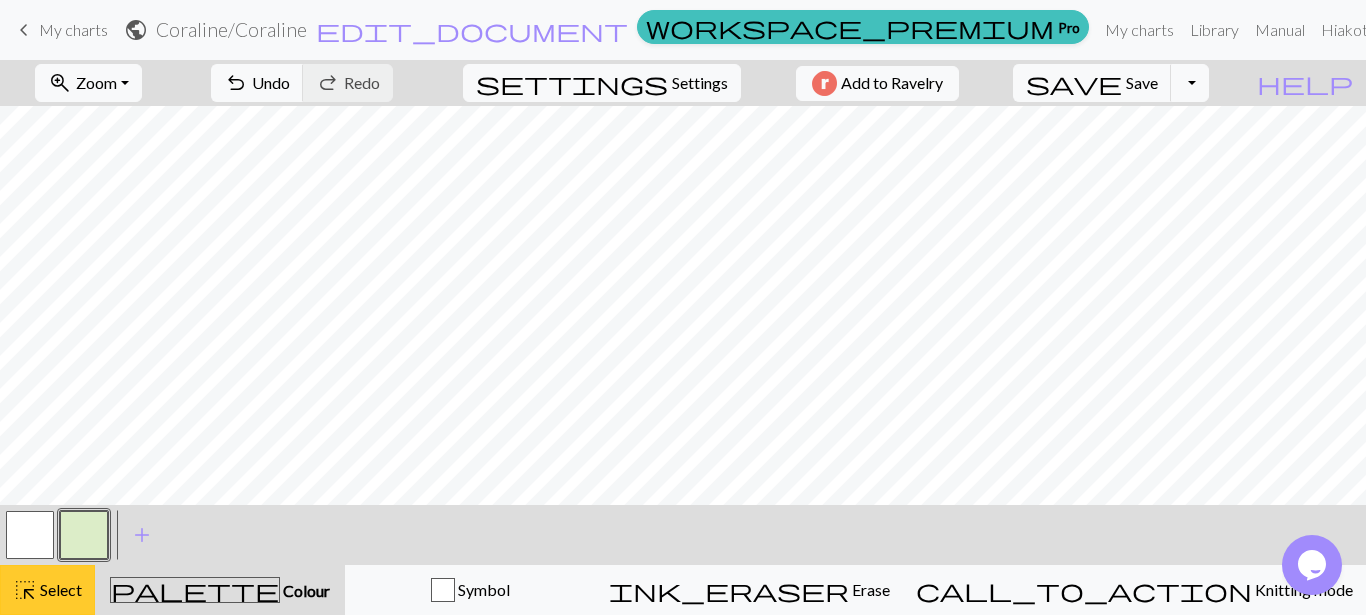 click on "Select" at bounding box center [59, 589] 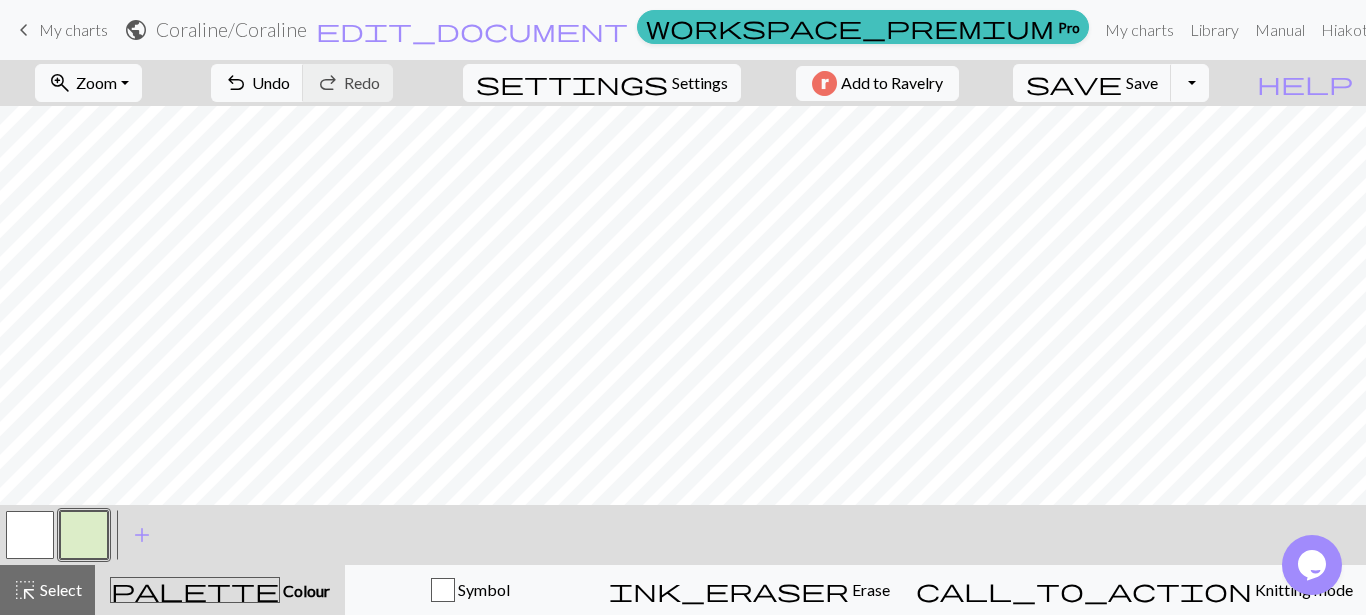 click on "Colour" at bounding box center [305, 590] 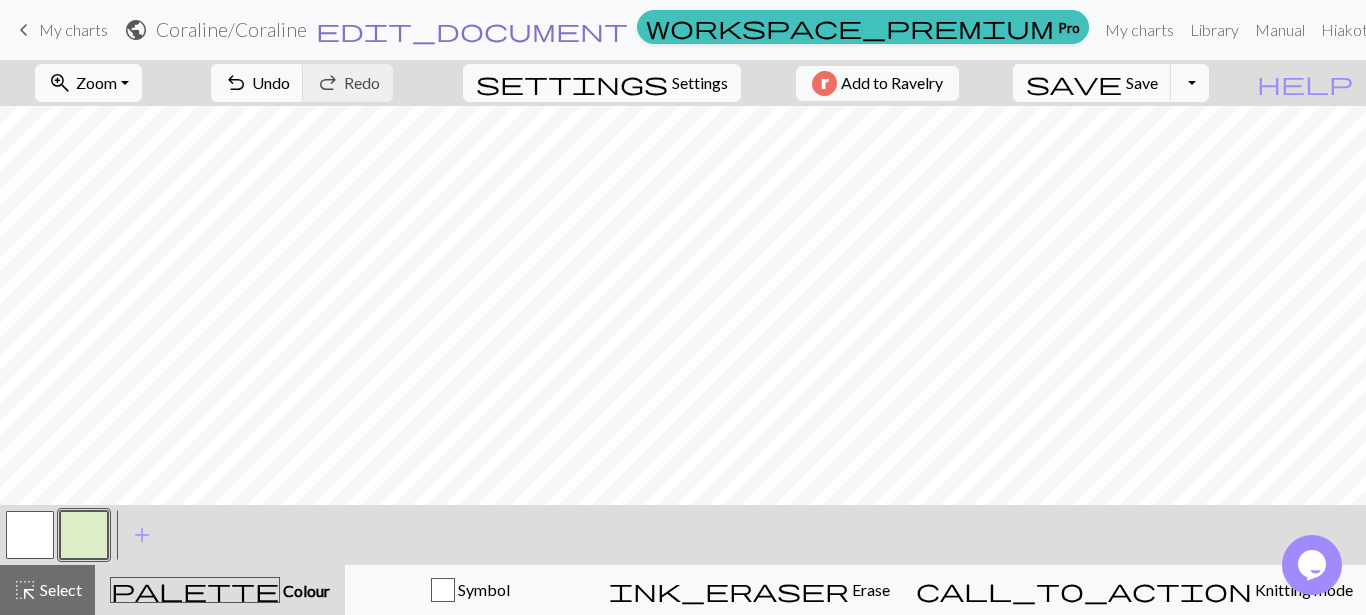 click on "edit_document" at bounding box center [472, 30] 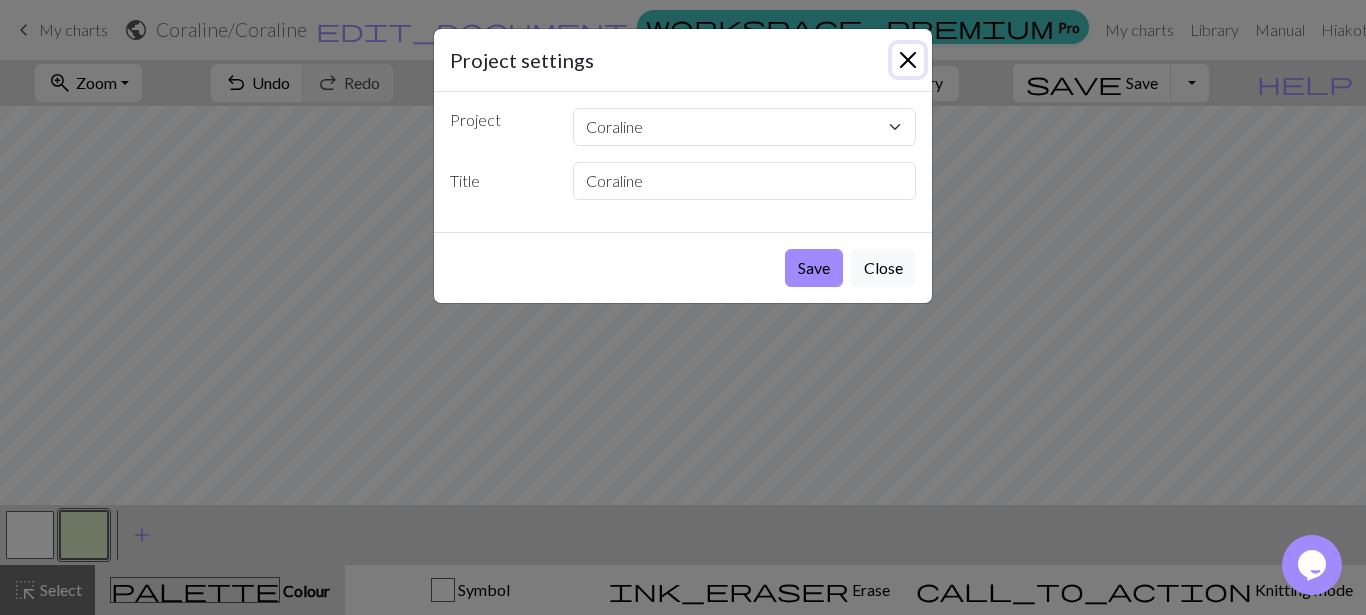 click at bounding box center [908, 60] 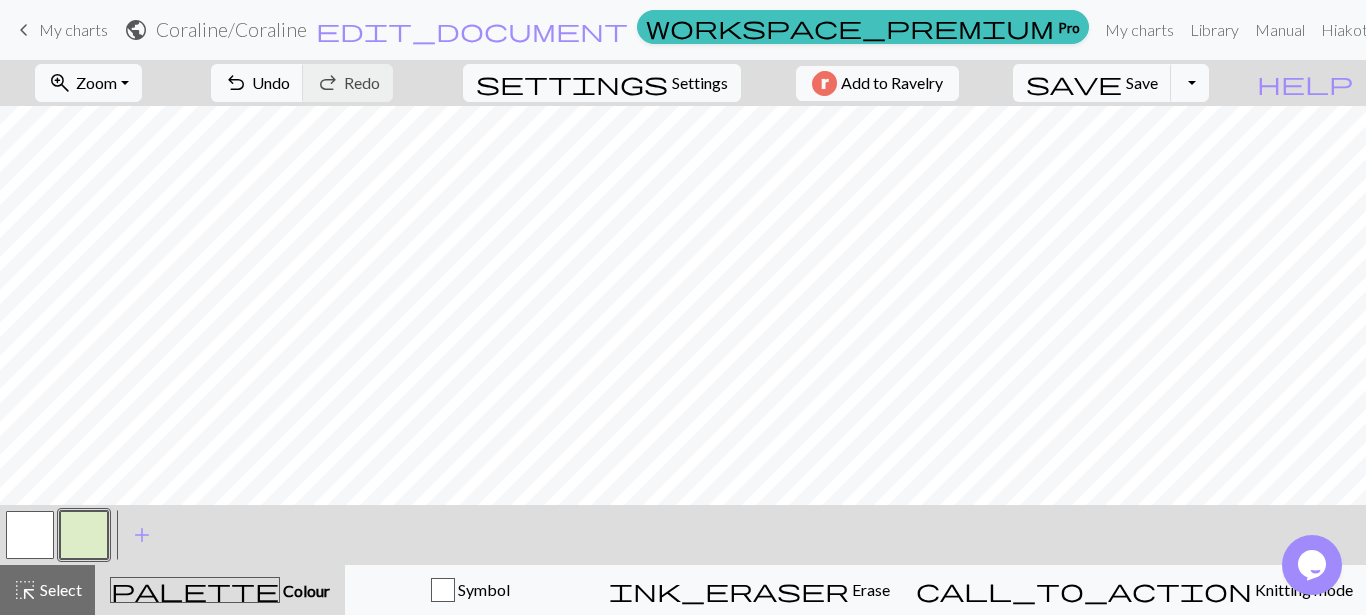 click on "keyboard_arrow_left" at bounding box center (24, 30) 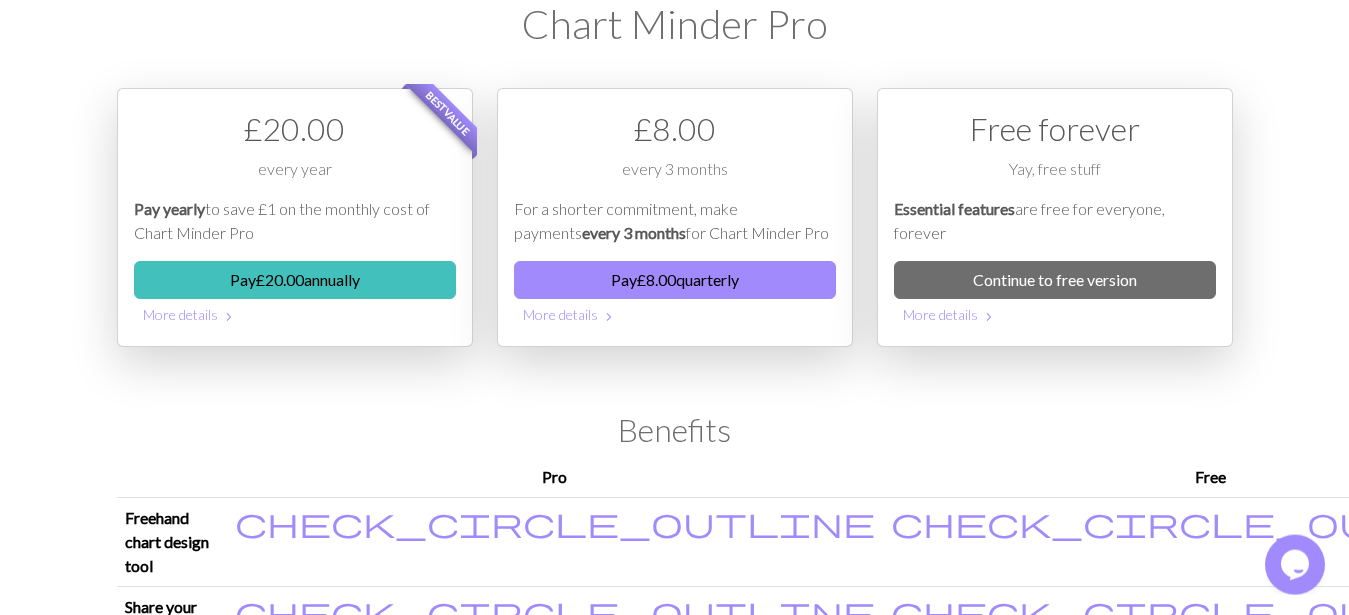 scroll, scrollTop: 0, scrollLeft: 0, axis: both 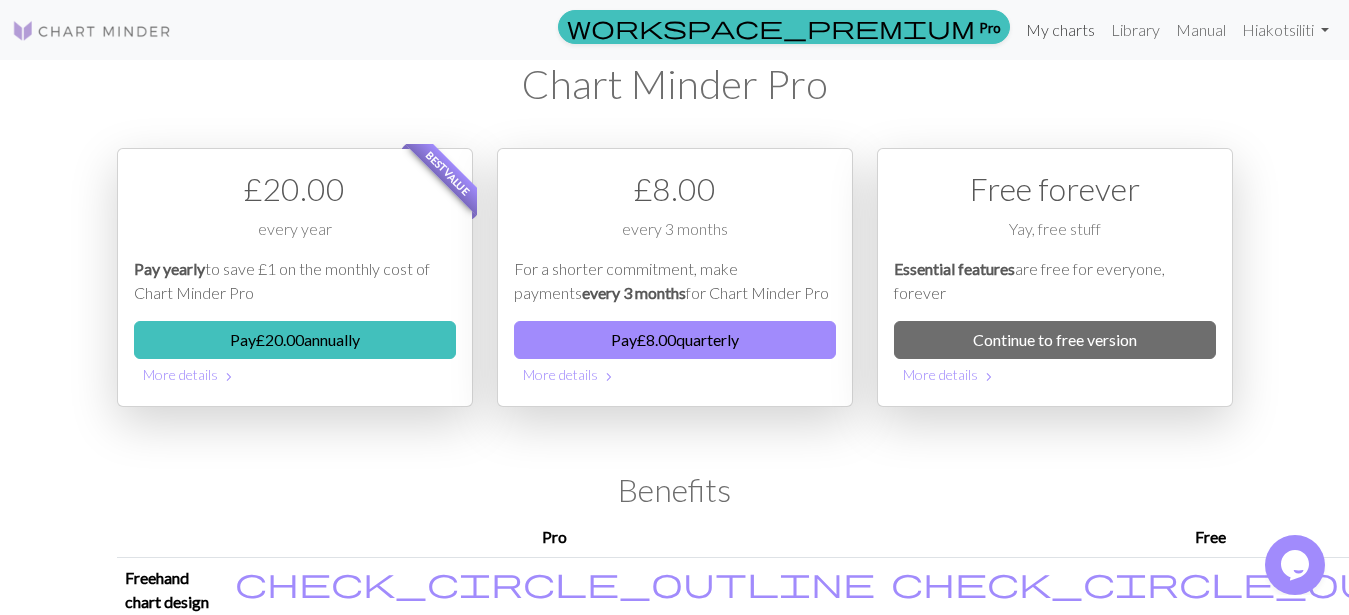 click on "My charts" at bounding box center [1060, 30] 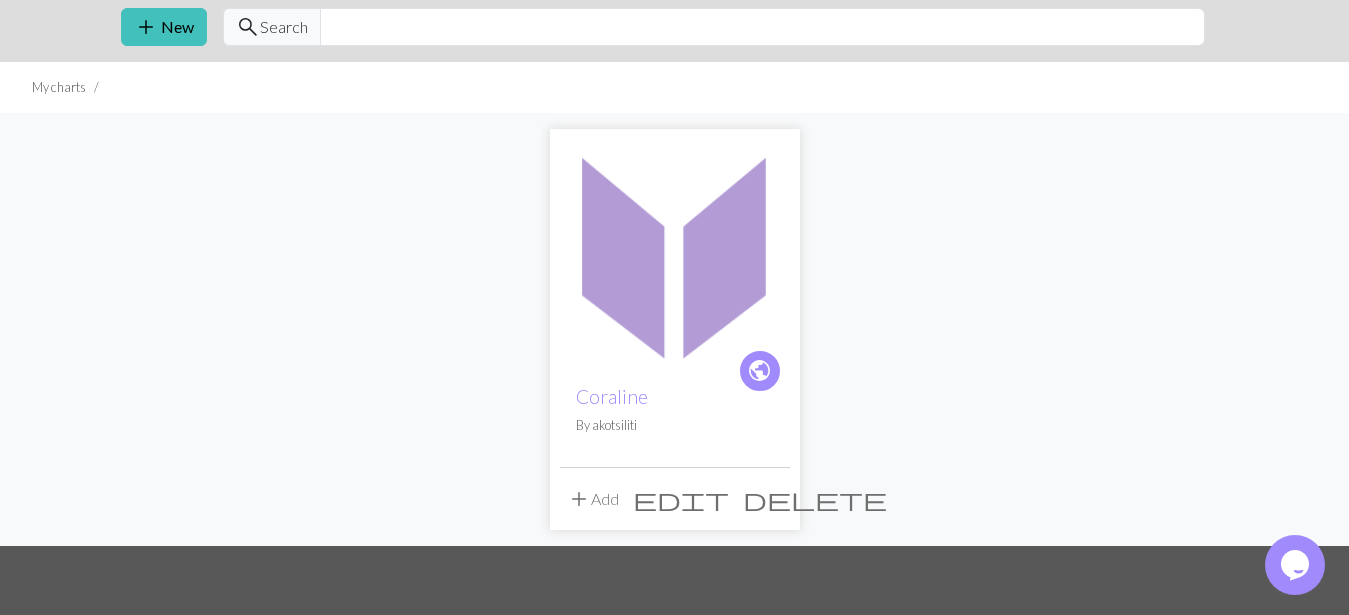 scroll, scrollTop: 102, scrollLeft: 0, axis: vertical 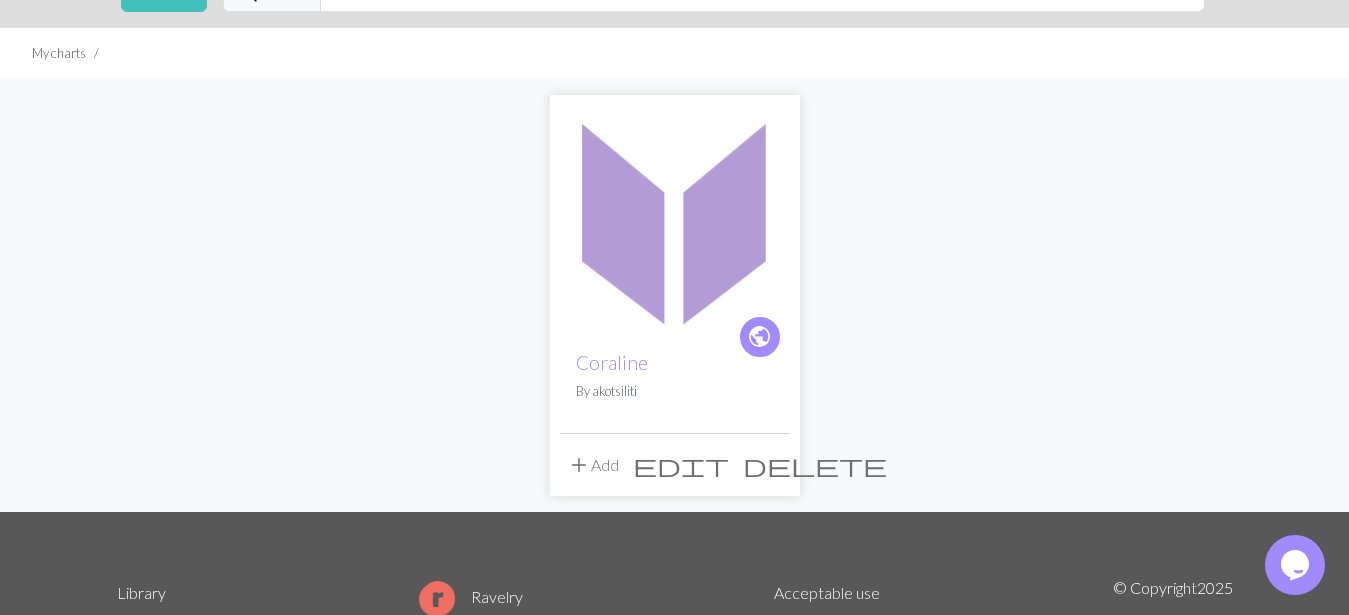 click on "edit" at bounding box center (681, 465) 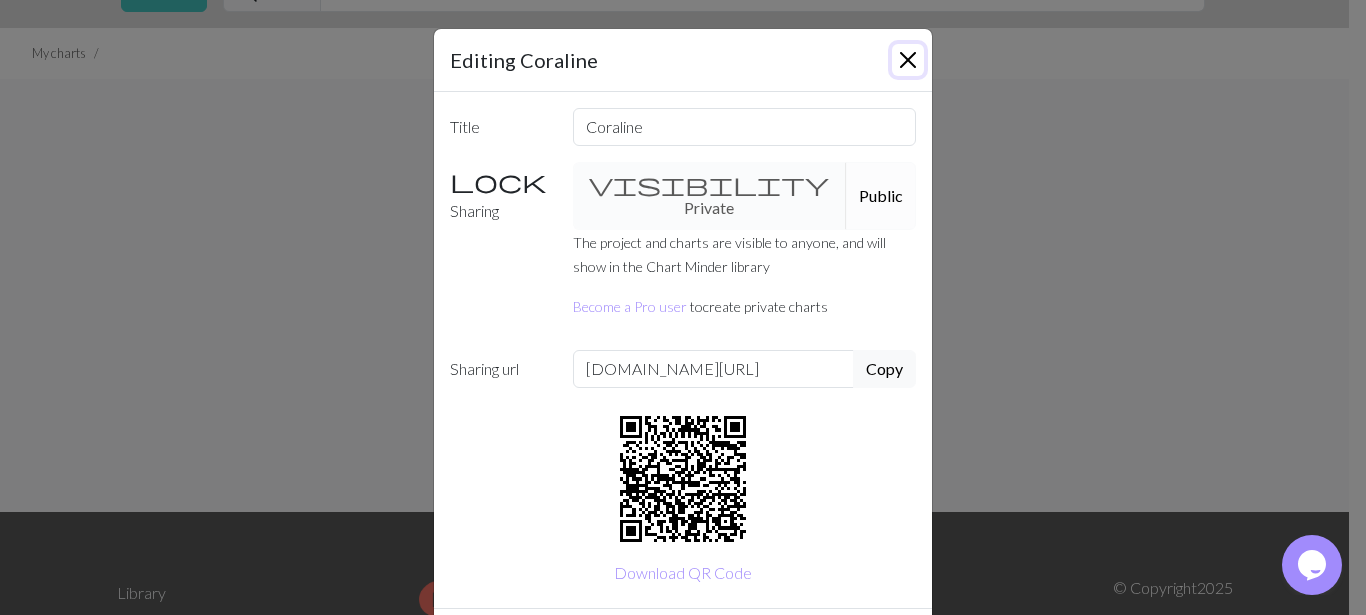 click at bounding box center [908, 60] 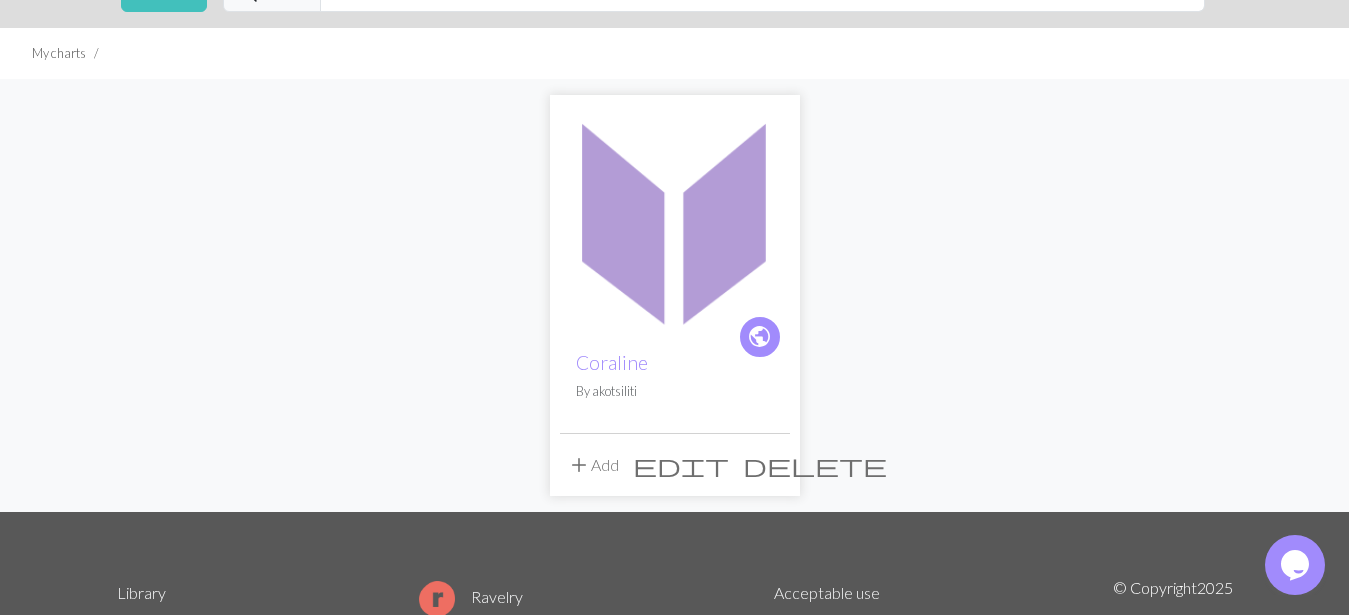 click on "delete" at bounding box center [815, 465] 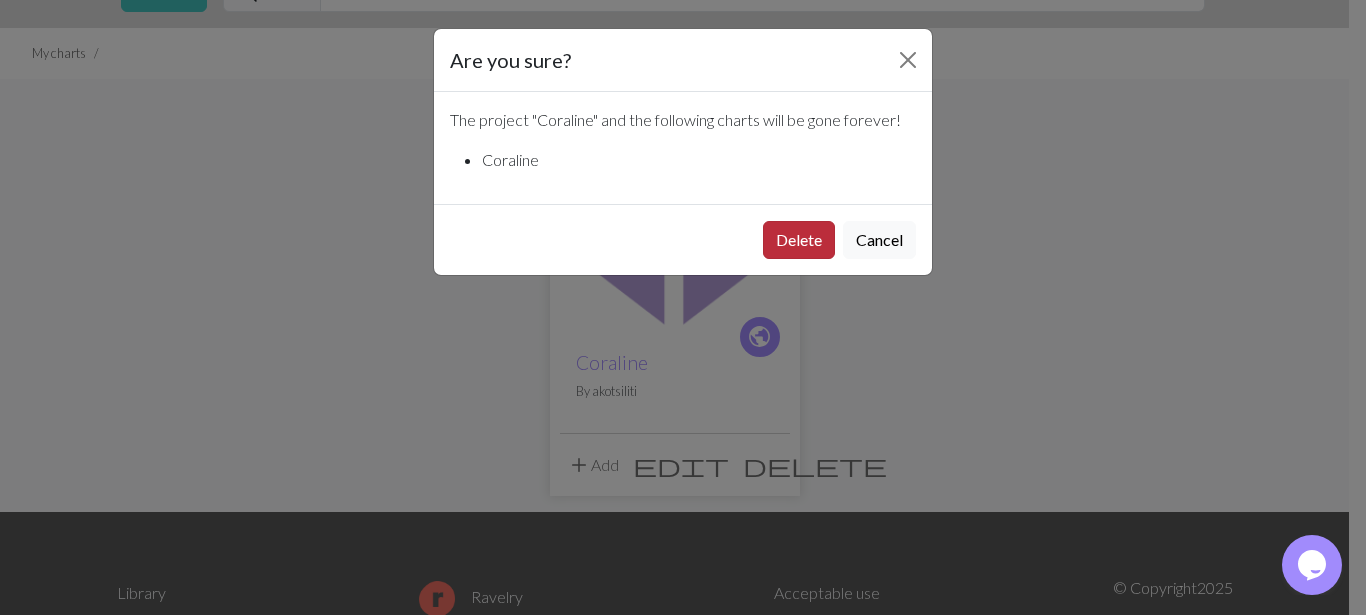 click on "Delete" at bounding box center (799, 240) 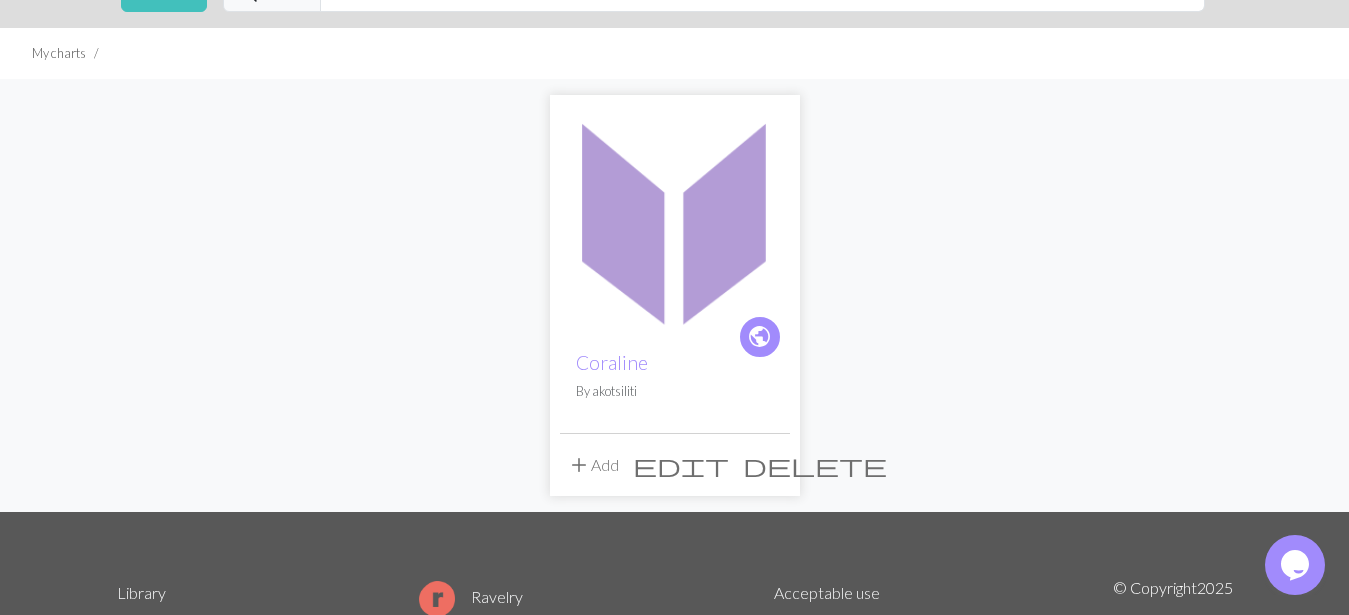 click on "delete" at bounding box center (815, 465) 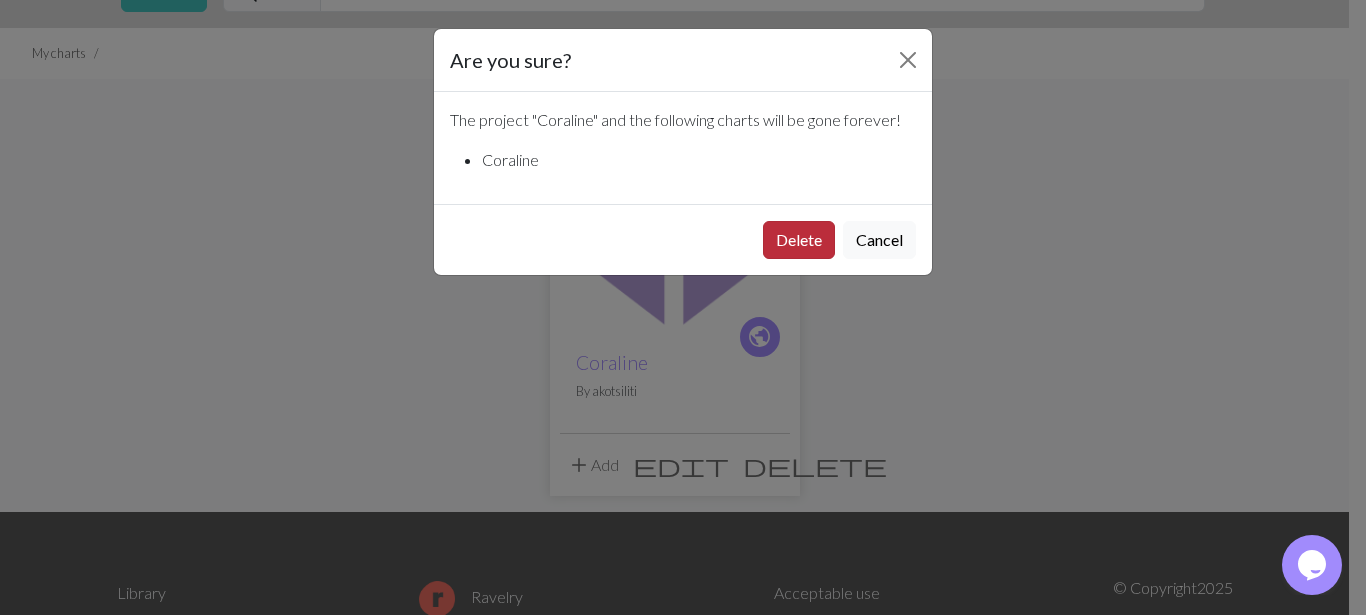click on "Delete" at bounding box center [799, 240] 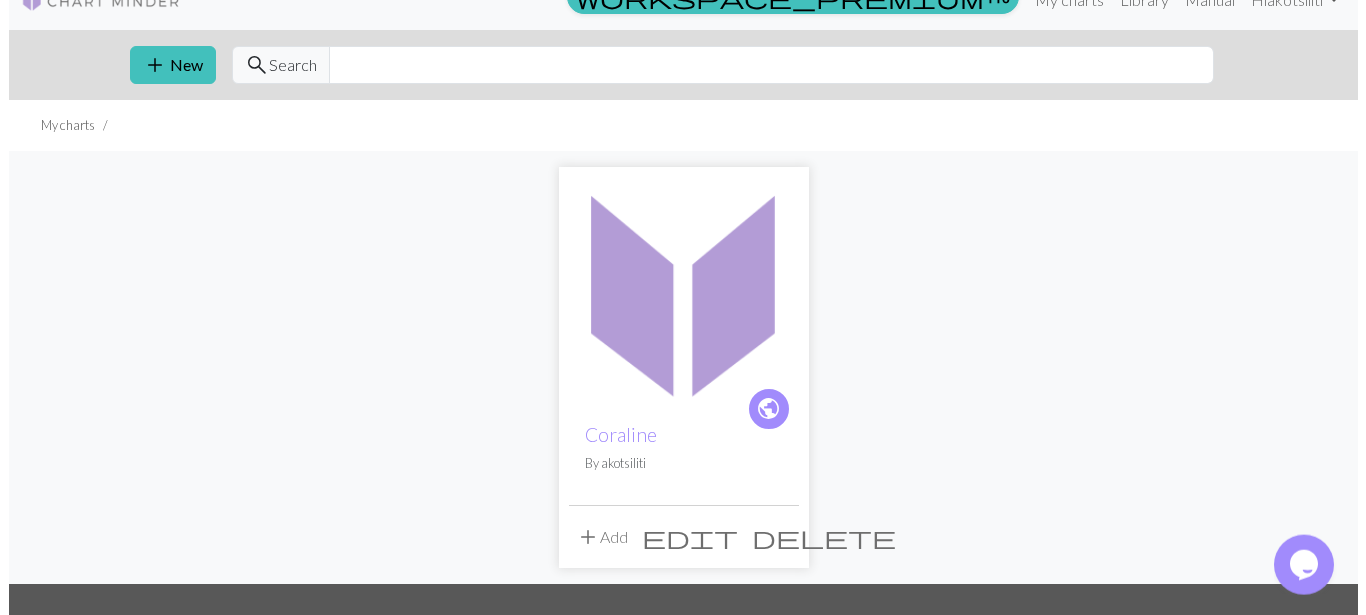 scroll, scrollTop: 0, scrollLeft: 0, axis: both 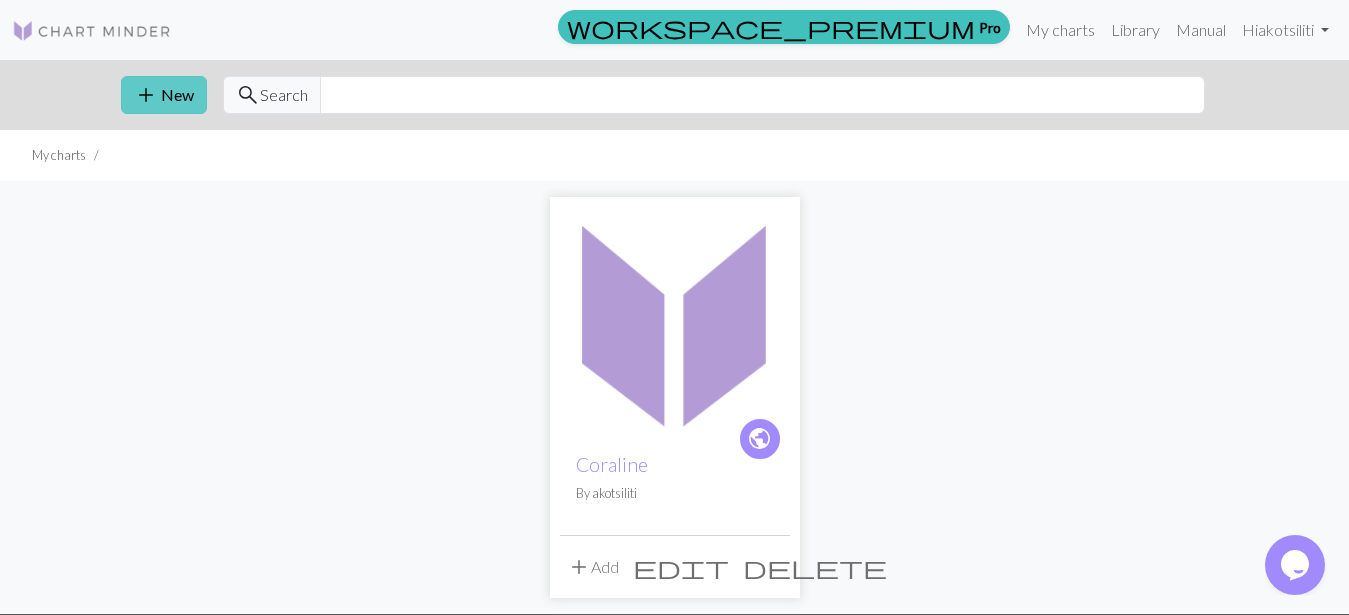 click on "add   New" at bounding box center (164, 95) 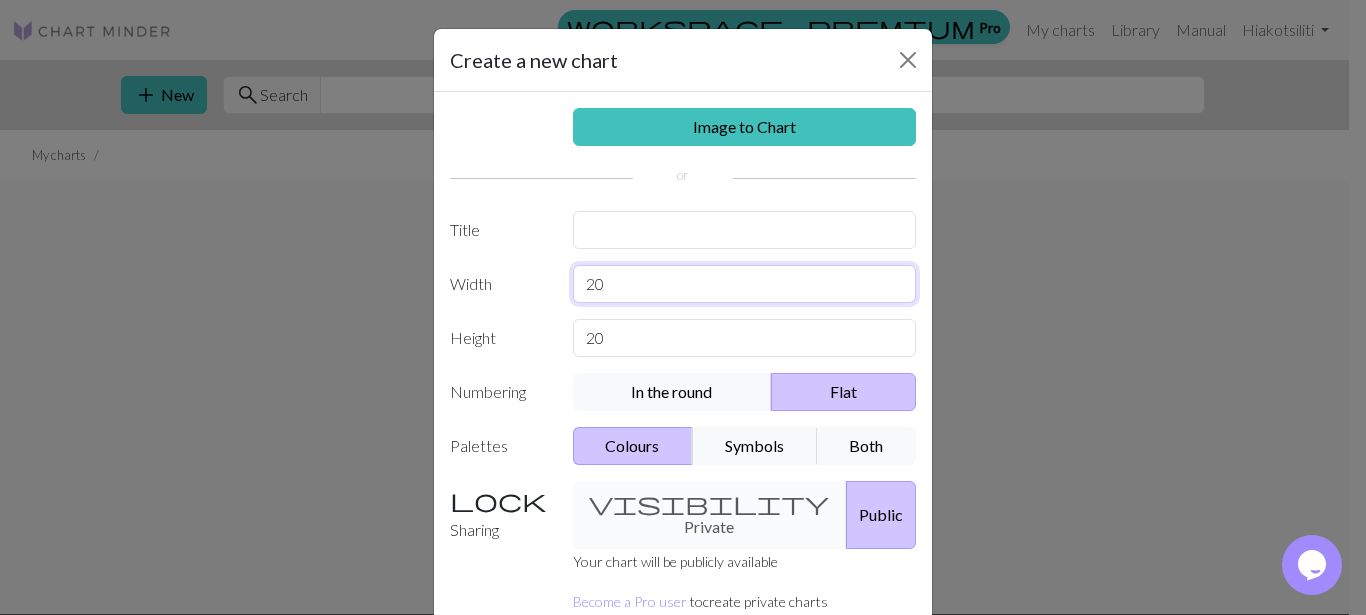 drag, startPoint x: 626, startPoint y: 273, endPoint x: 543, endPoint y: 305, distance: 88.95505 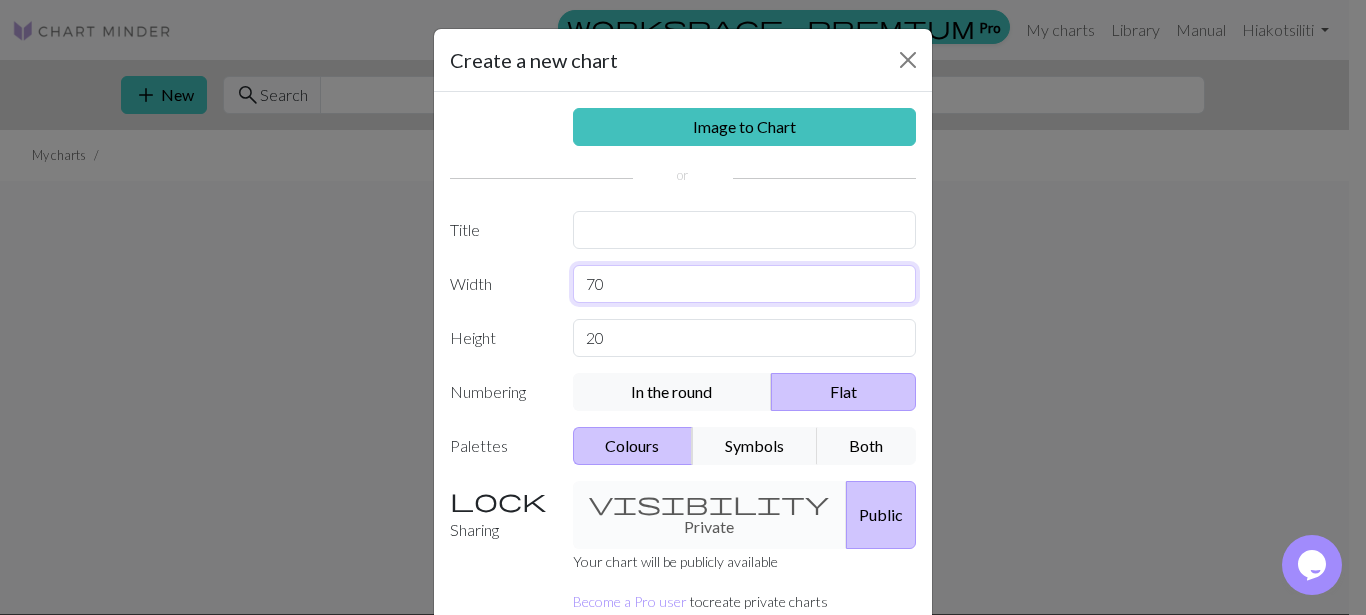 type on "70" 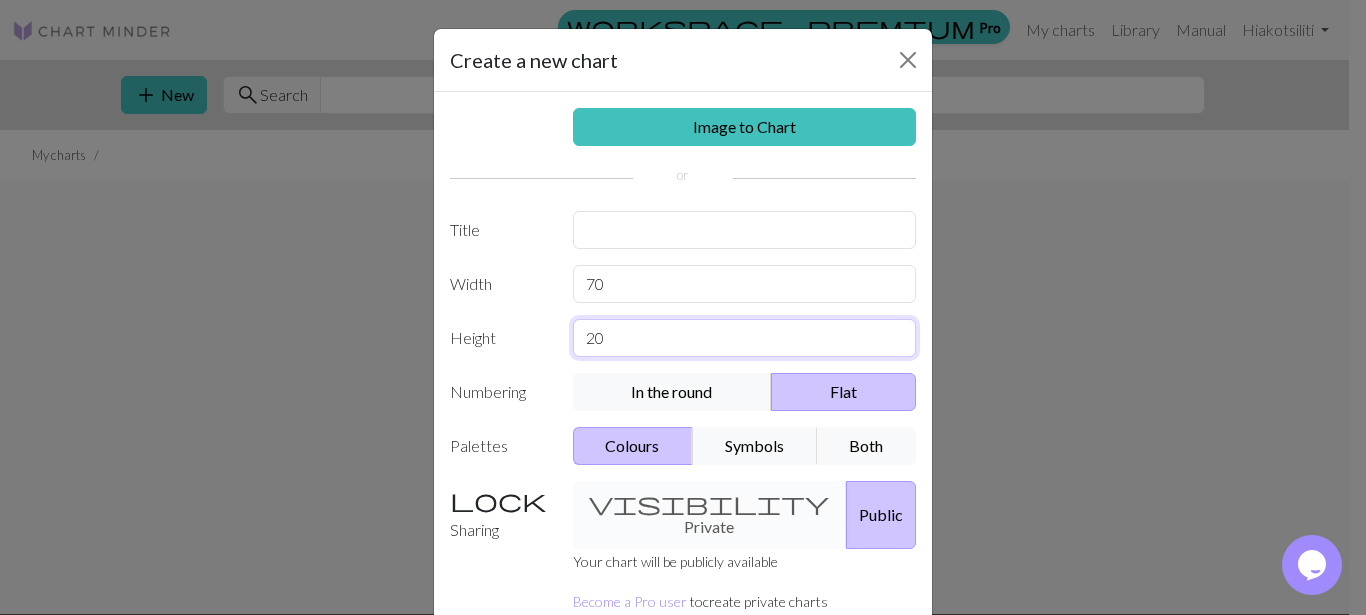 drag, startPoint x: 621, startPoint y: 337, endPoint x: 514, endPoint y: 345, distance: 107.298645 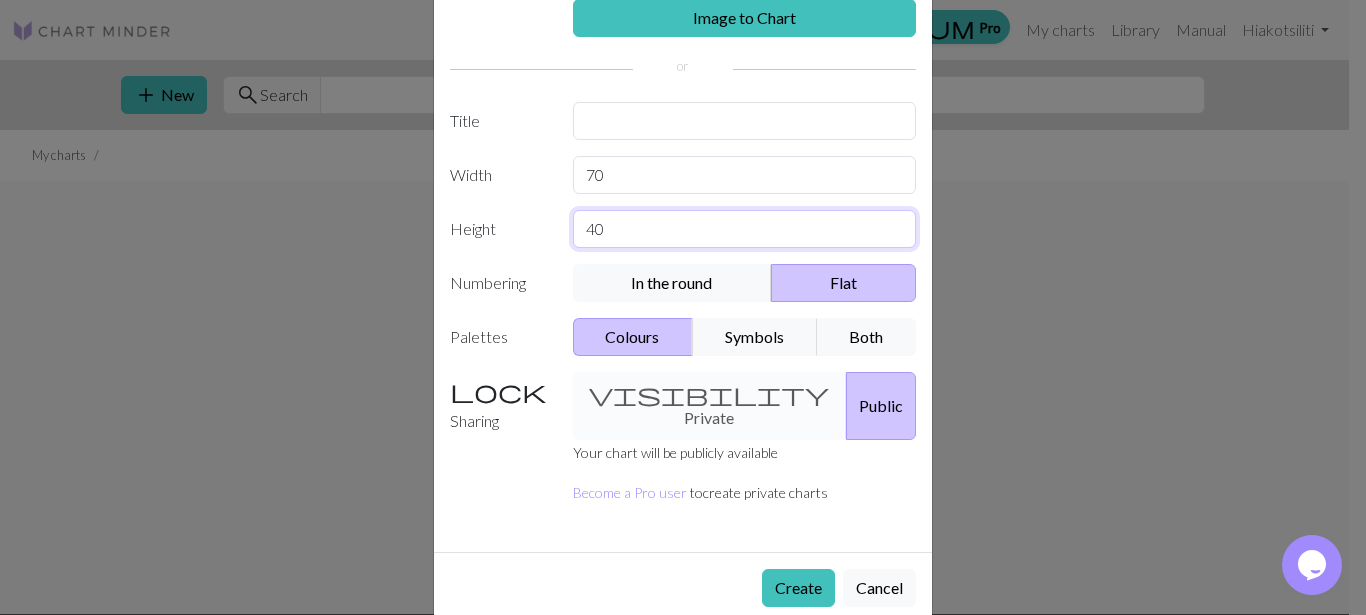 scroll, scrollTop: 122, scrollLeft: 0, axis: vertical 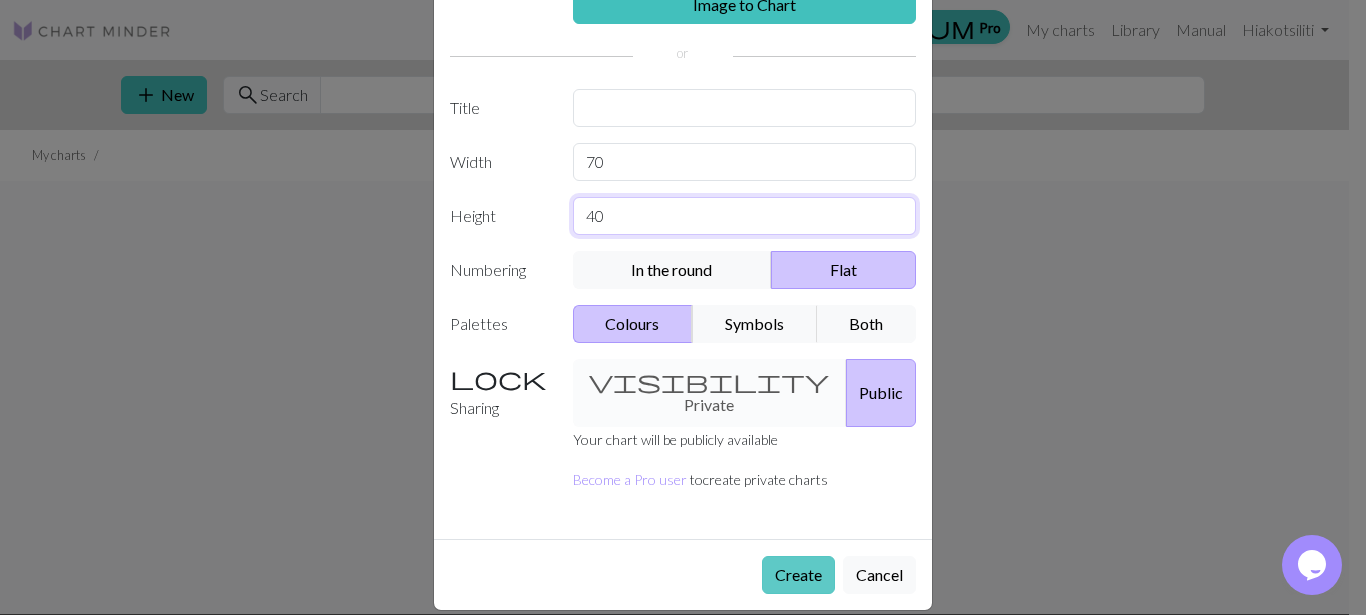 type on "40" 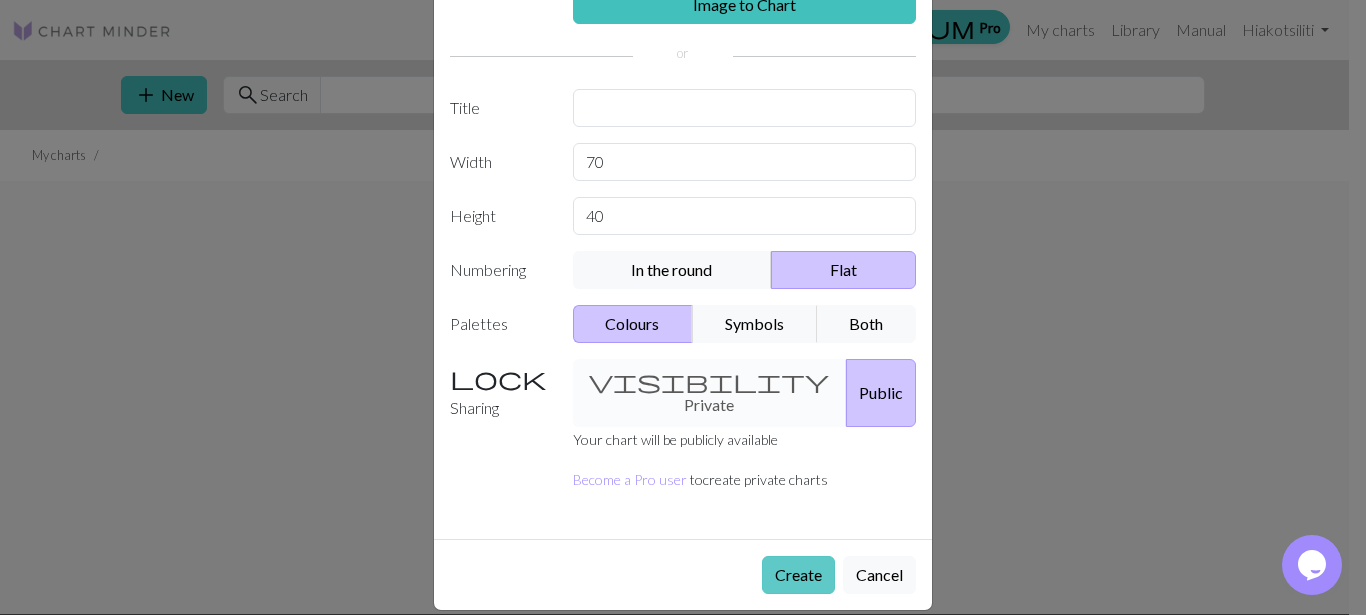 click on "Create" at bounding box center (798, 575) 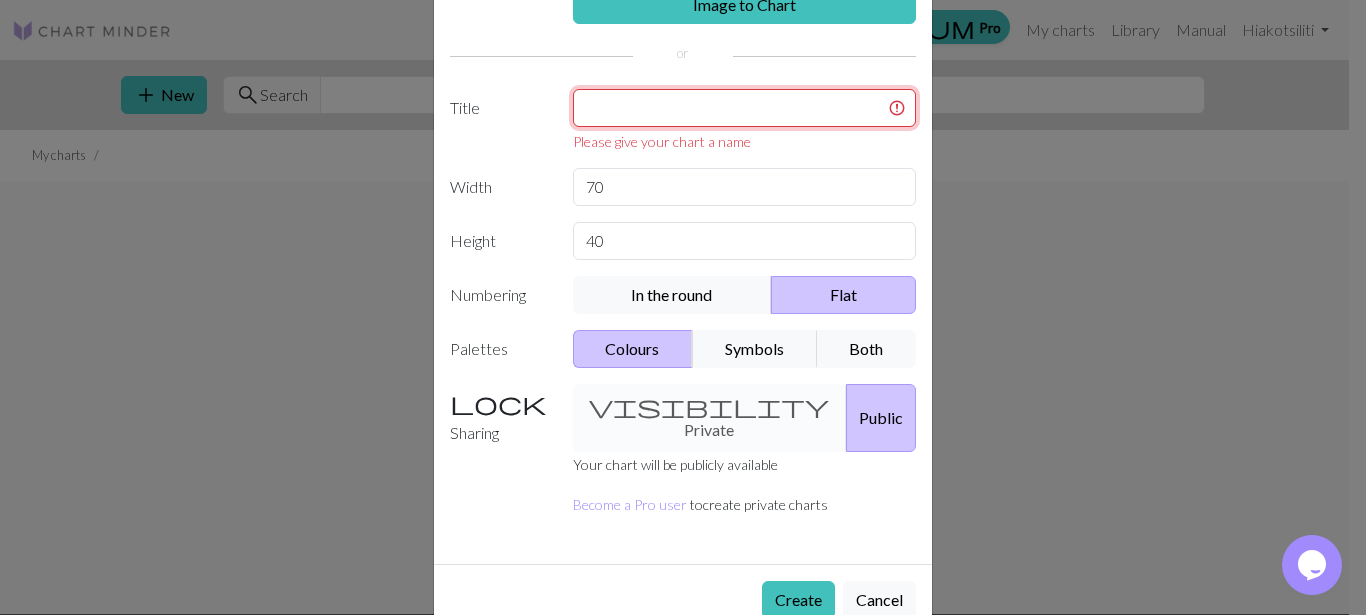 click at bounding box center (745, 108) 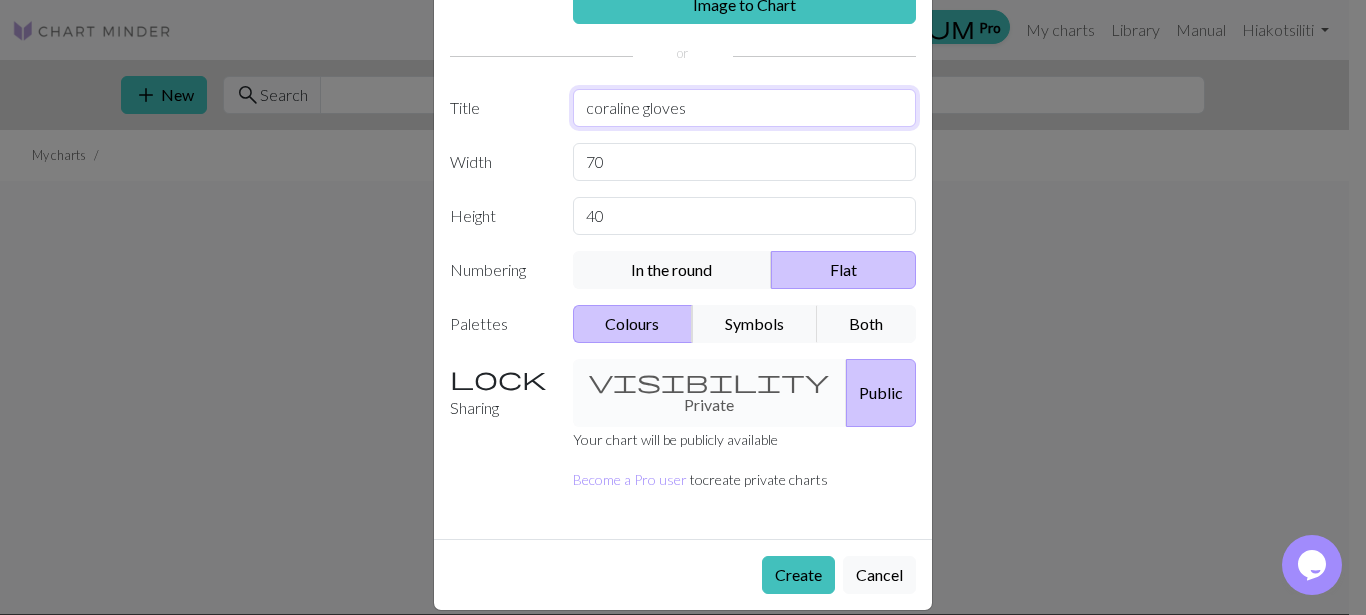 type on "coraline gloves" 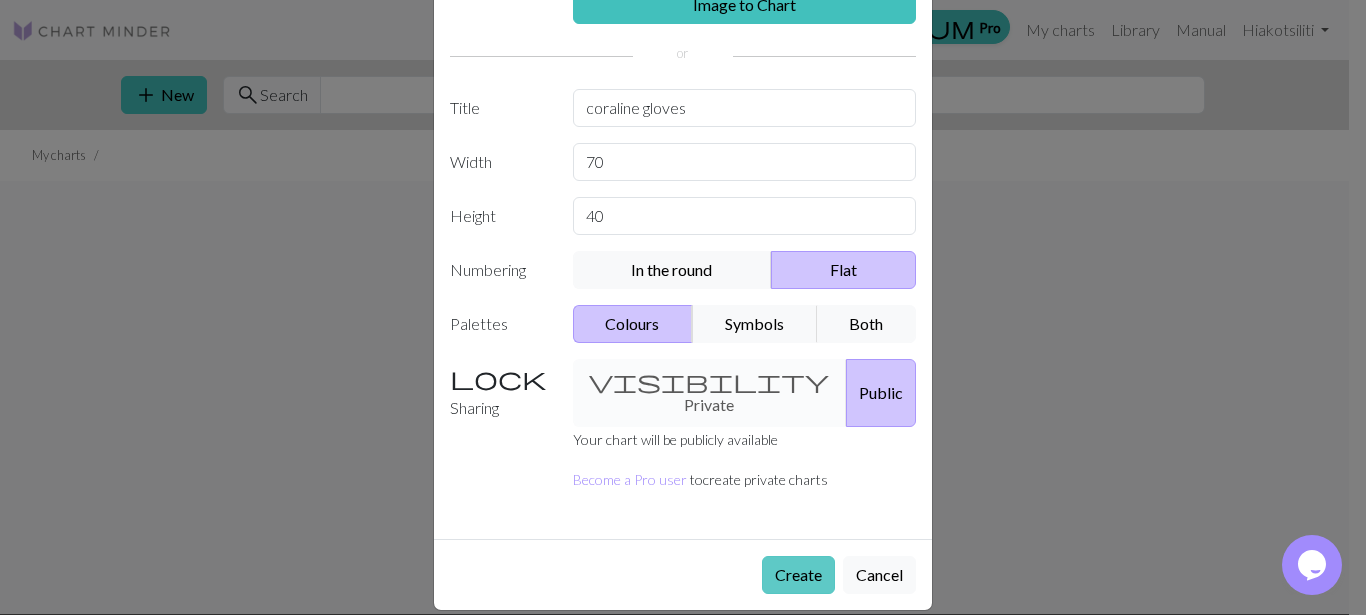 click on "Create" at bounding box center [798, 575] 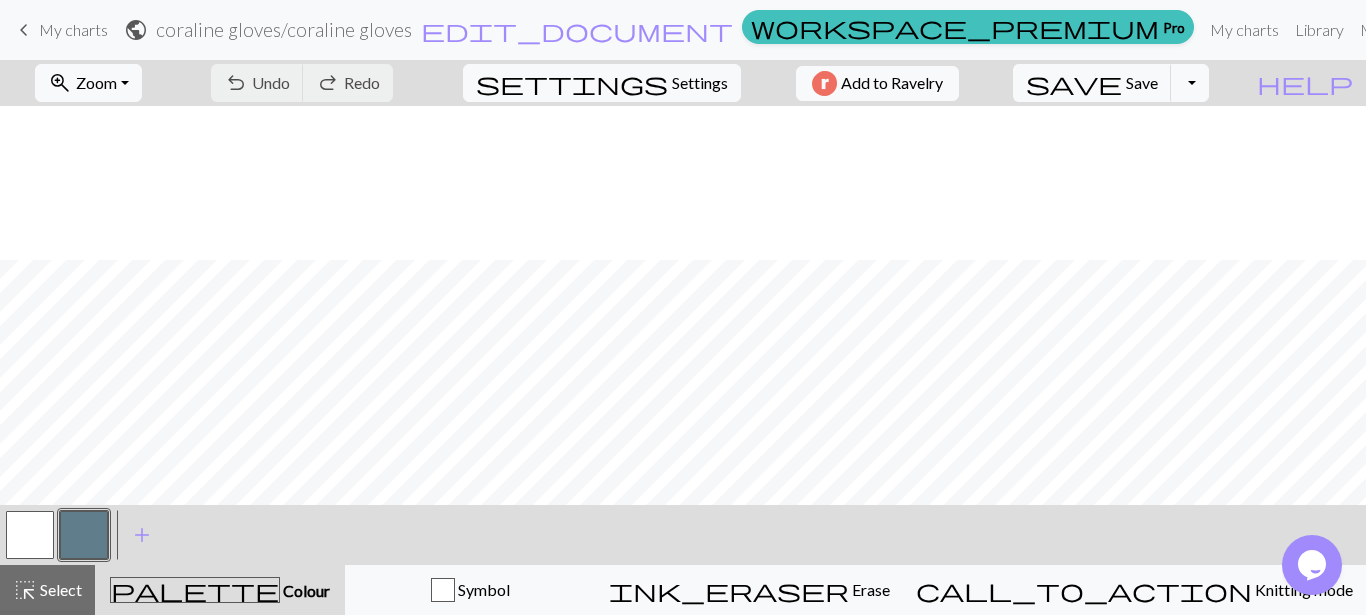 scroll, scrollTop: 508, scrollLeft: 0, axis: vertical 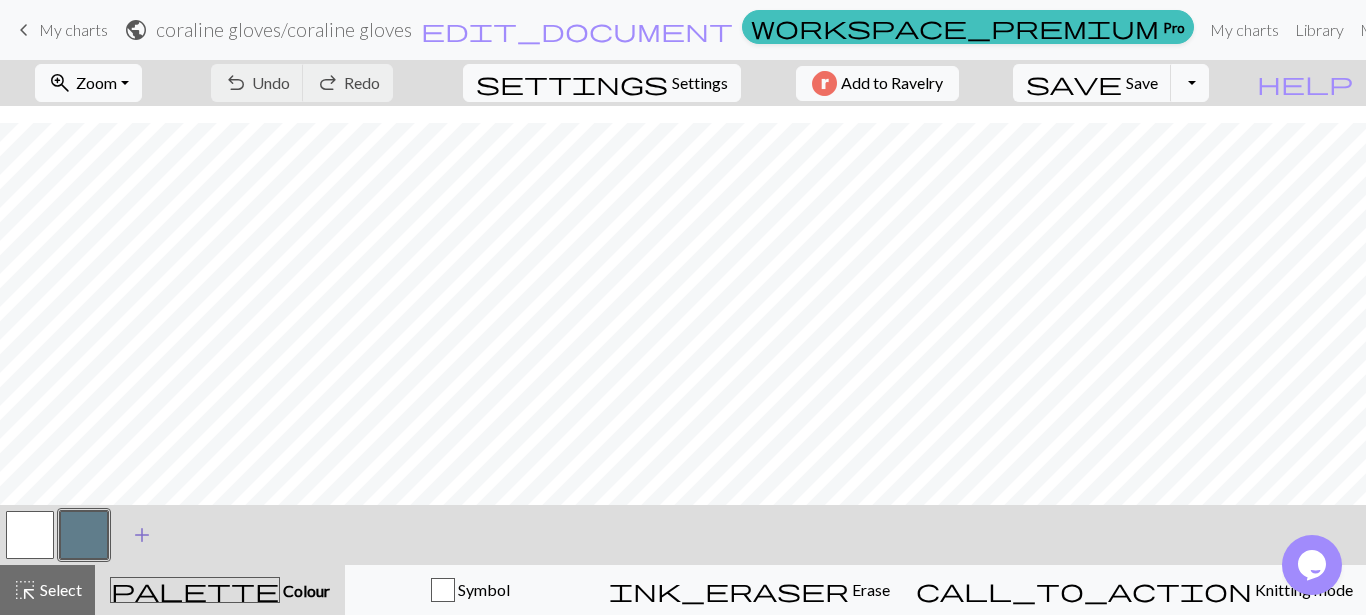 click on "add" at bounding box center [142, 535] 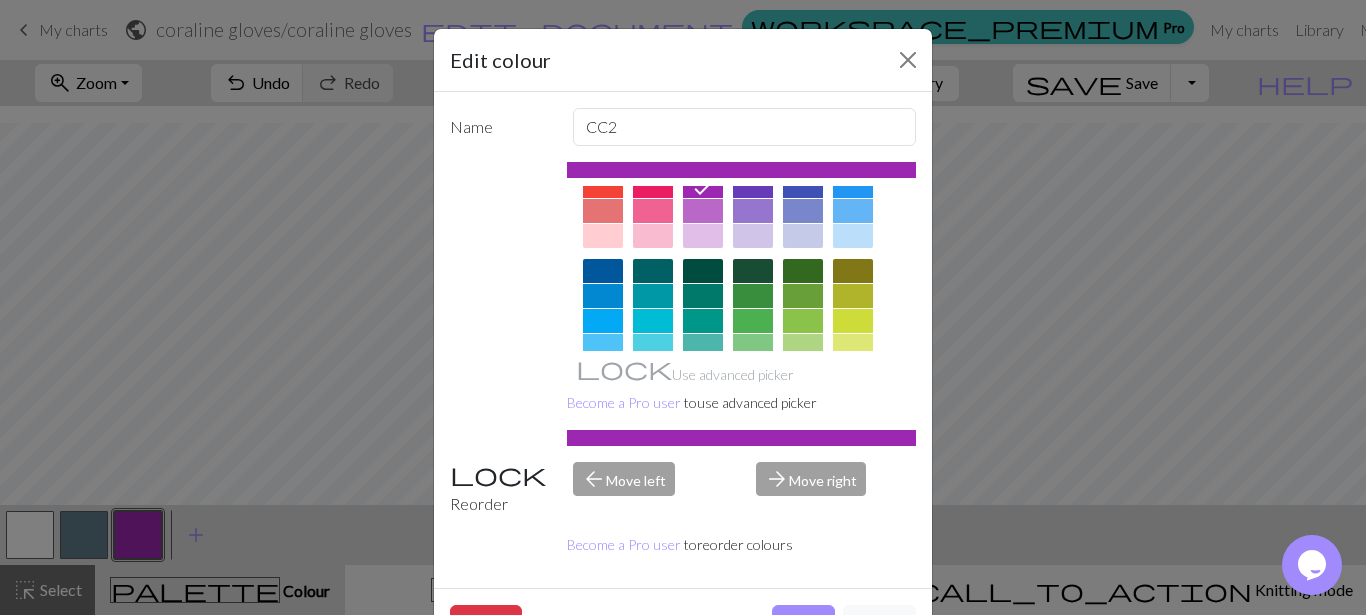 scroll, scrollTop: 114, scrollLeft: 0, axis: vertical 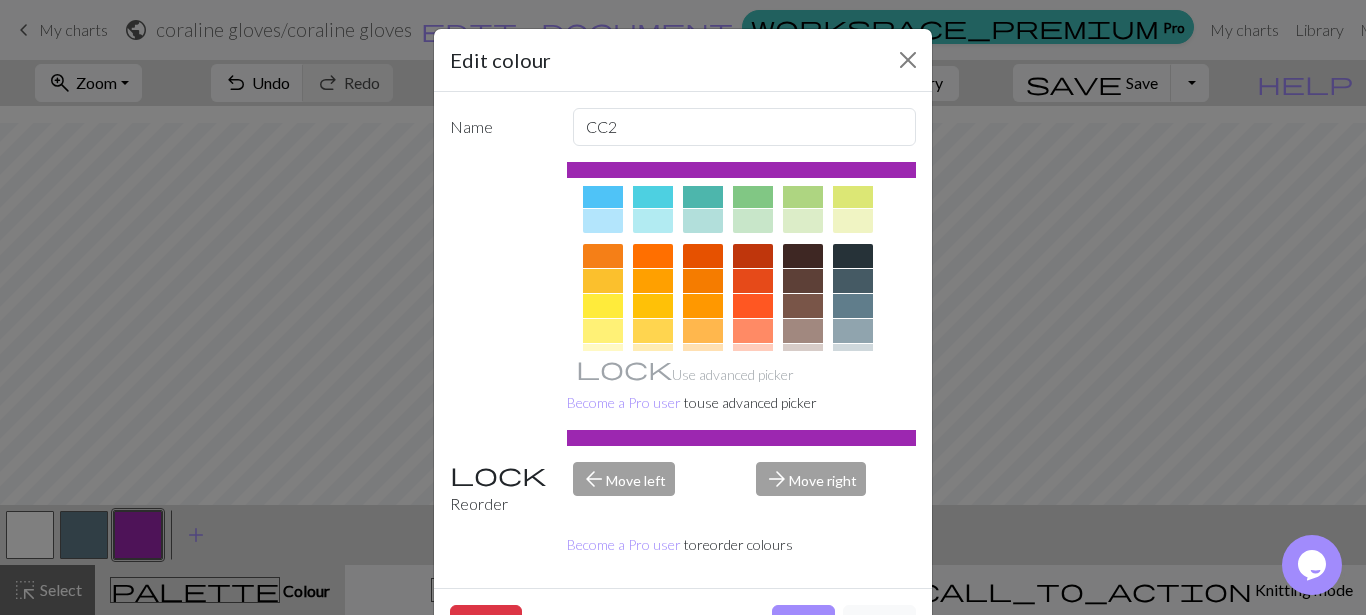 click at bounding box center (703, 281) 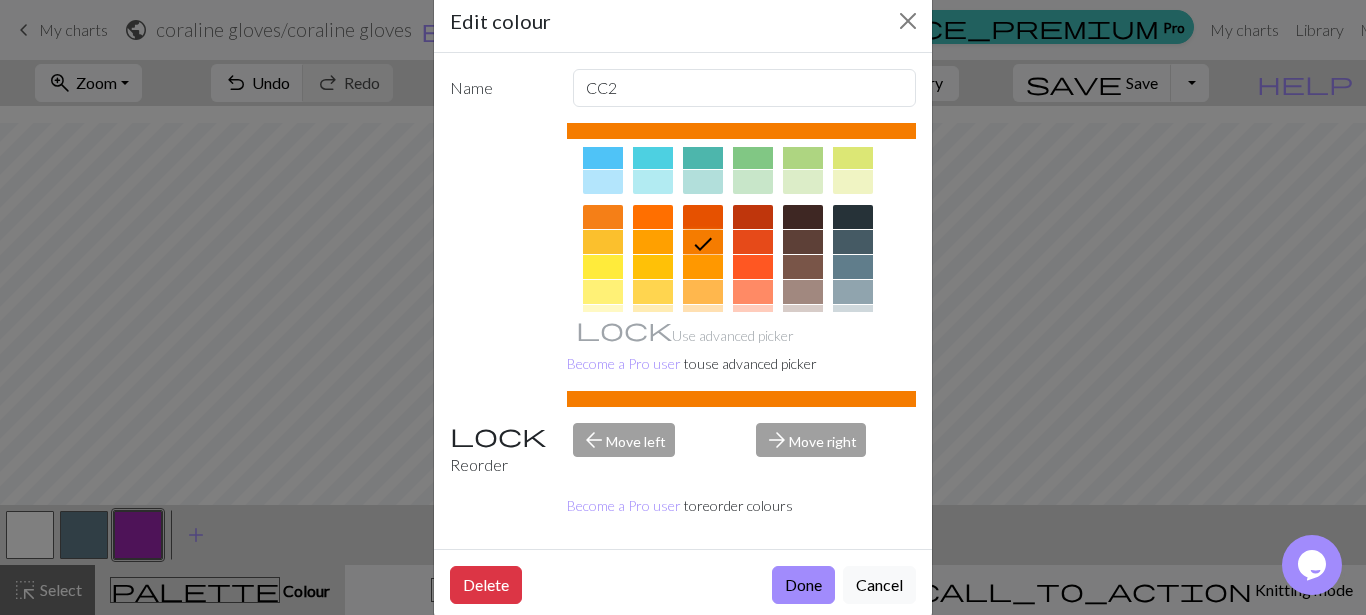 scroll, scrollTop: 53, scrollLeft: 0, axis: vertical 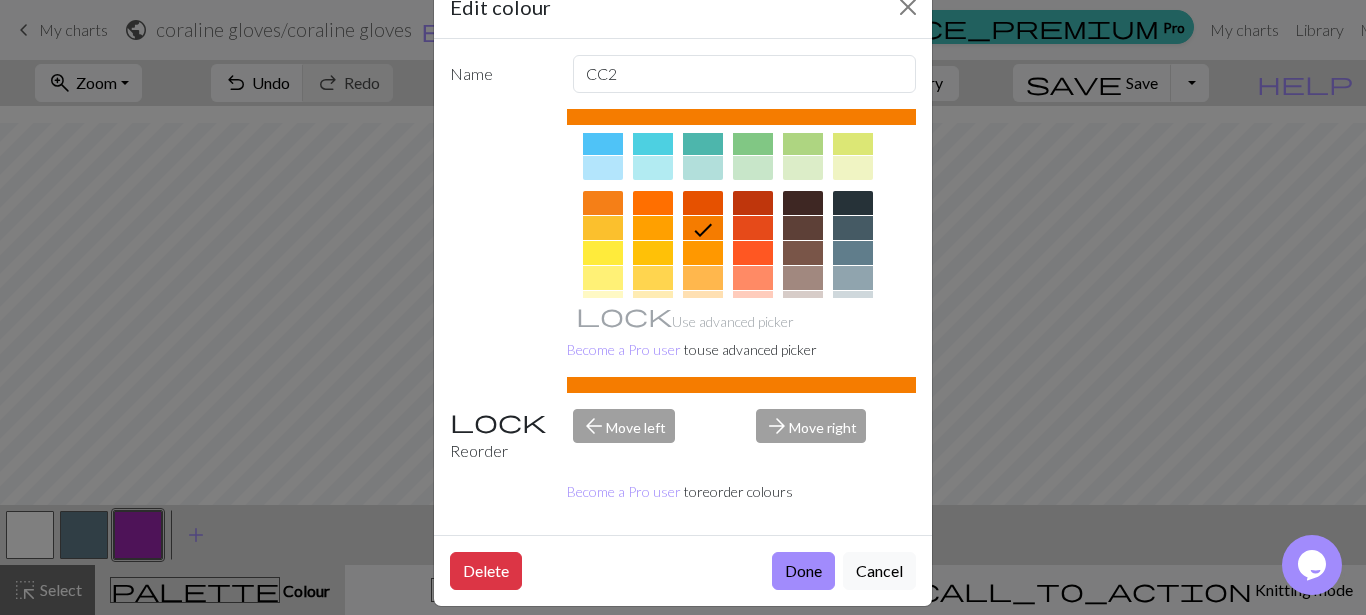 click on "arrow_forward Move right" at bounding box center (836, 436) 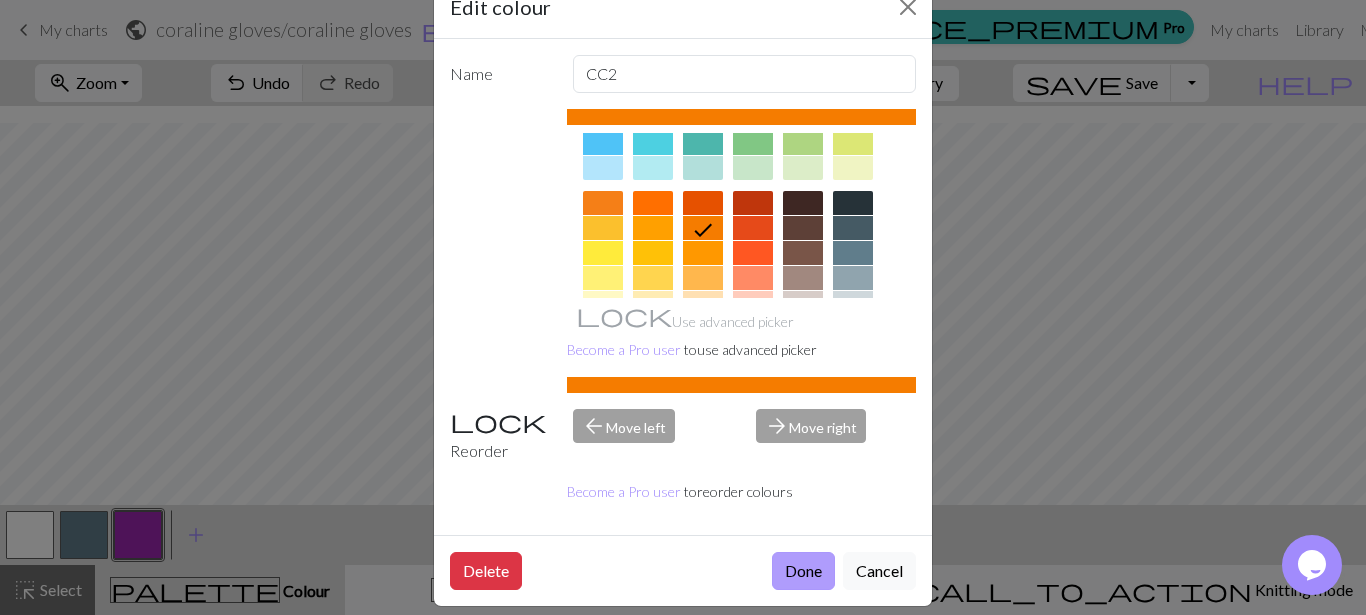 click on "Done" at bounding box center [803, 571] 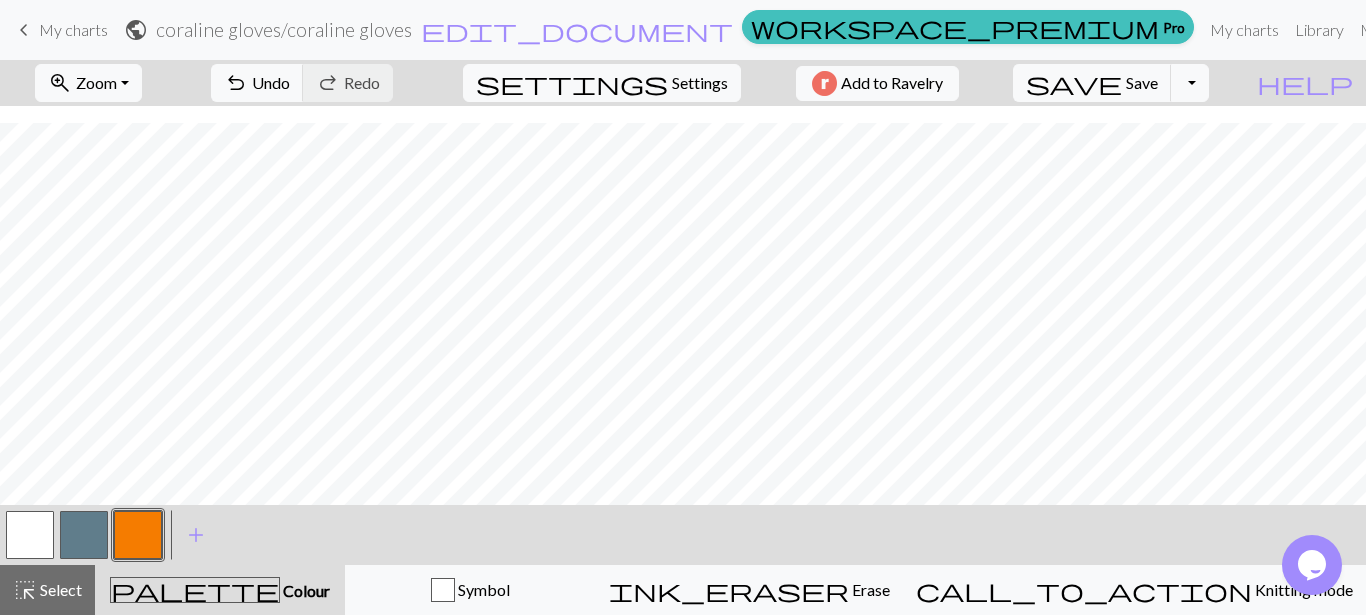 click at bounding box center (84, 535) 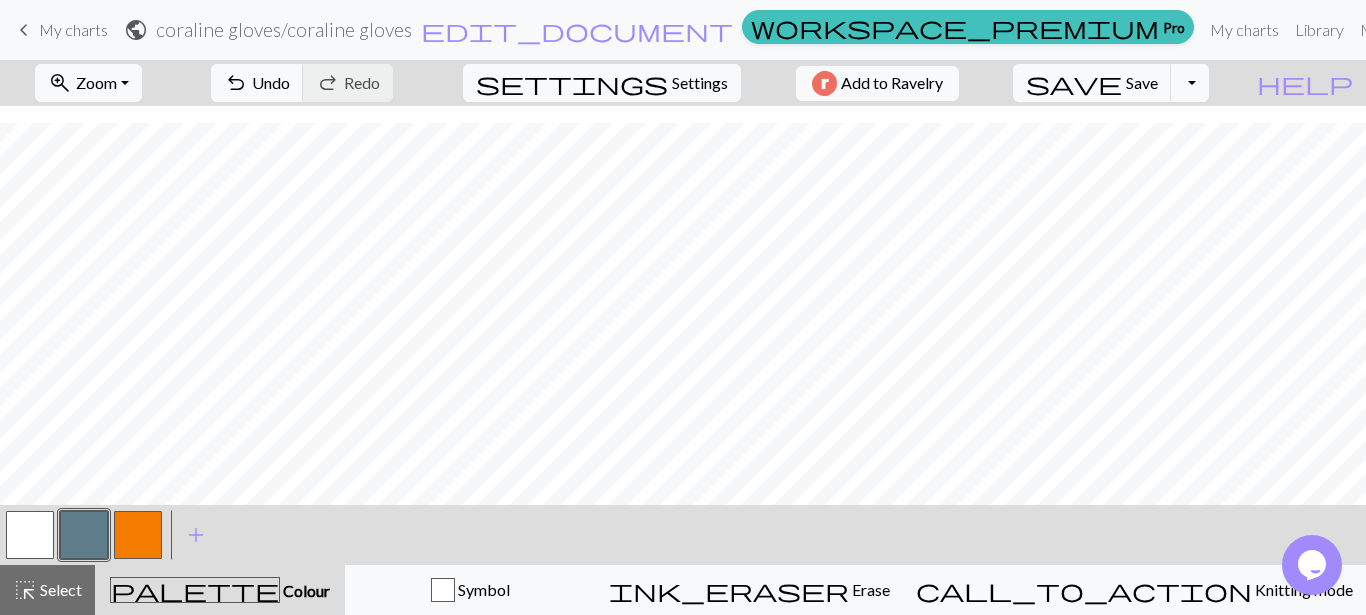 click at bounding box center (30, 535) 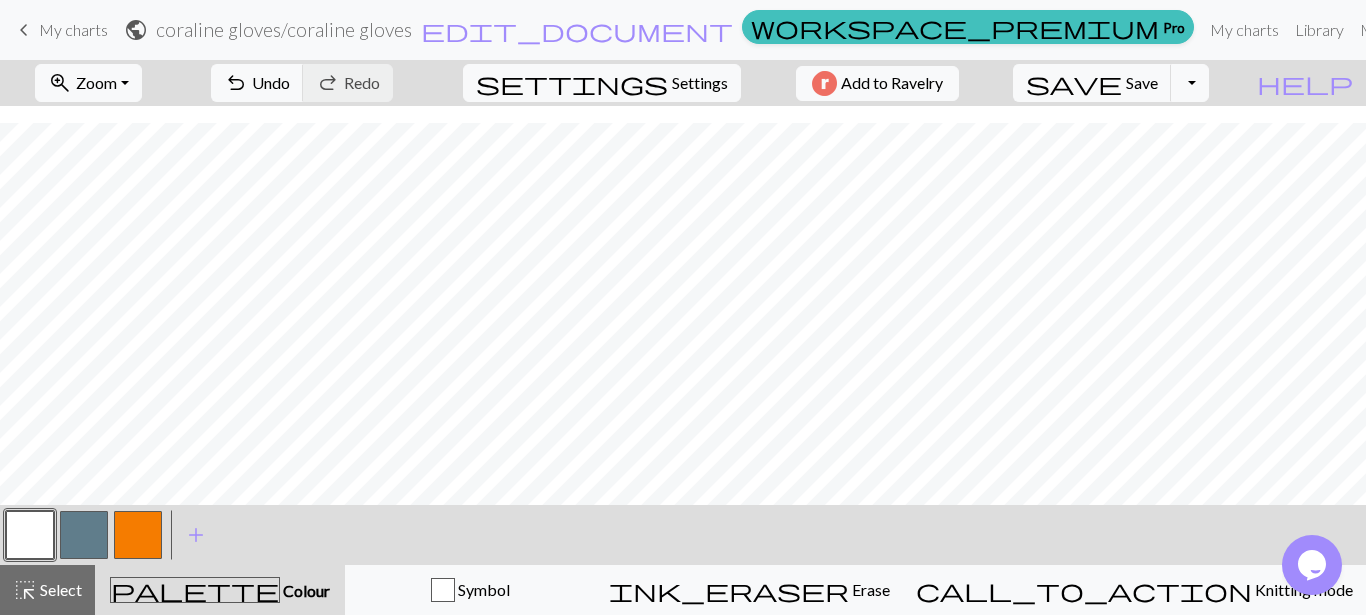 click at bounding box center (30, 535) 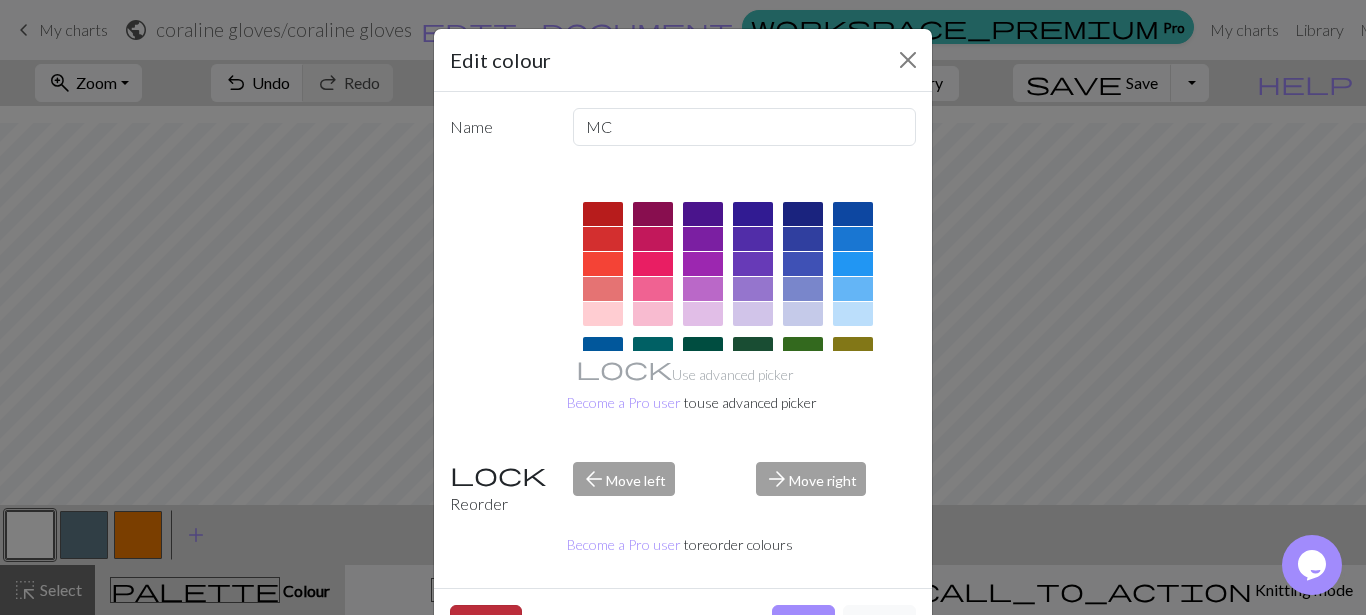 click on "Delete" at bounding box center (486, 624) 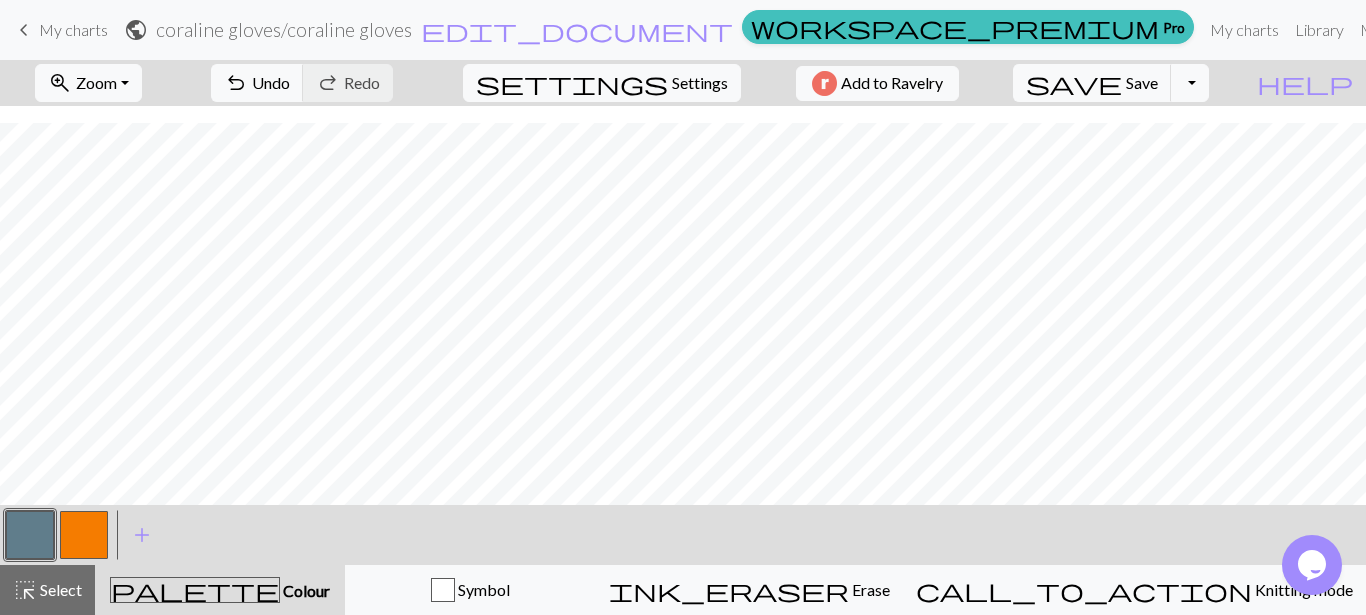 click at bounding box center (30, 535) 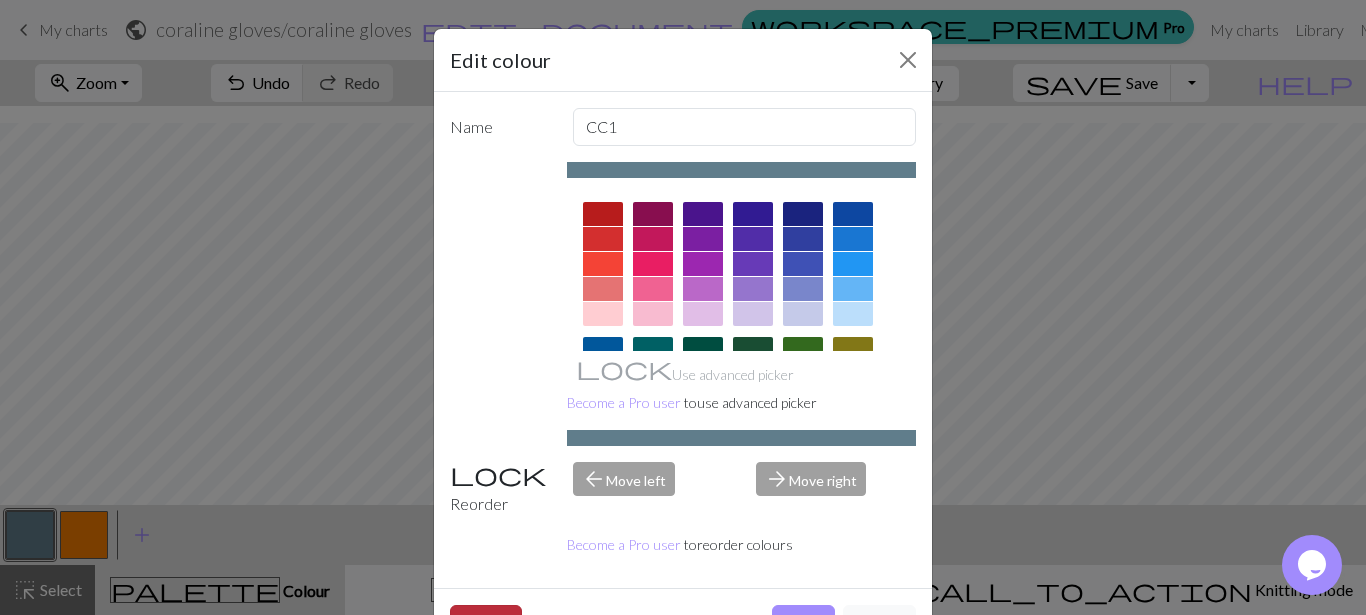 click on "Delete" at bounding box center (486, 624) 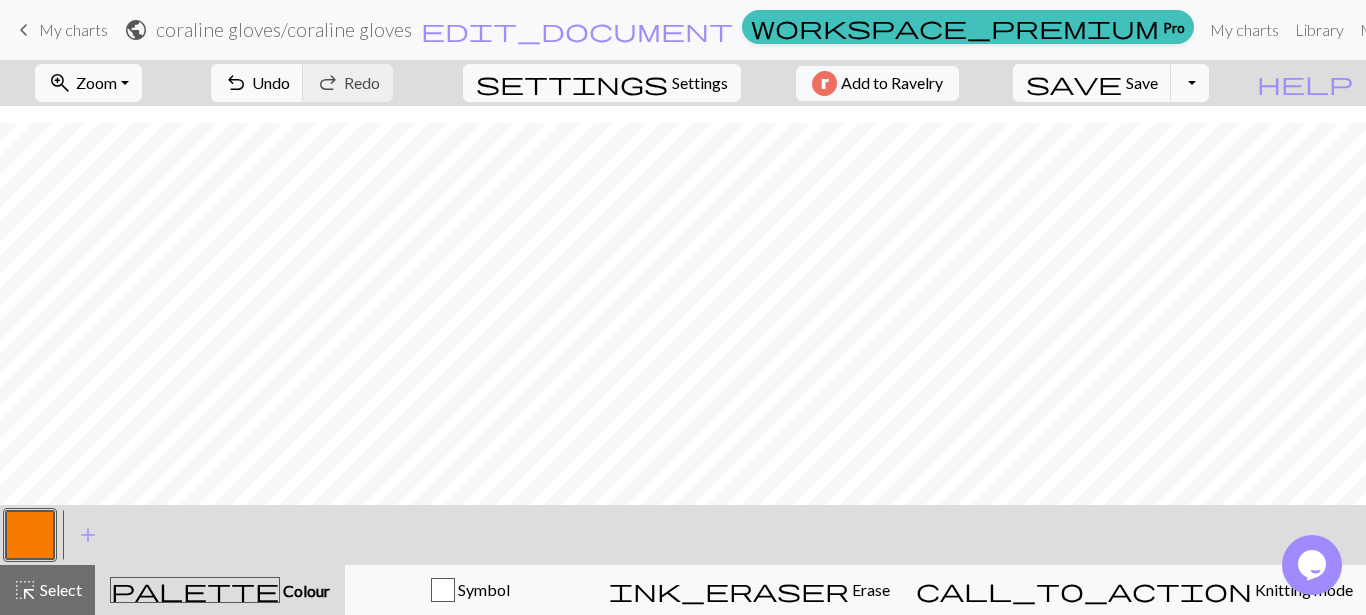 click at bounding box center (30, 535) 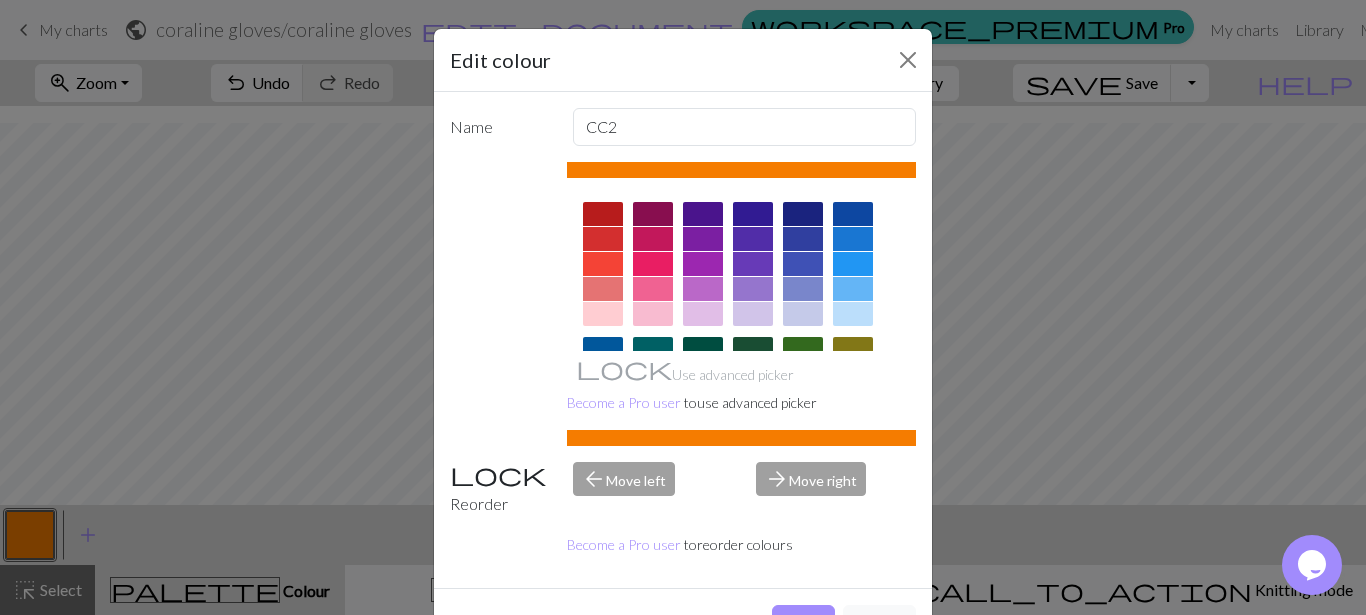 click on "Edit colour Name CC2 Use advanced picker Become a Pro user   to  use advanced picker Reorder arrow_back Move left arrow_forward Move right Become a Pro user   to  reorder colours Done Cancel" at bounding box center [683, 307] 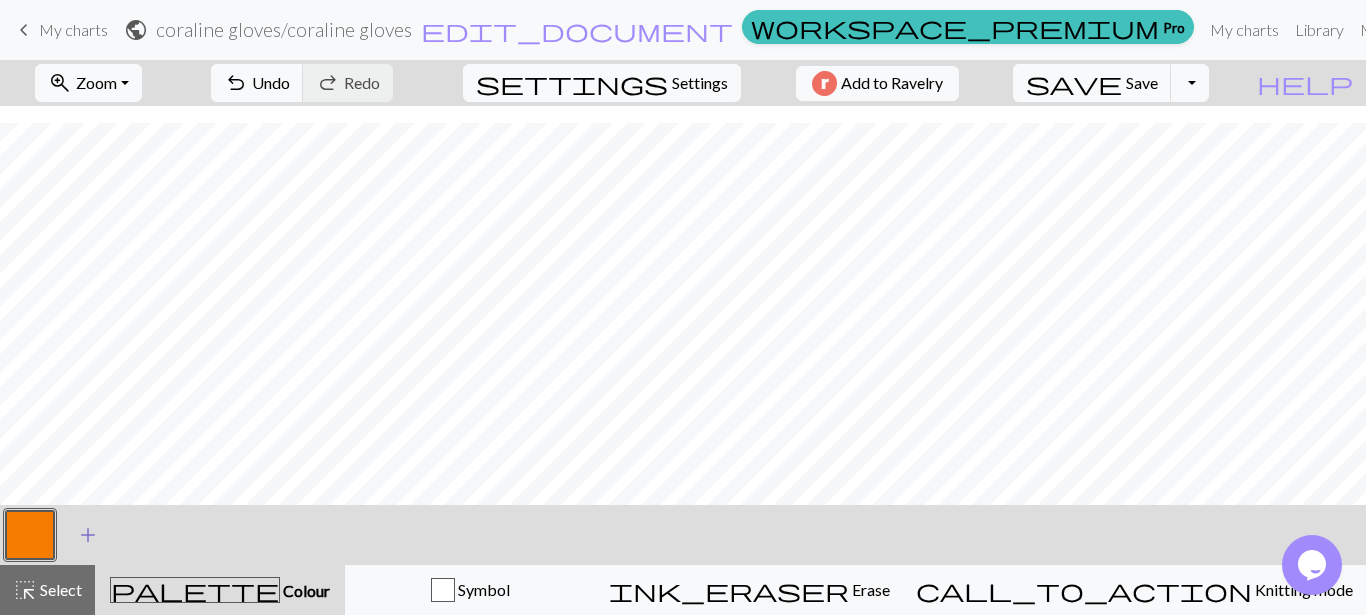 click on "add" at bounding box center [88, 535] 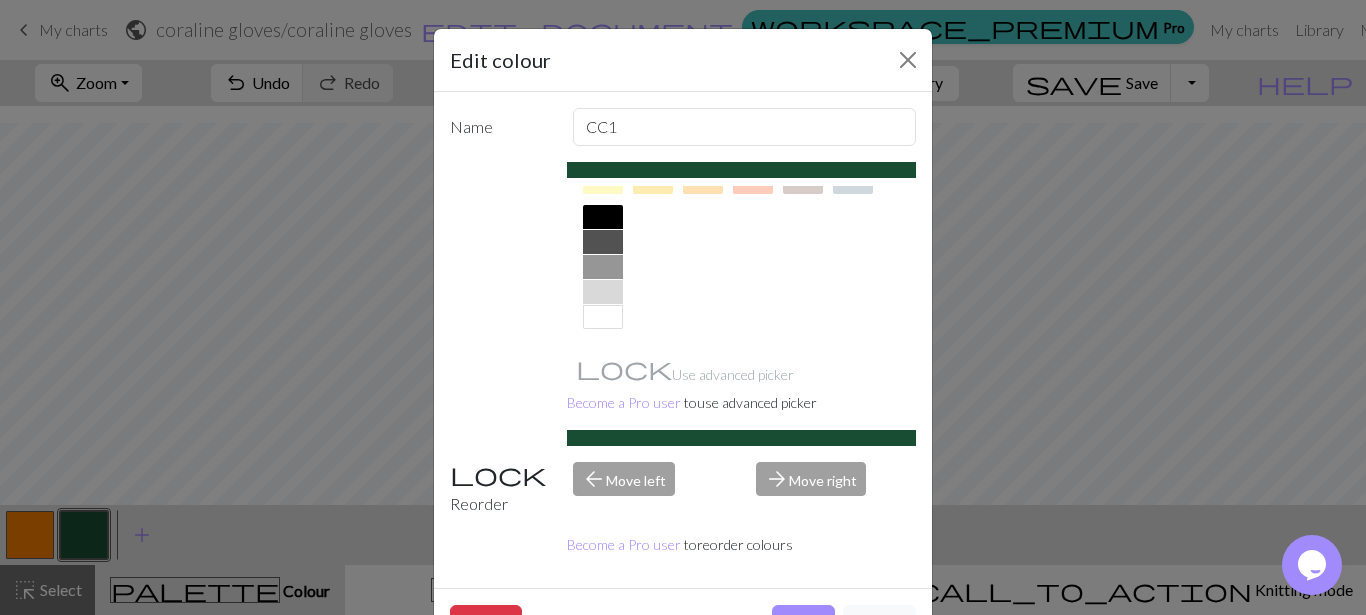 scroll, scrollTop: 403, scrollLeft: 0, axis: vertical 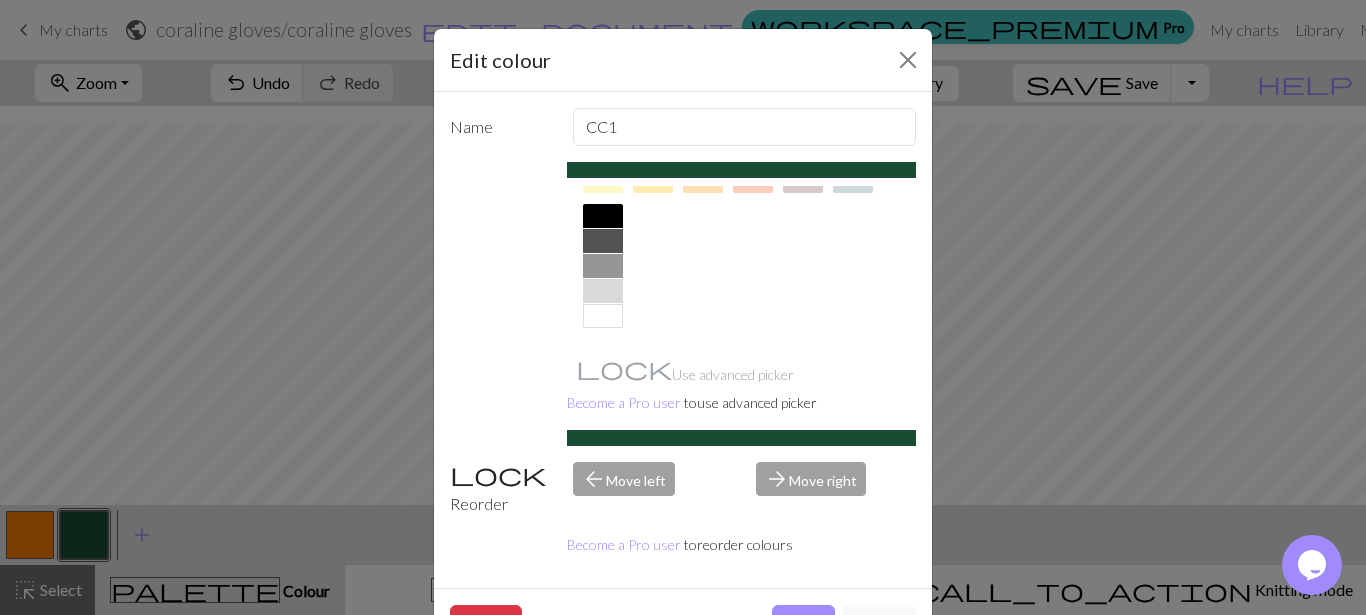click at bounding box center [603, 316] 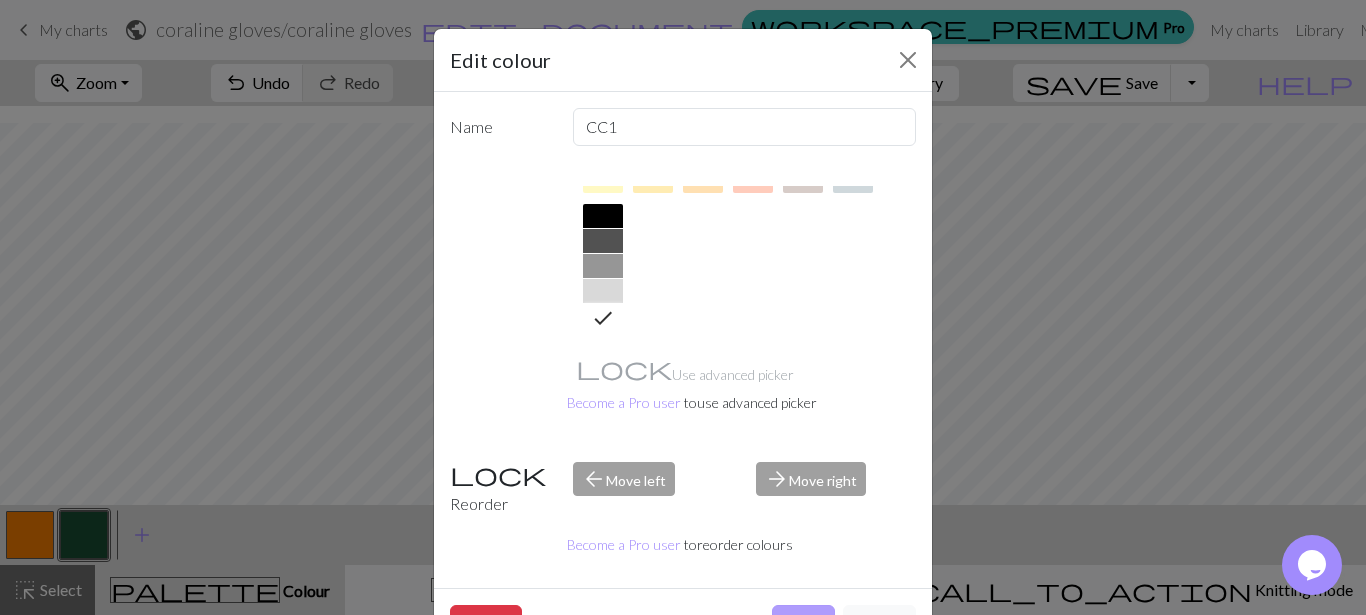 click on "Done" at bounding box center [803, 624] 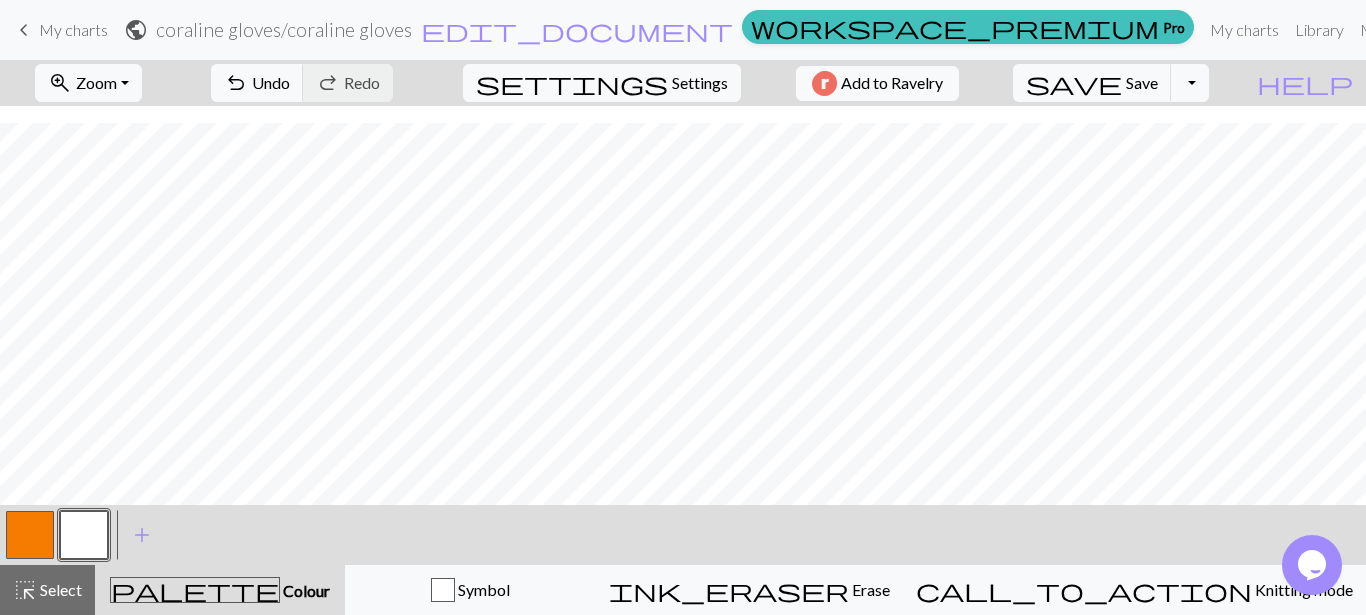 drag, startPoint x: 89, startPoint y: 530, endPoint x: 27, endPoint y: 528, distance: 62.03225 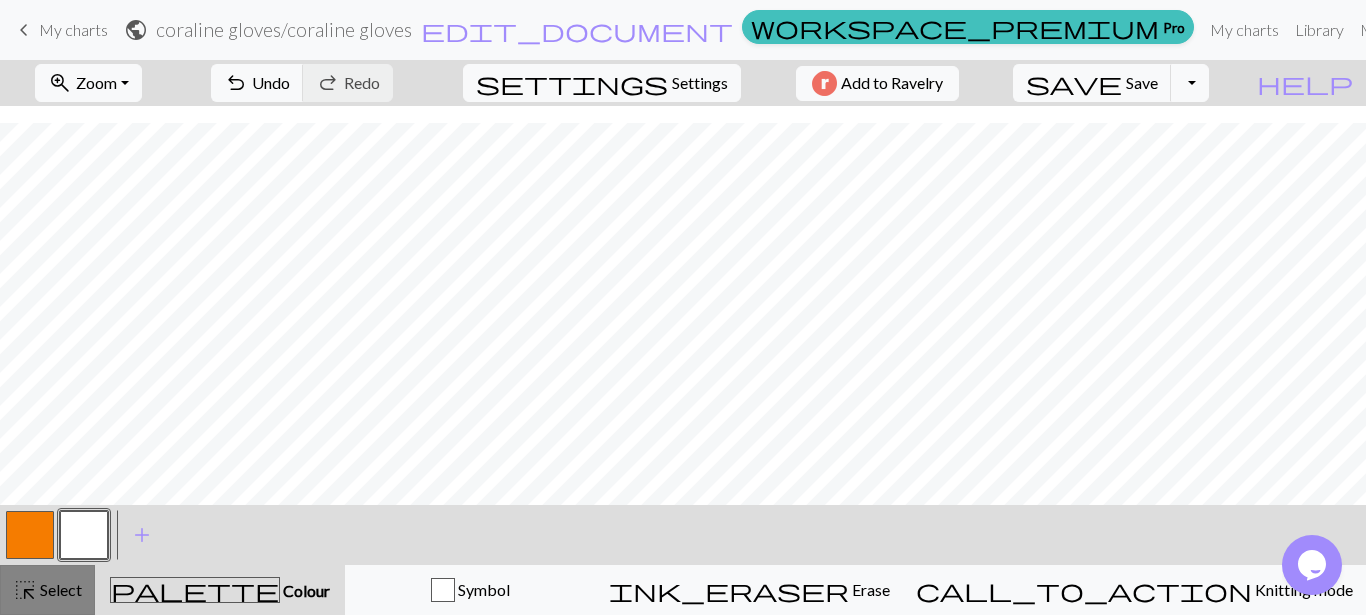 click on "Select" at bounding box center (59, 589) 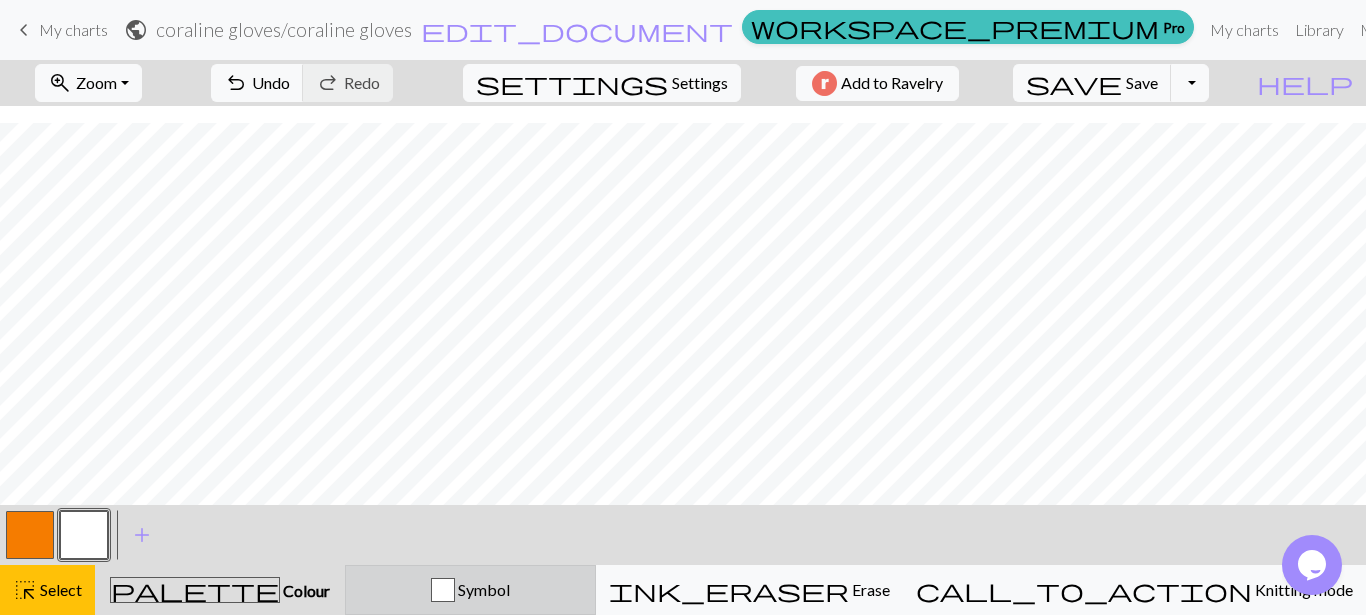click at bounding box center (443, 590) 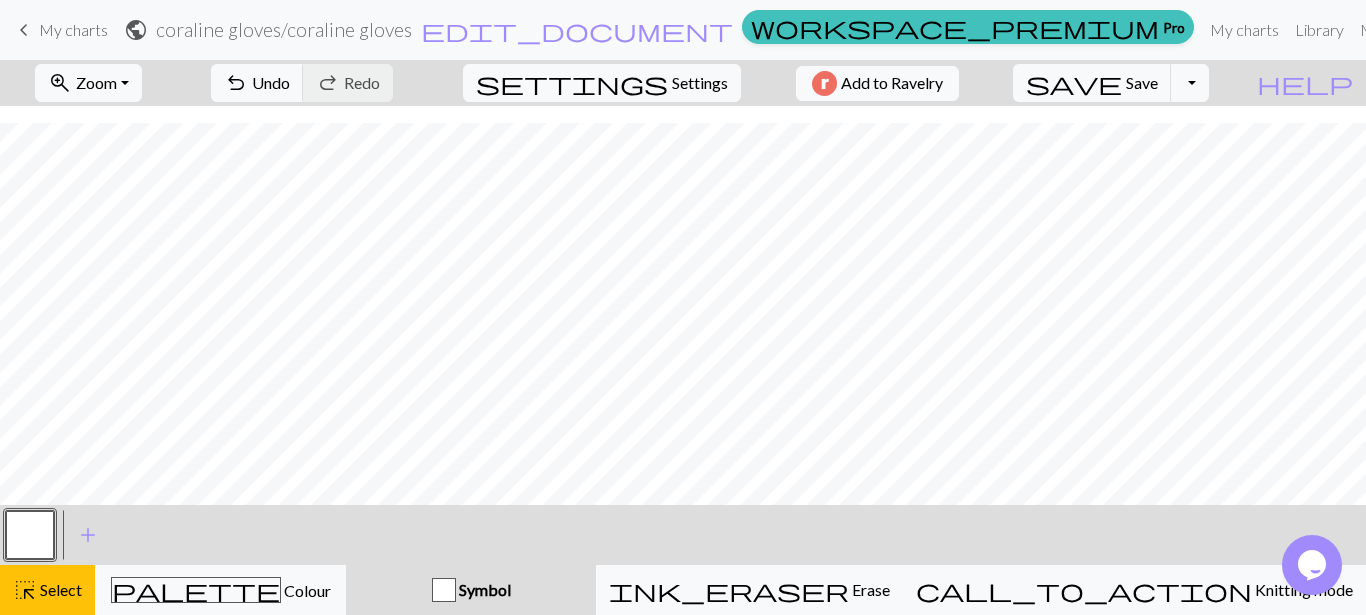 click at bounding box center (444, 590) 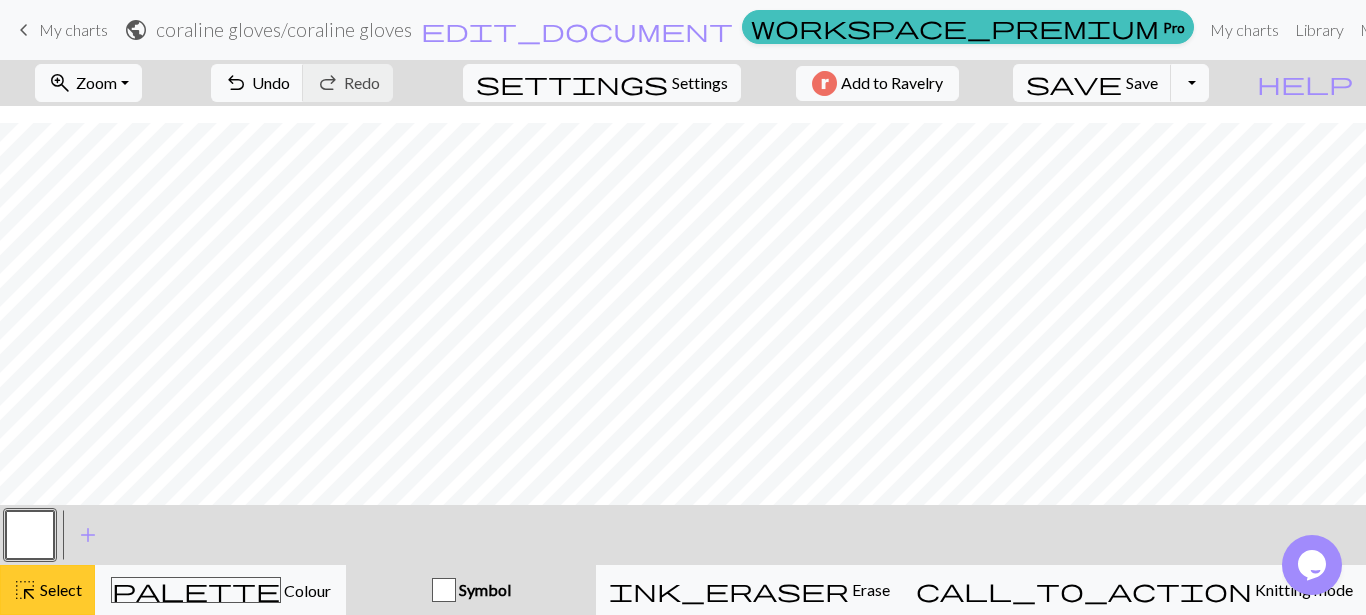 click on "highlight_alt   Select   Select" at bounding box center [47, 590] 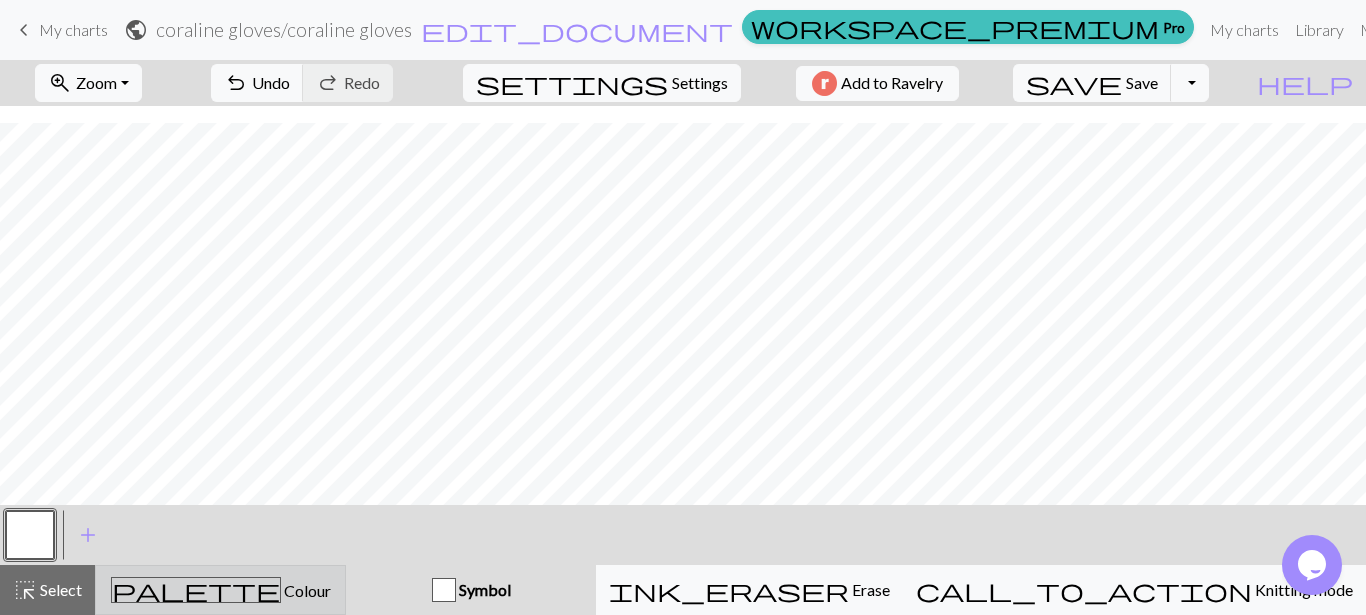 click on "Colour" at bounding box center (306, 590) 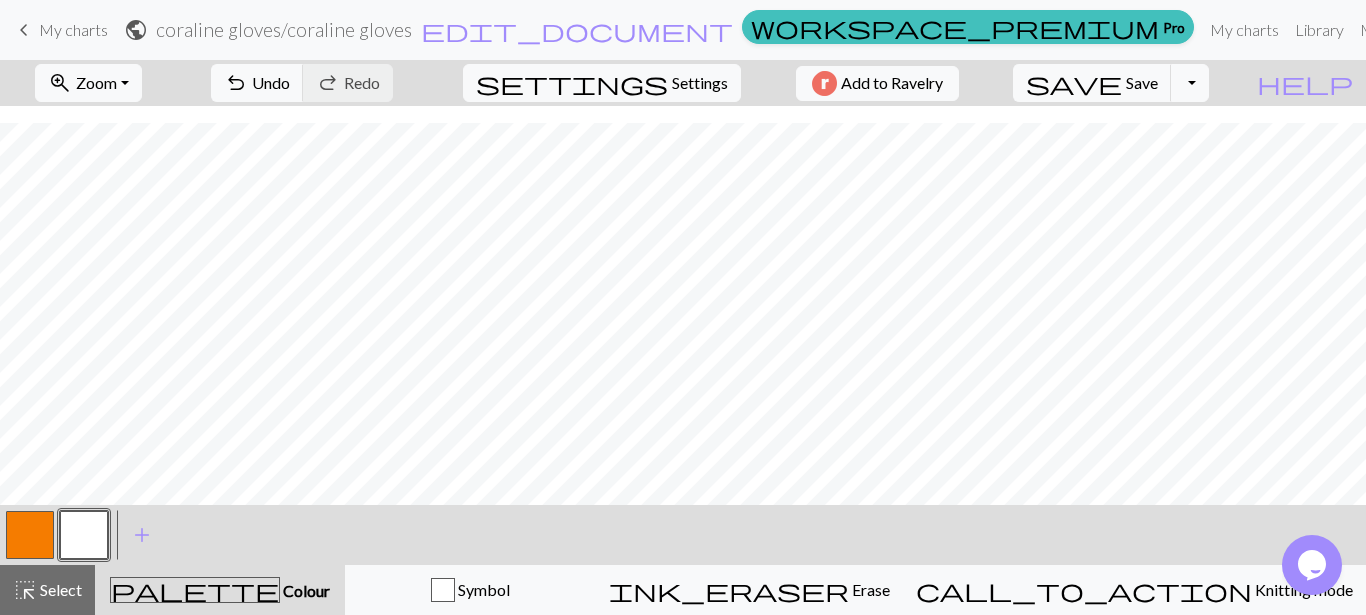 click at bounding box center (30, 535) 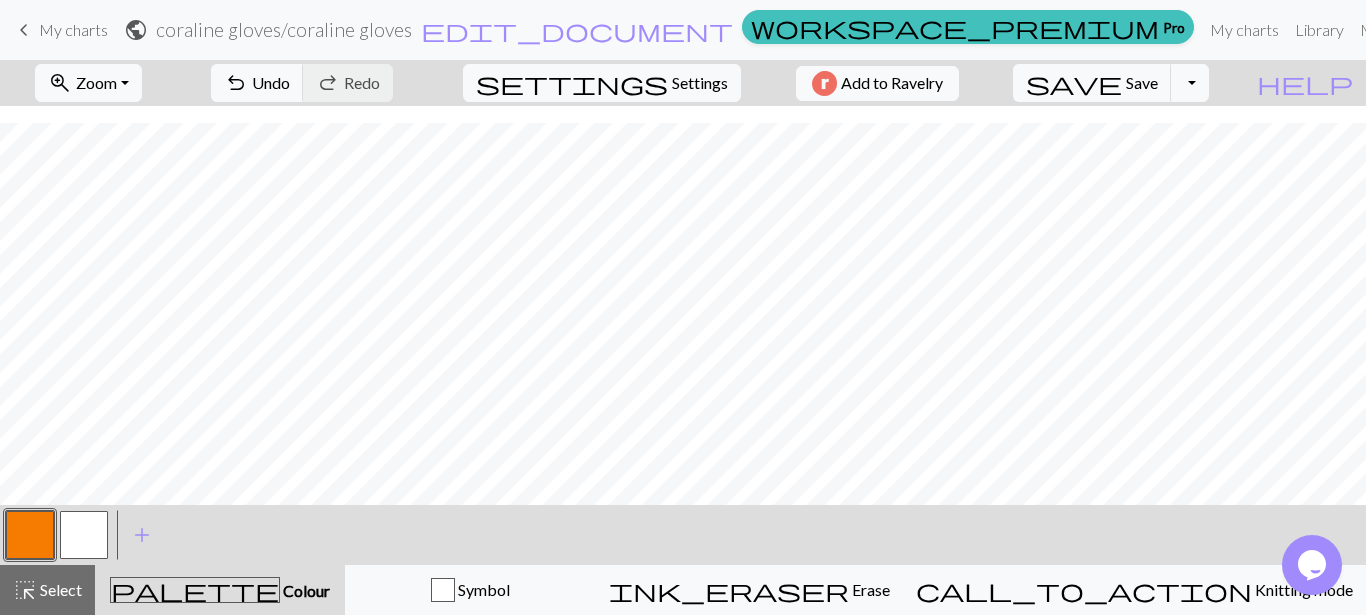 click at bounding box center (30, 535) 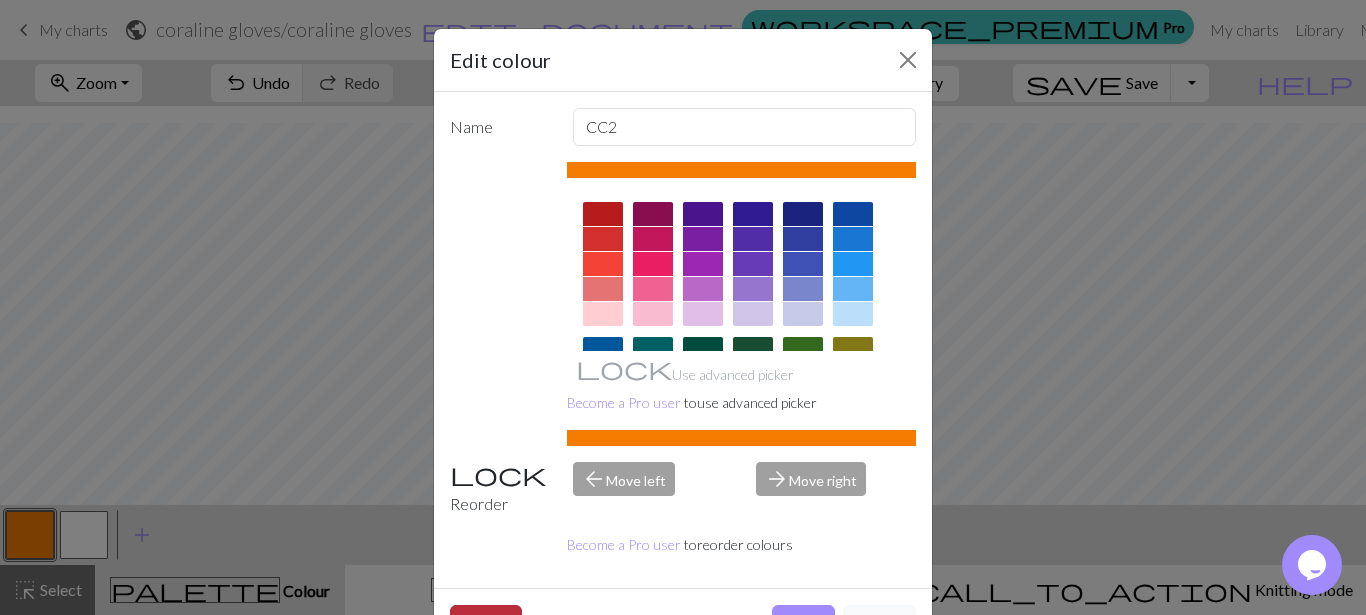 click on "Delete" at bounding box center [486, 624] 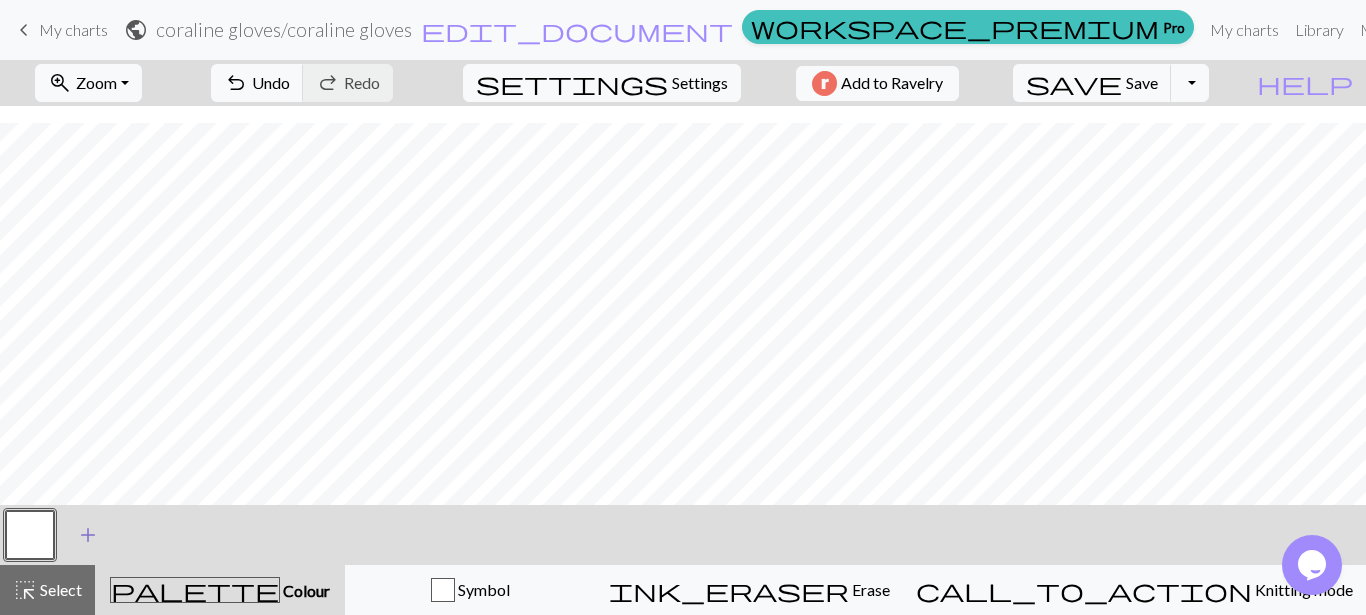 click on "add Add a  colour" at bounding box center (88, 535) 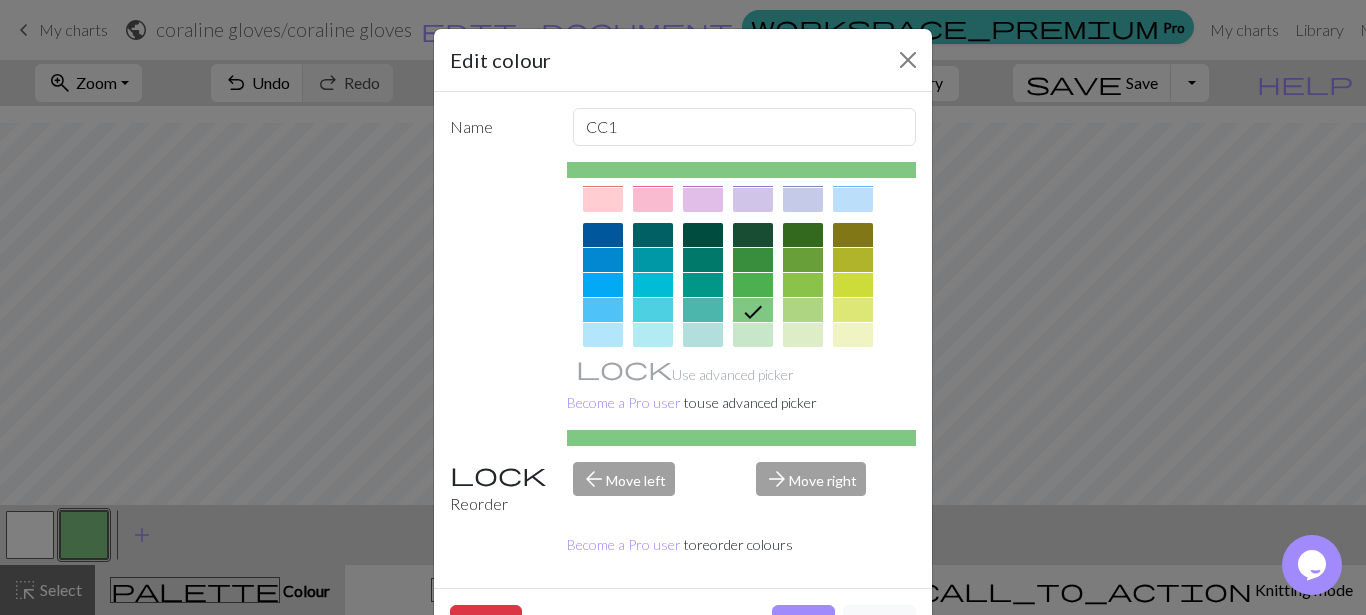 scroll, scrollTop: 228, scrollLeft: 0, axis: vertical 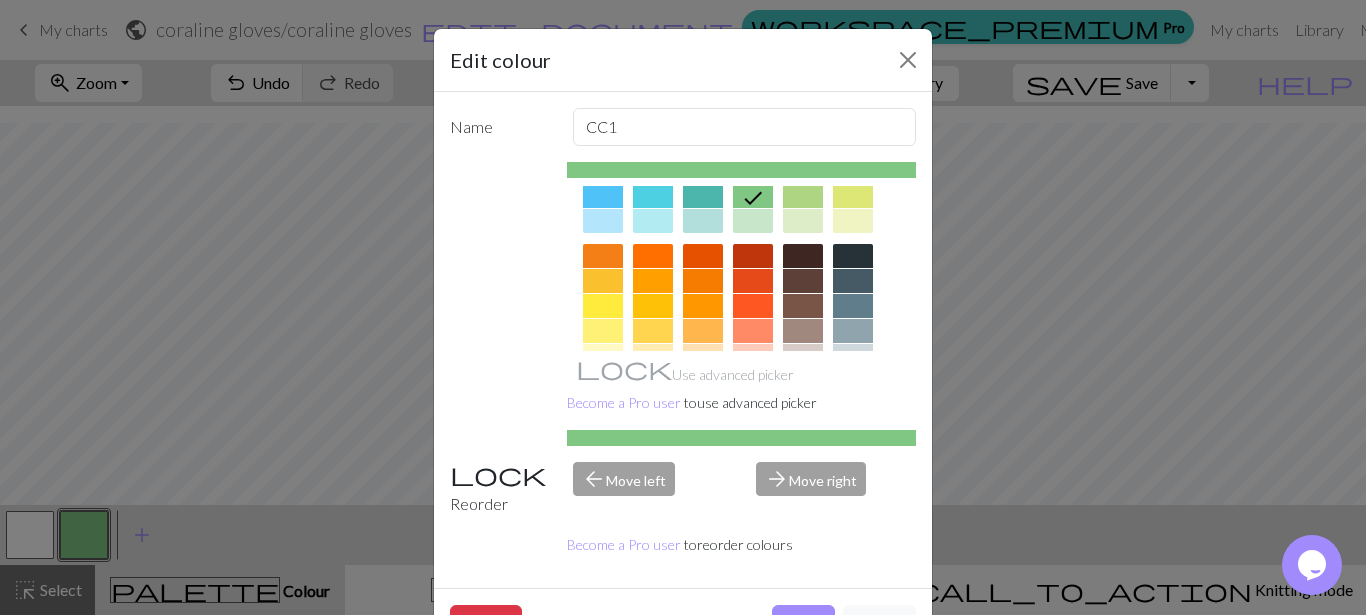 click at bounding box center [703, 306] 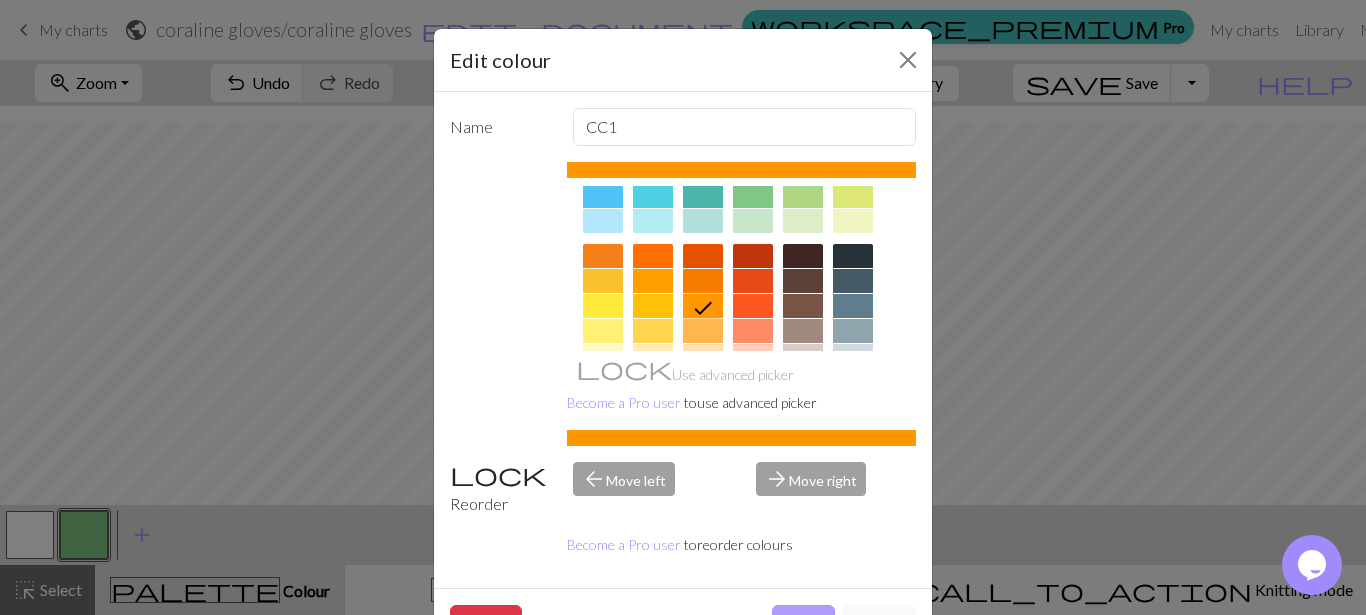 click on "Done" at bounding box center [803, 624] 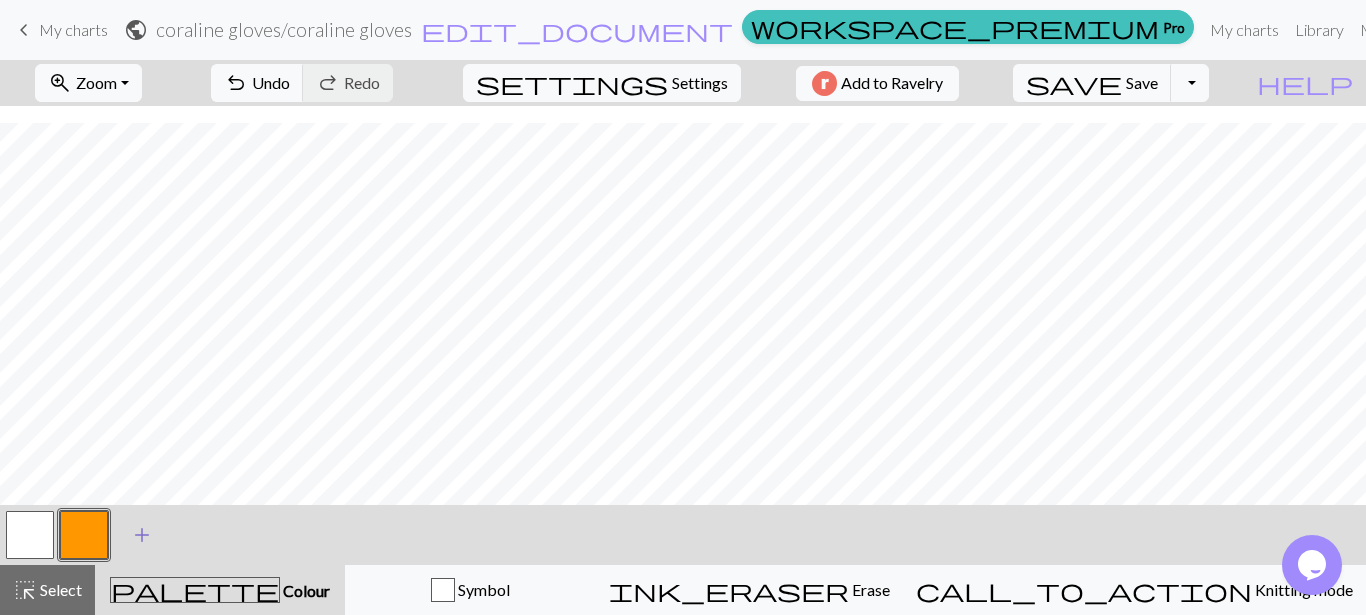 click on "add" at bounding box center (142, 535) 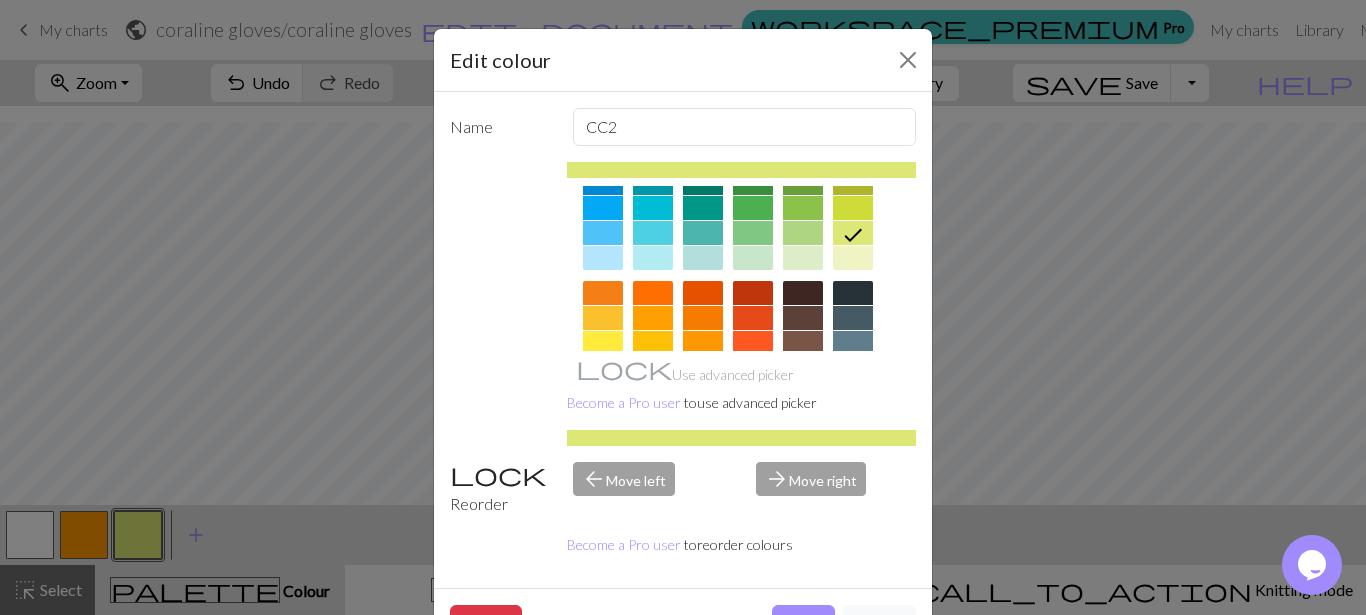 scroll, scrollTop: 114, scrollLeft: 0, axis: vertical 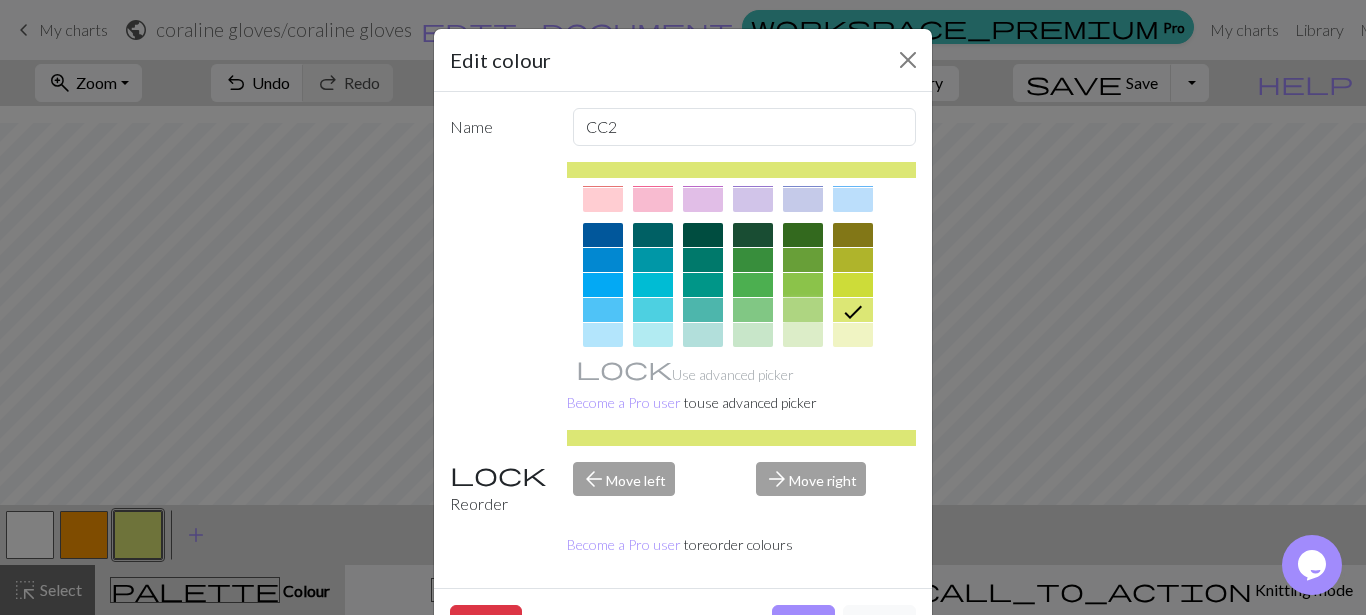 click at bounding box center (803, 310) 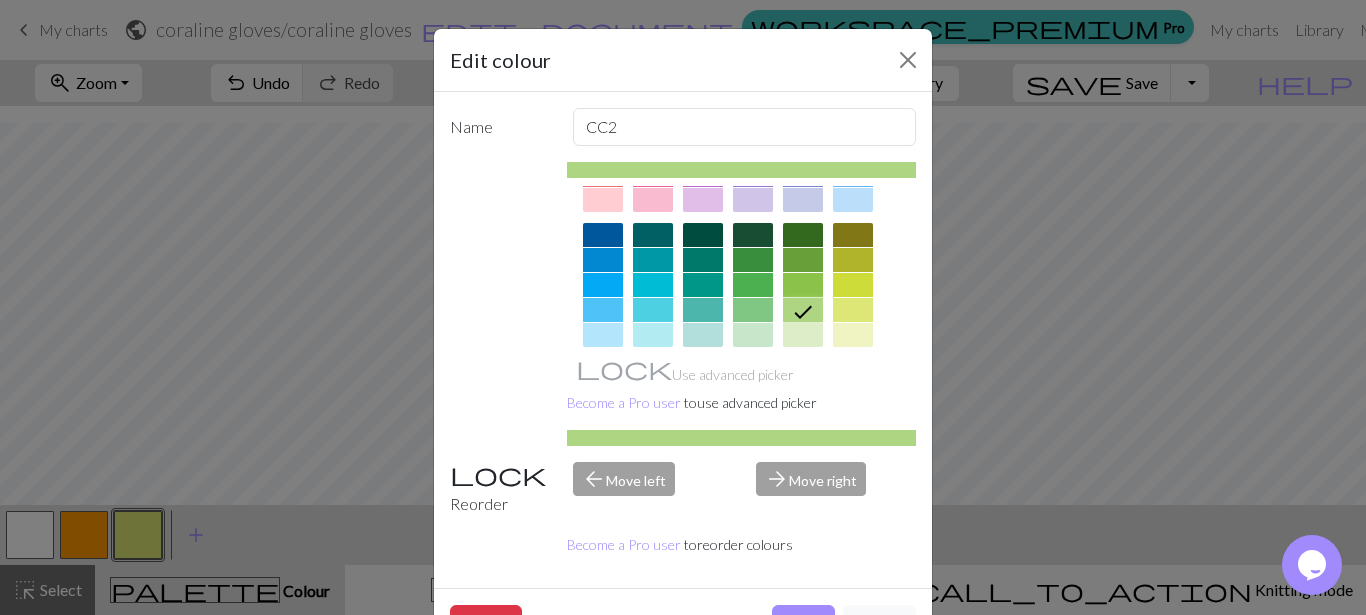 click at bounding box center (753, 310) 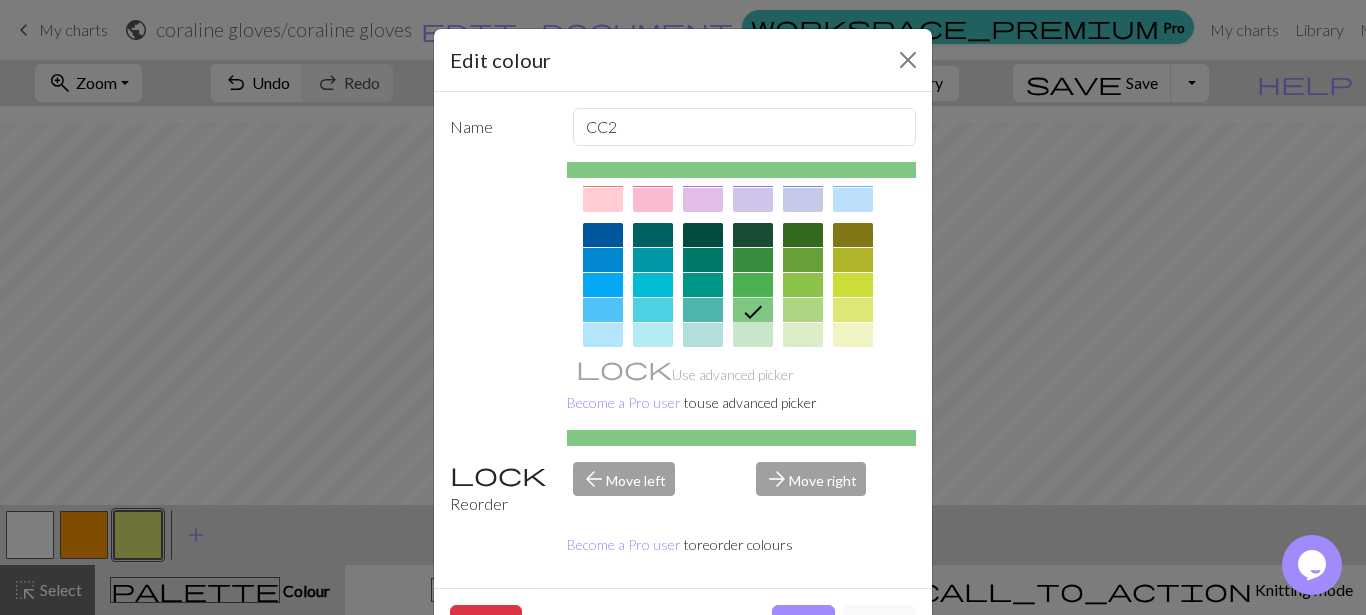 click at bounding box center (803, 285) 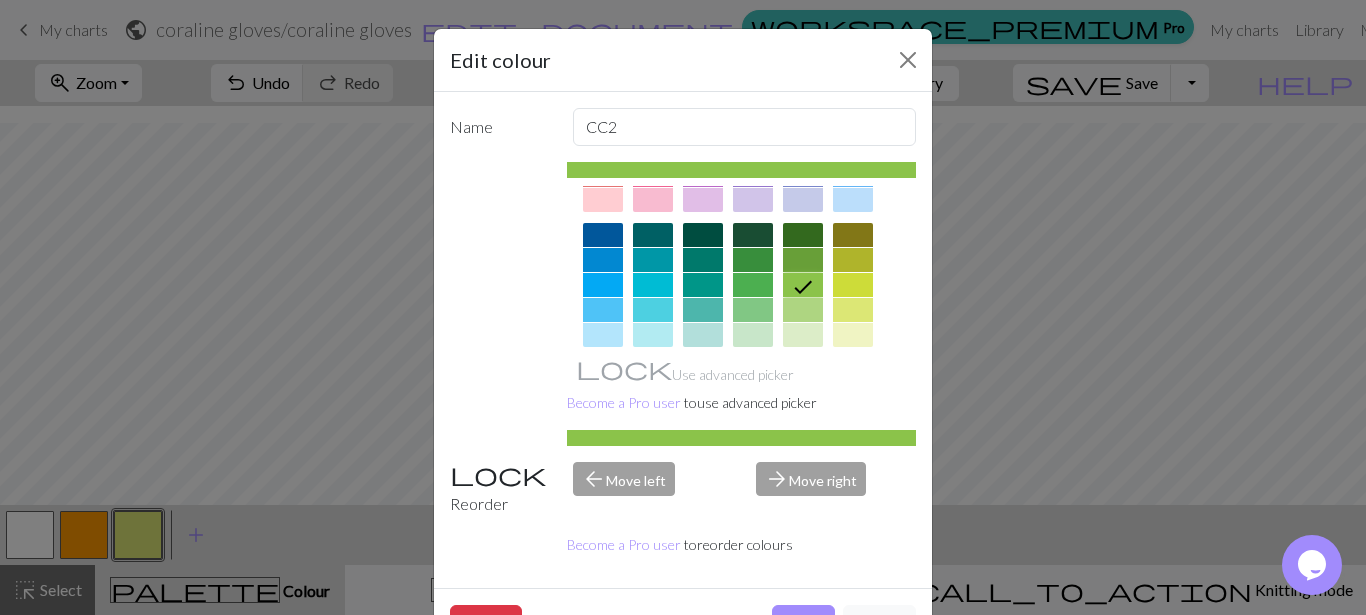 click at bounding box center (853, 260) 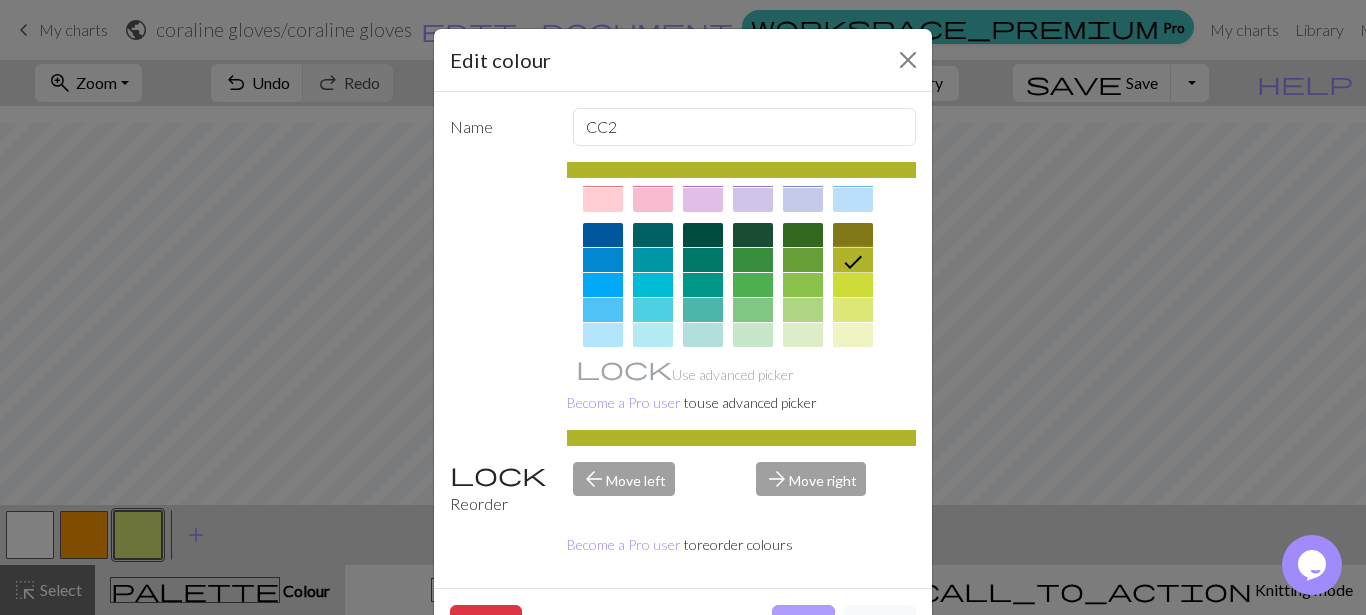 click on "Done" at bounding box center (803, 624) 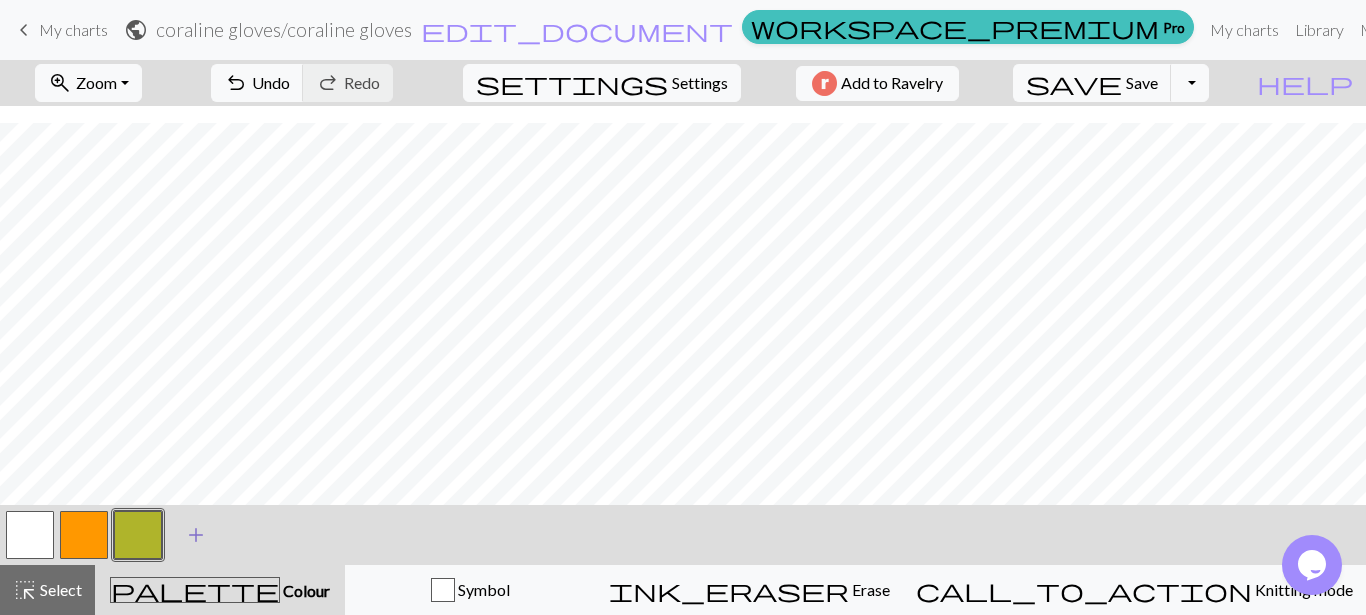 click on "add" at bounding box center (196, 535) 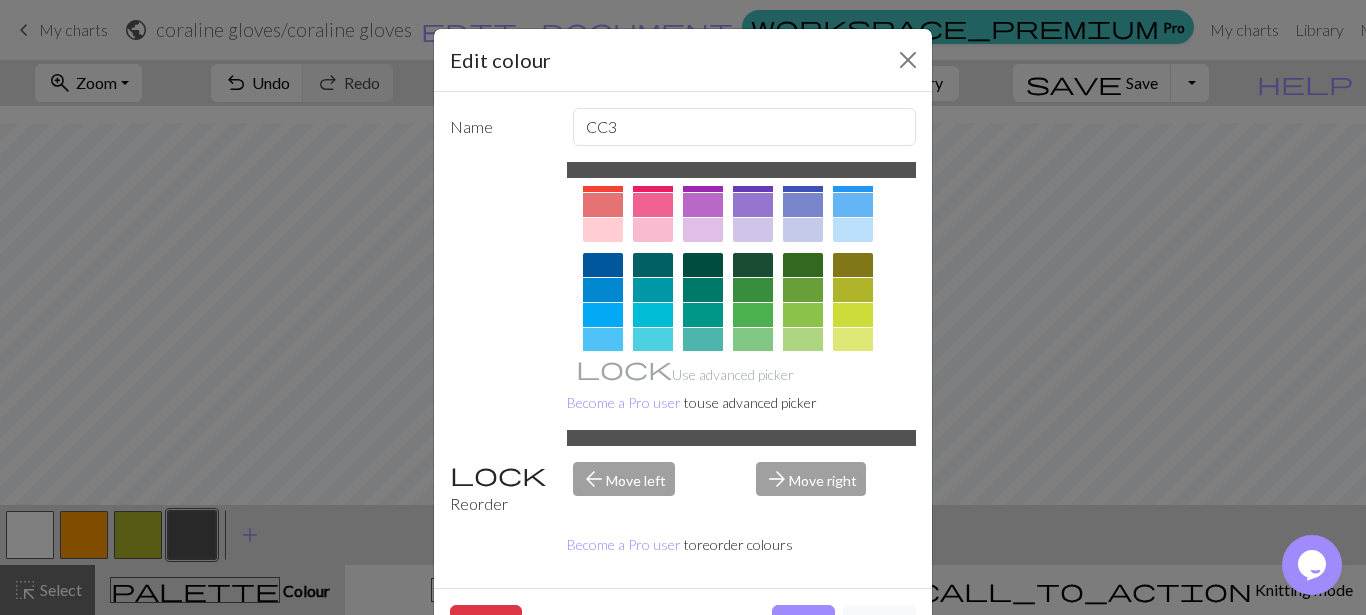 scroll, scrollTop: 114, scrollLeft: 0, axis: vertical 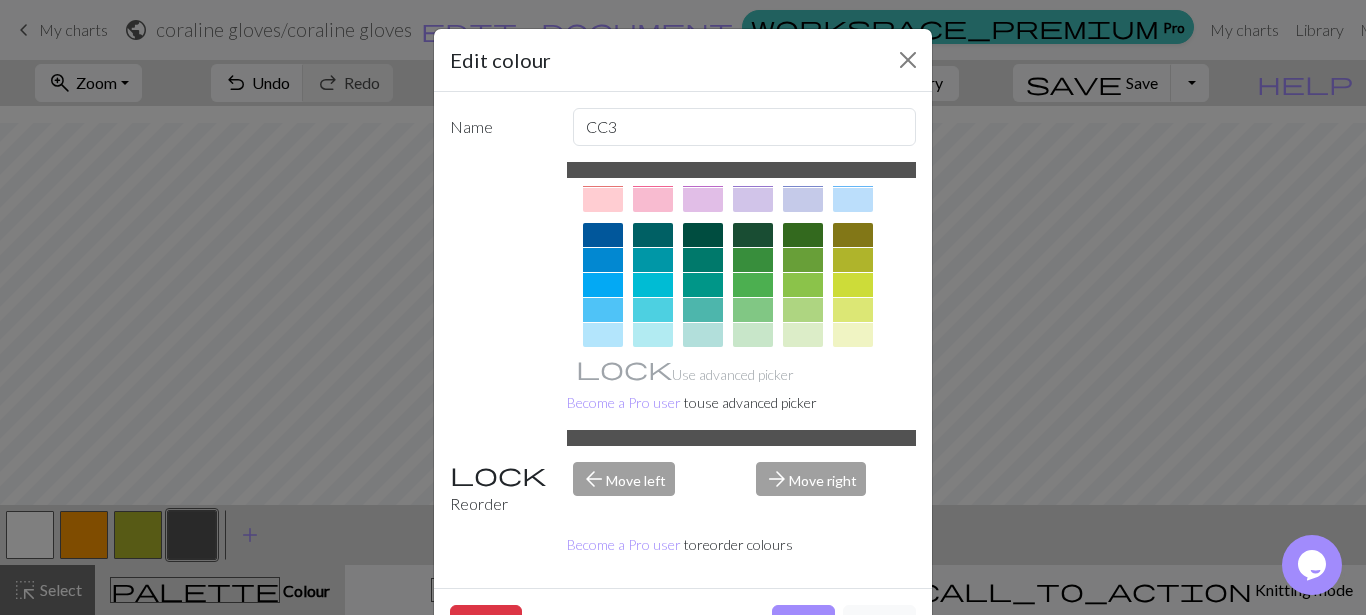 click at bounding box center (803, 235) 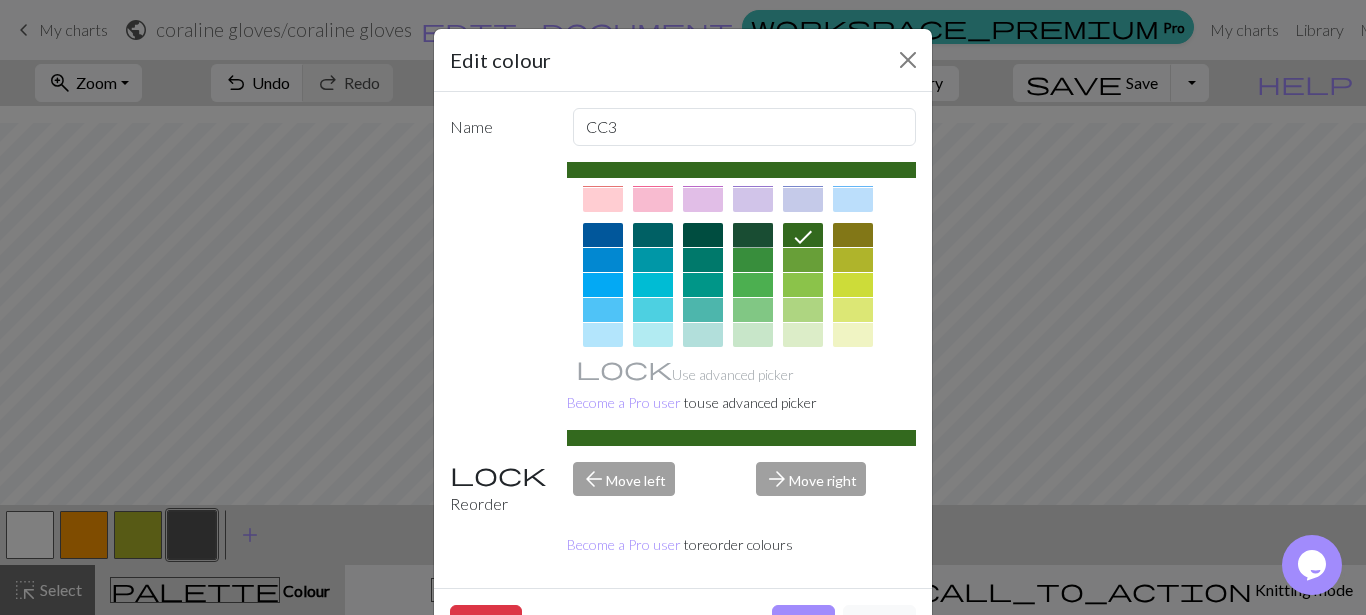 click at bounding box center [753, 235] 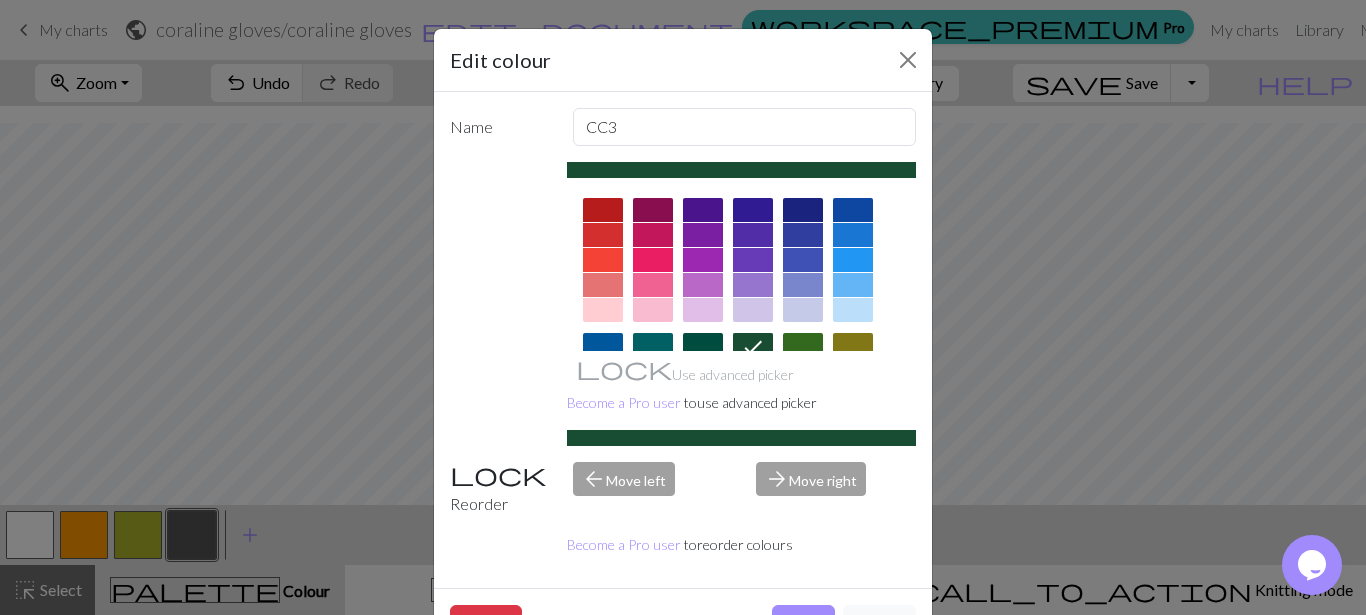 scroll, scrollTop: 0, scrollLeft: 0, axis: both 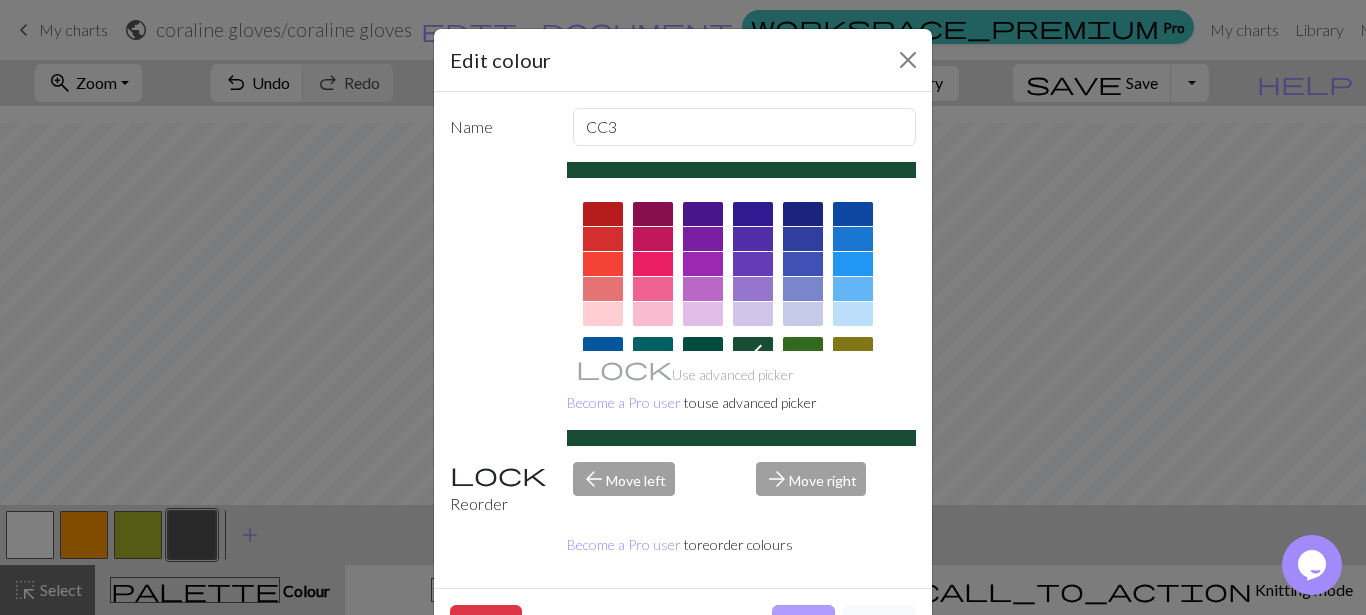 click on "Done" at bounding box center [803, 624] 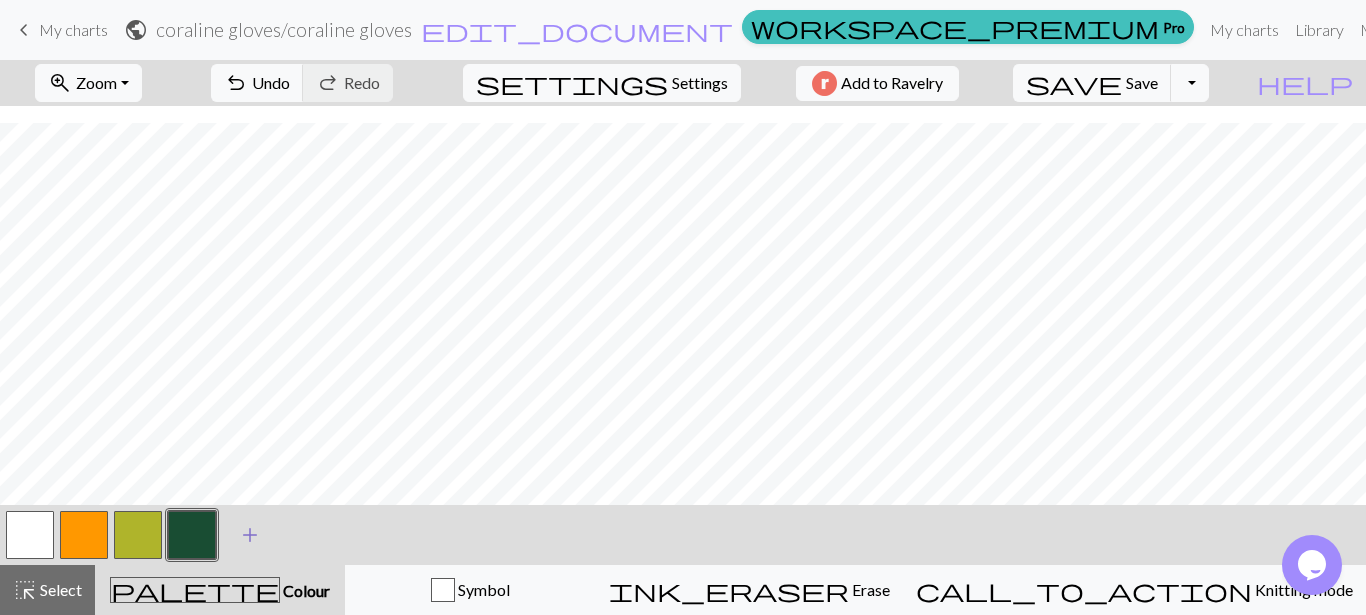 click on "add" at bounding box center (250, 535) 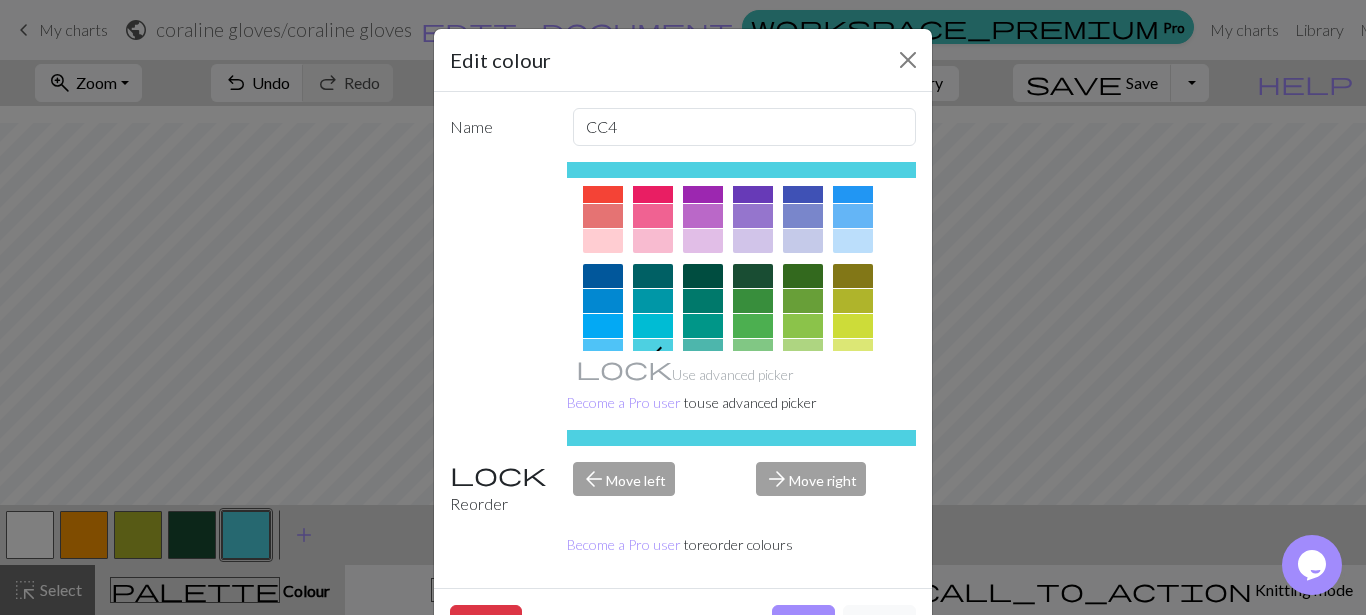 scroll, scrollTop: 114, scrollLeft: 0, axis: vertical 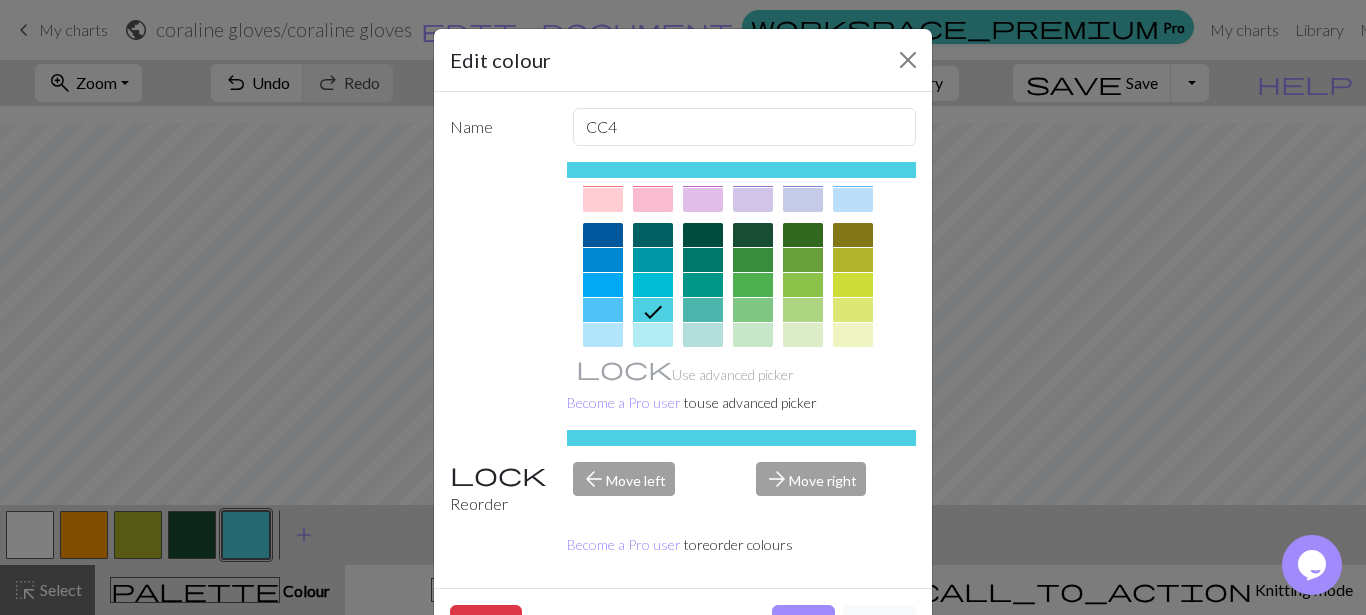 click at bounding box center (753, 310) 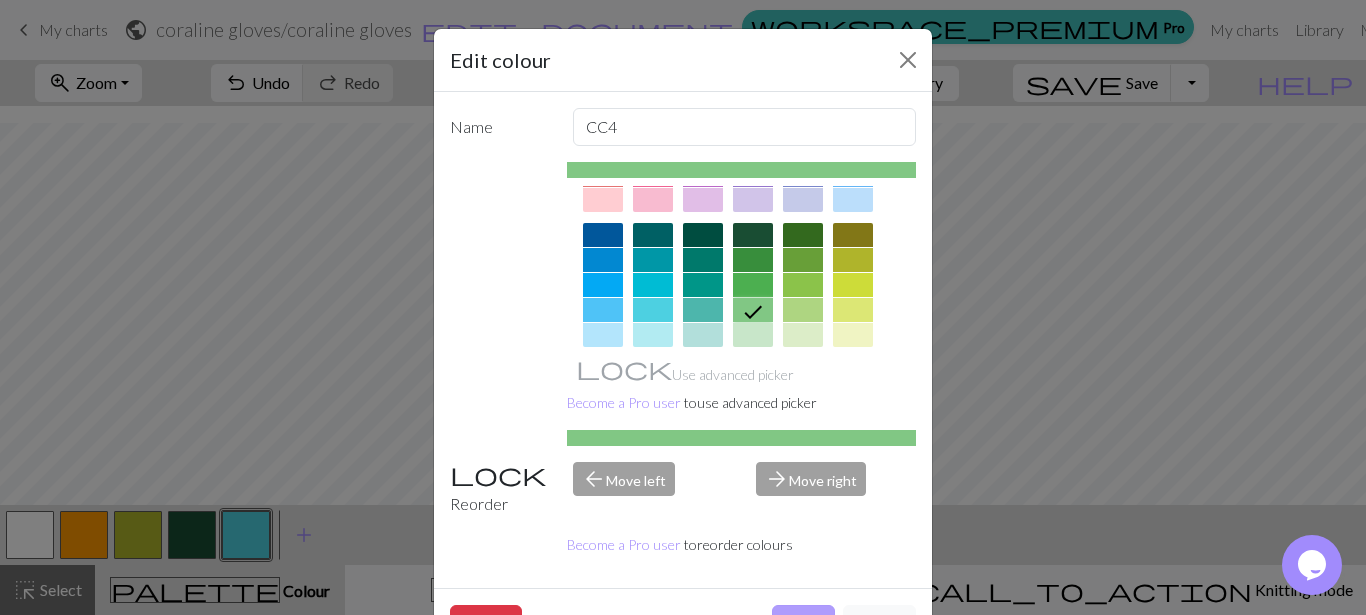 click on "Done" at bounding box center [803, 624] 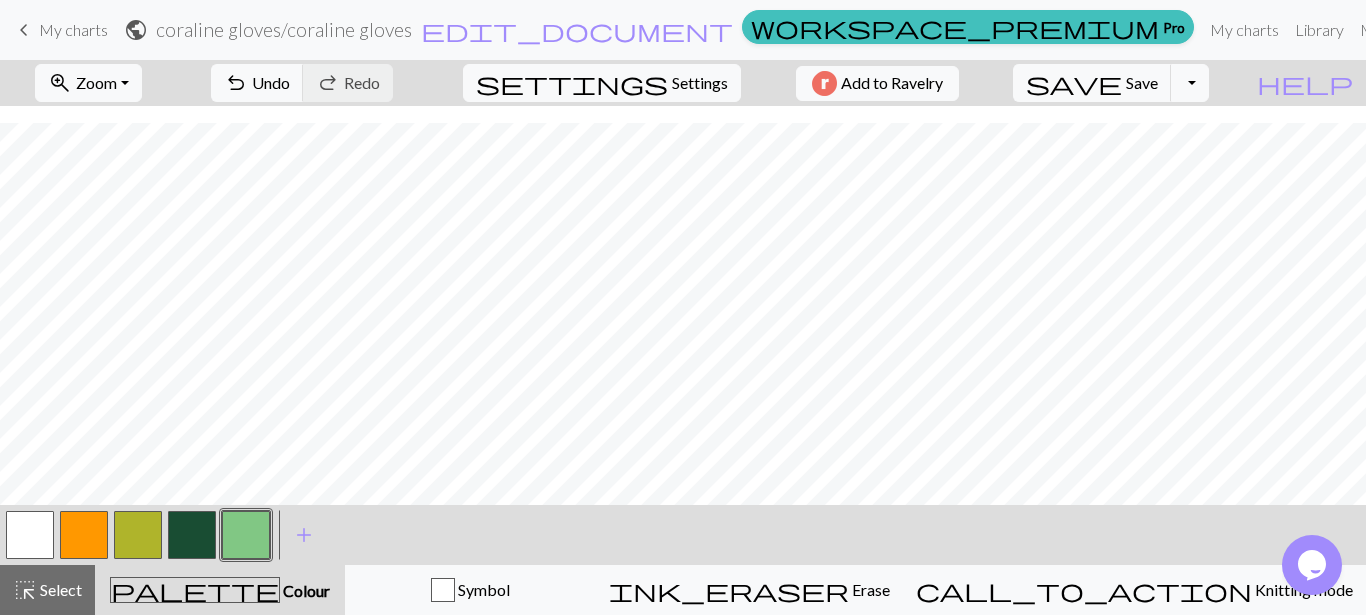 click at bounding box center [246, 535] 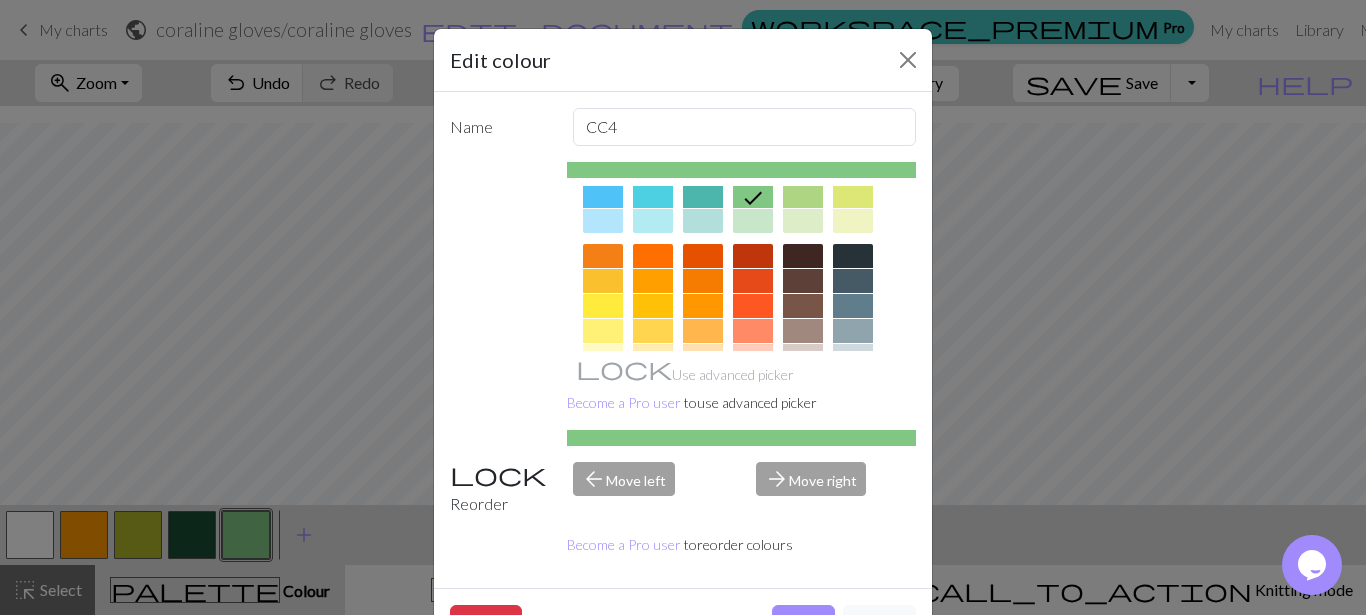 scroll, scrollTop: 114, scrollLeft: 0, axis: vertical 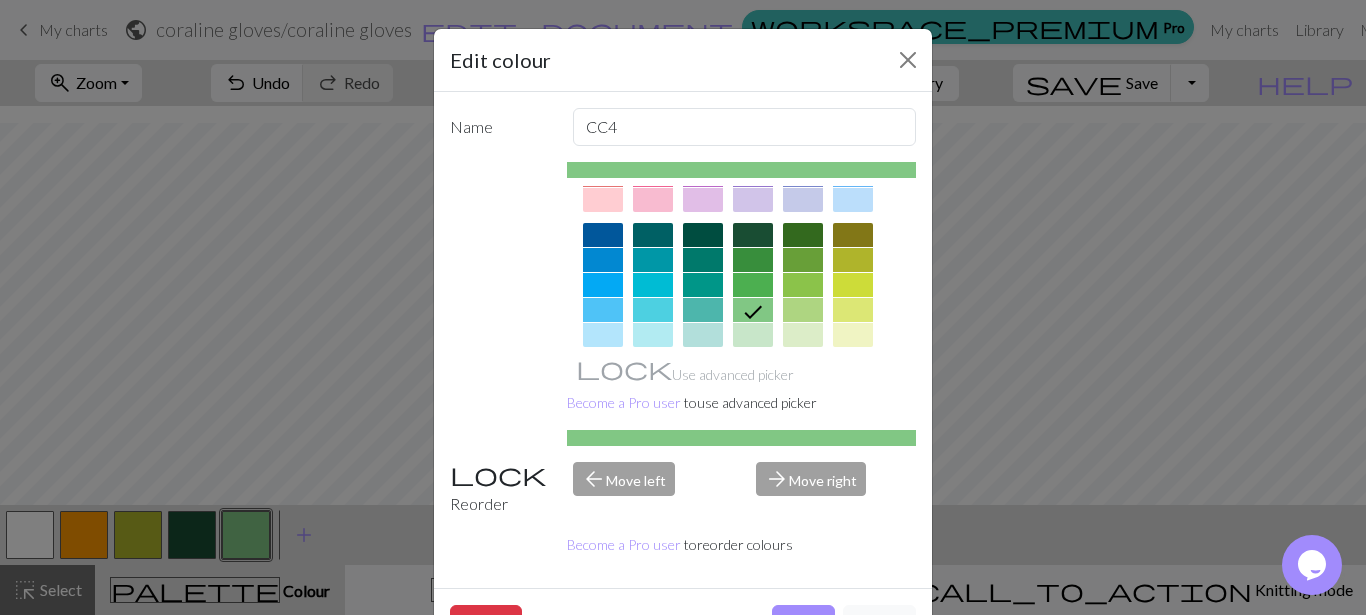 click at bounding box center (803, 310) 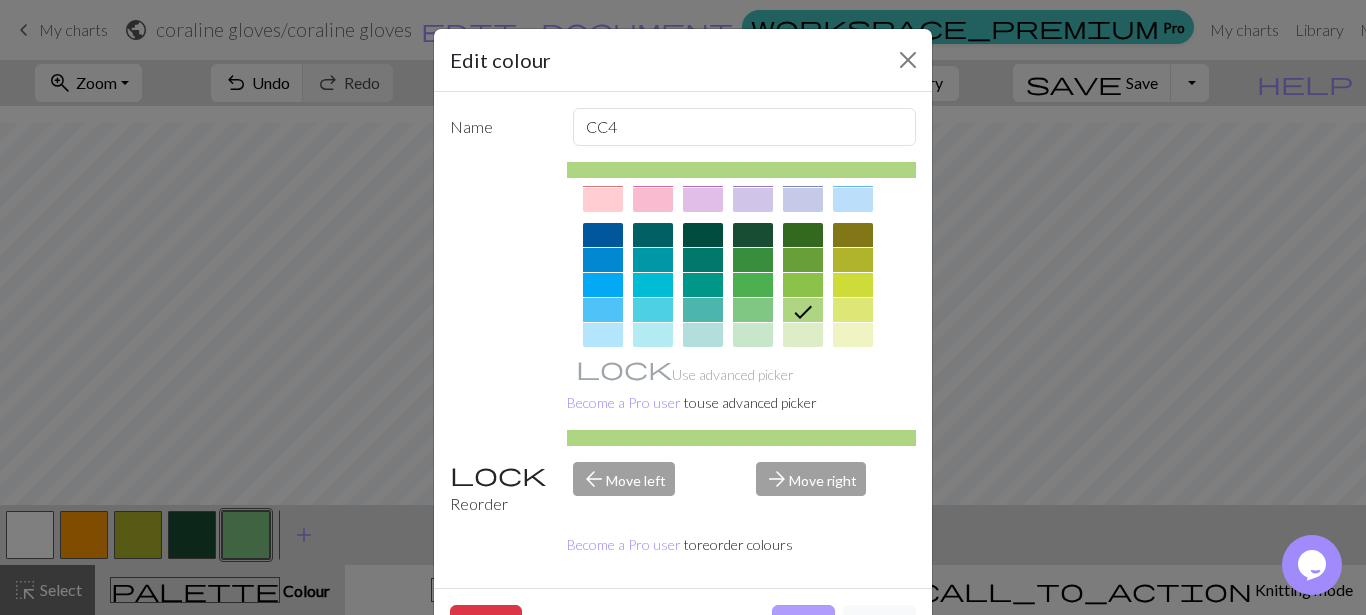 click on "Done" at bounding box center (803, 624) 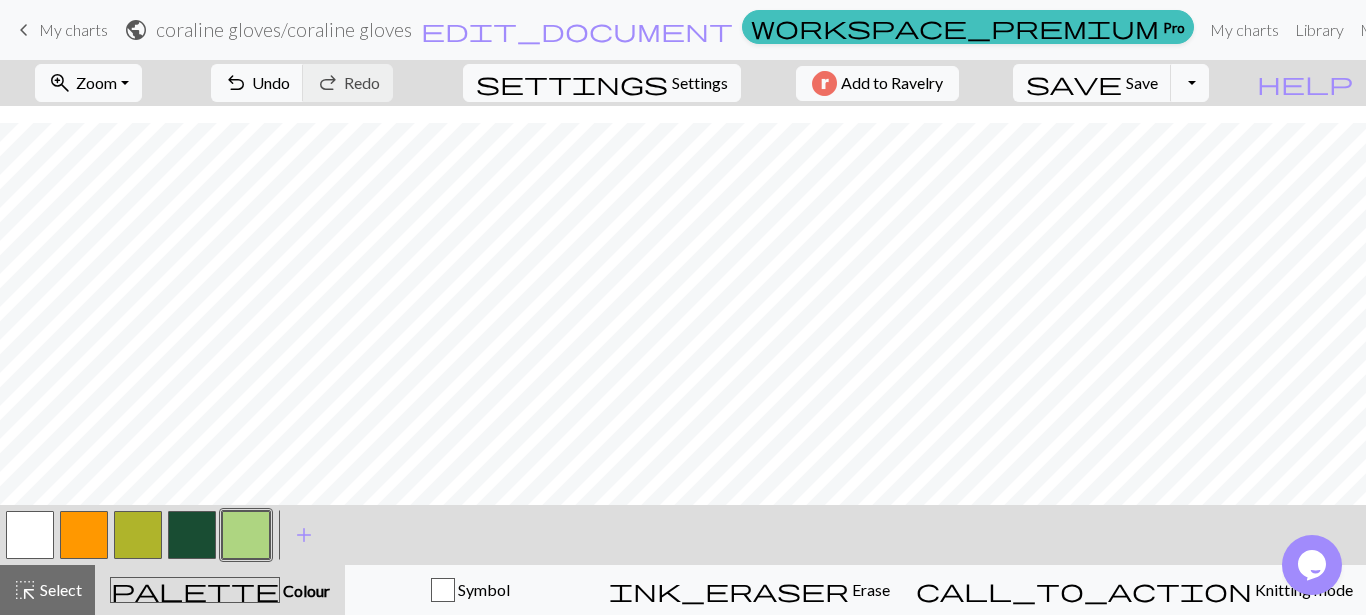 click at bounding box center (246, 535) 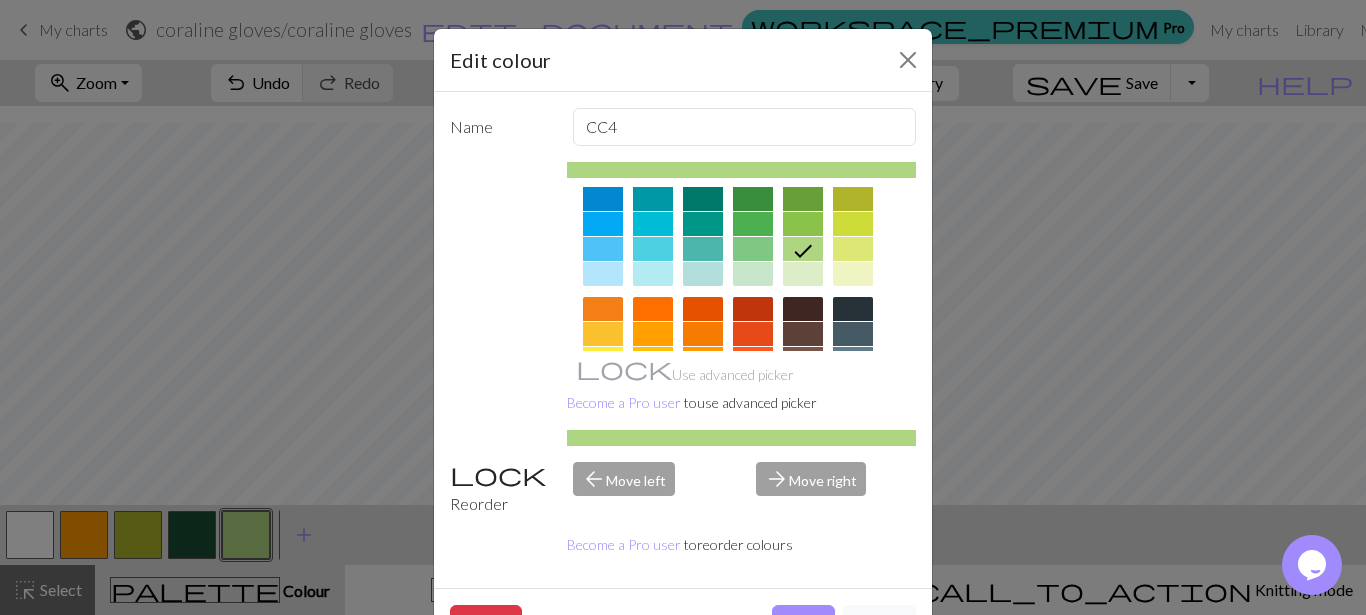 scroll, scrollTop: 61, scrollLeft: 0, axis: vertical 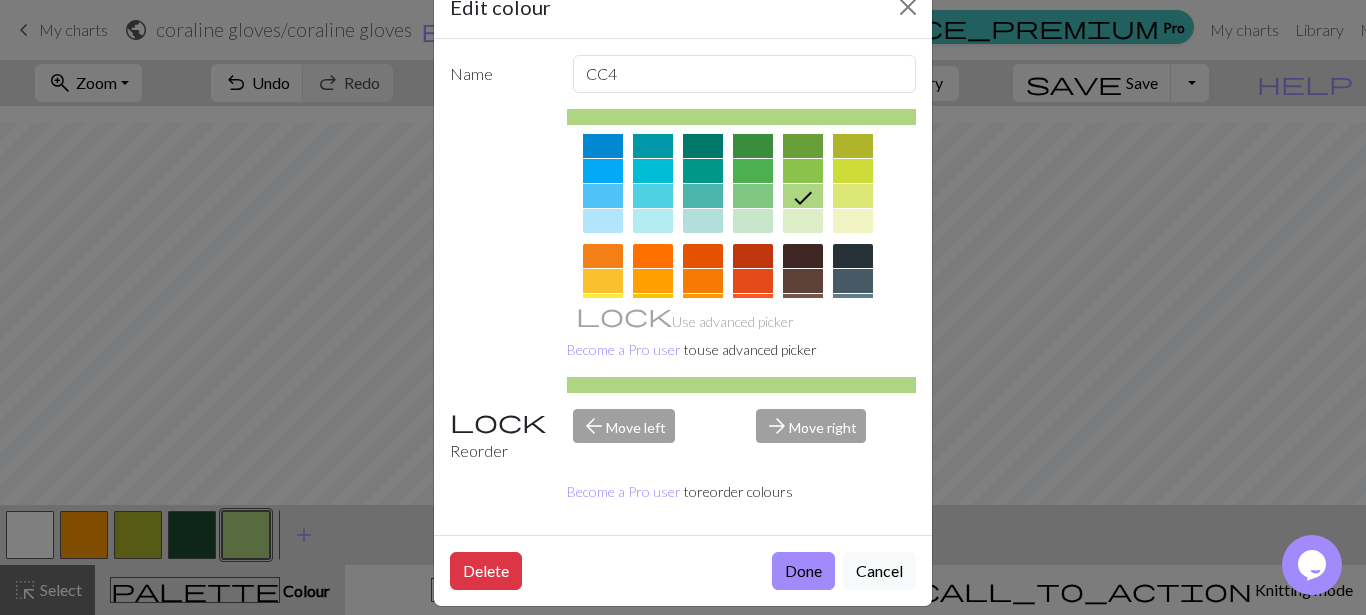 click at bounding box center [753, 196] 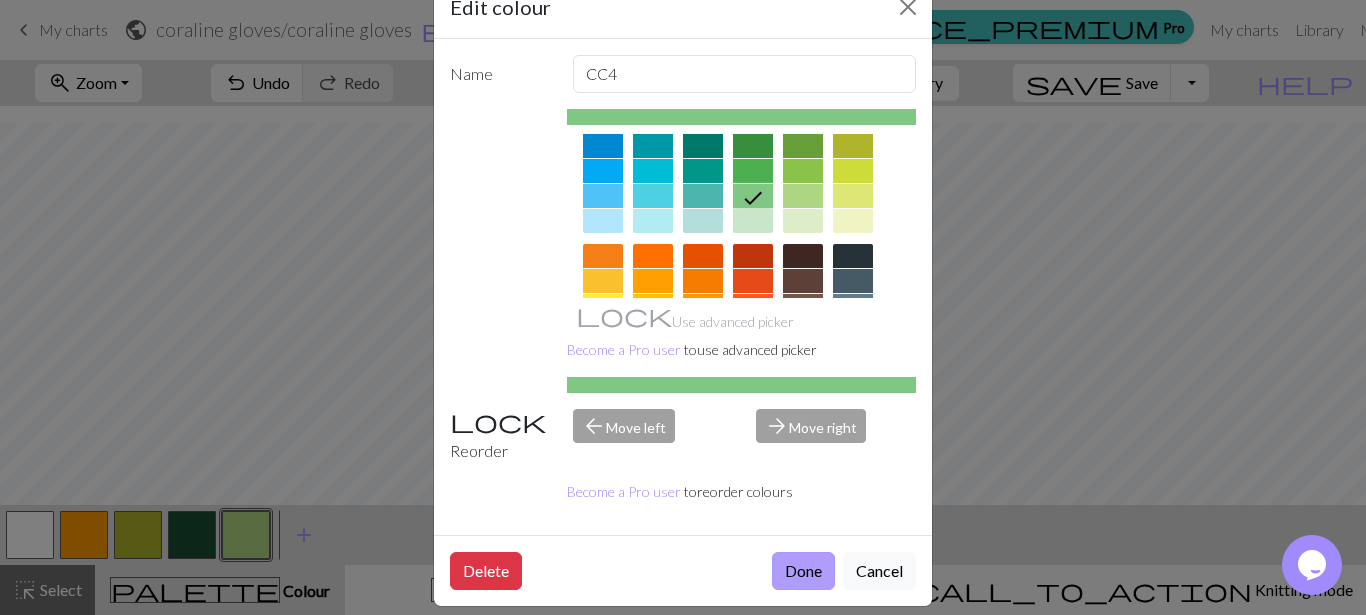 click on "Done" at bounding box center [803, 571] 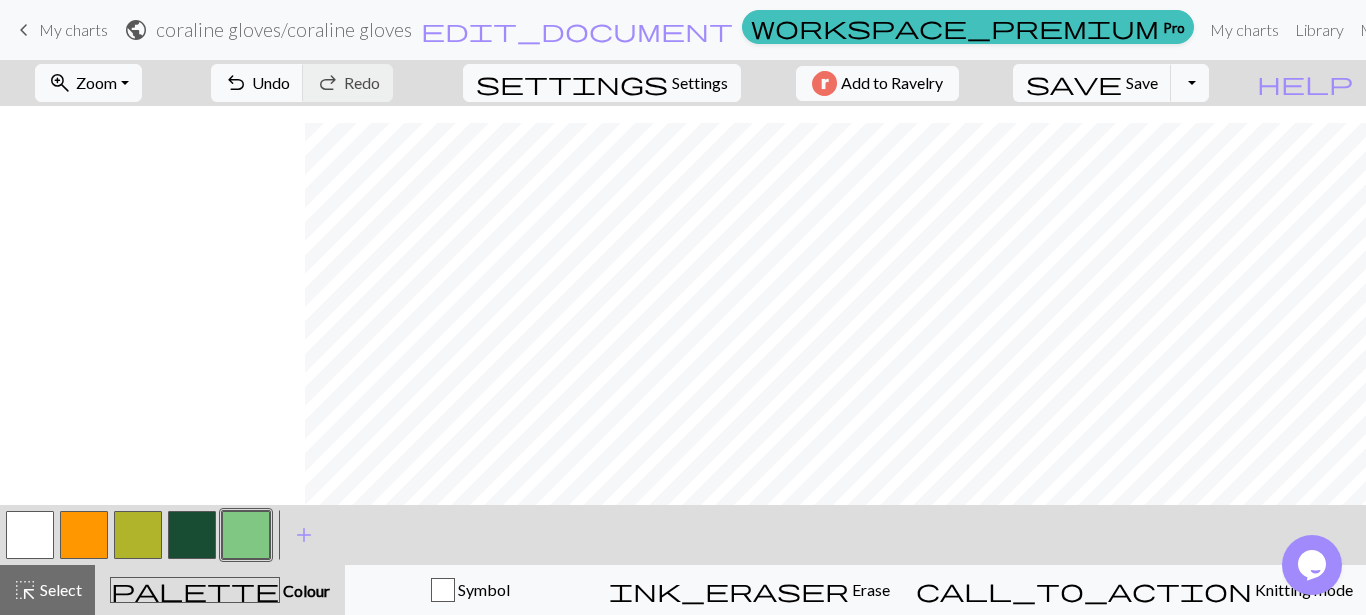 scroll, scrollTop: 508, scrollLeft: 305, axis: both 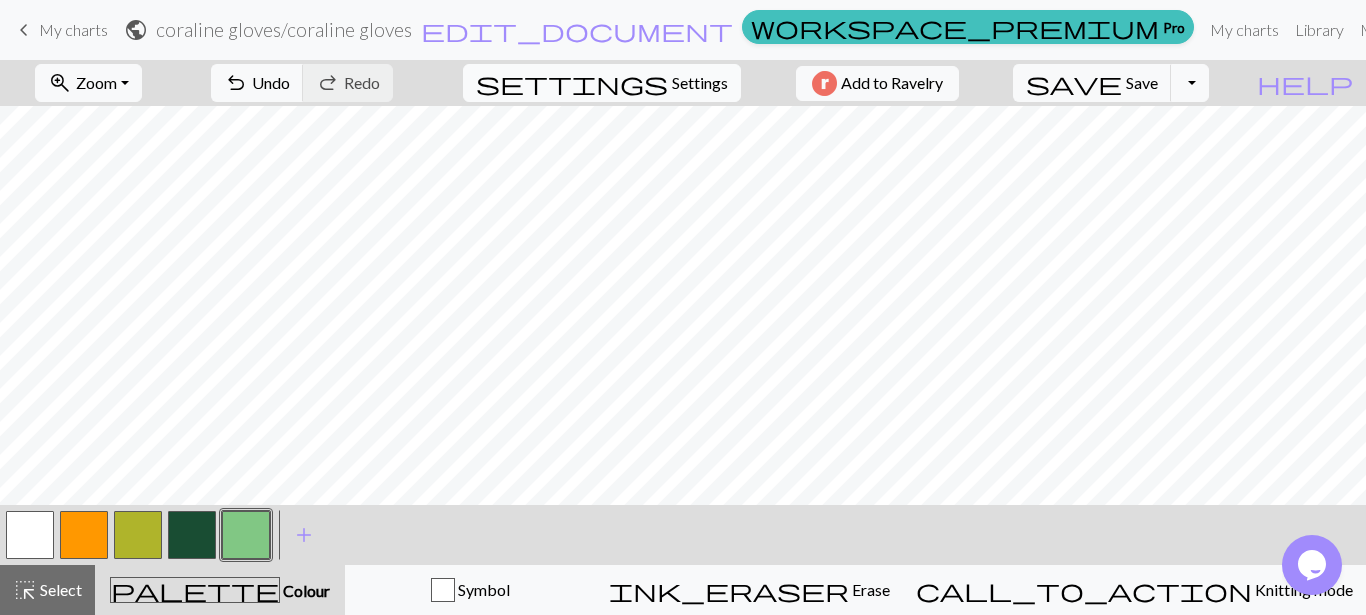 click on "settings  Settings" at bounding box center (602, 83) 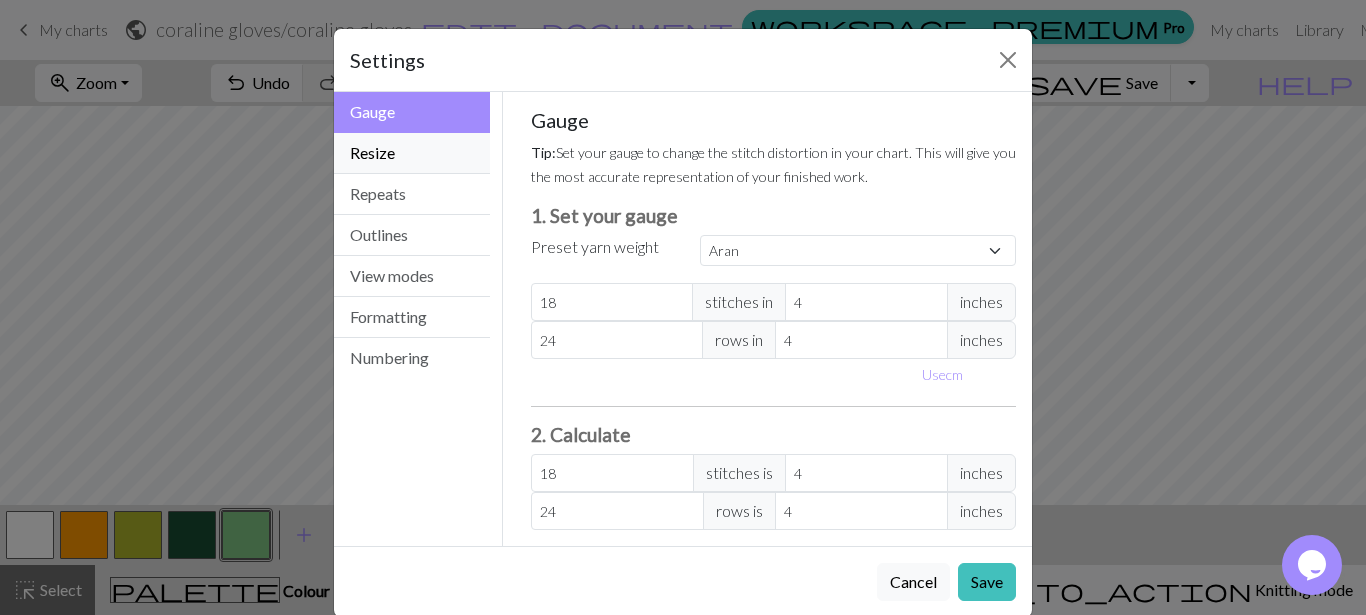 click on "Resize" at bounding box center (412, 153) 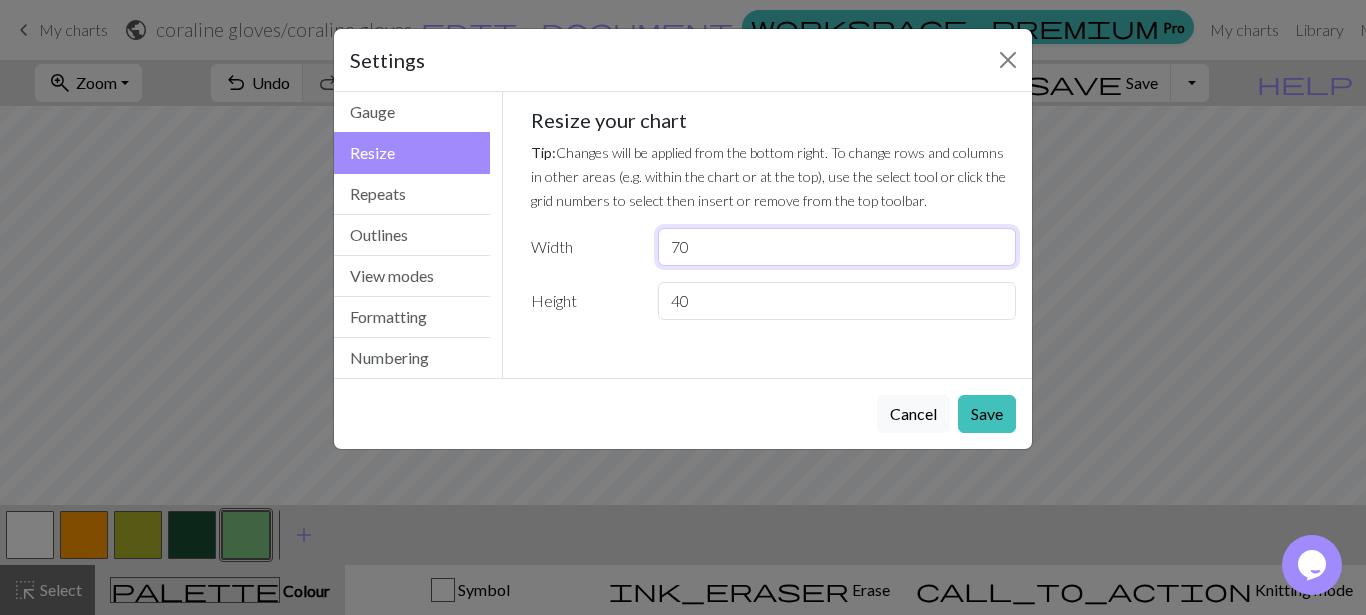 drag, startPoint x: 709, startPoint y: 256, endPoint x: 640, endPoint y: 266, distance: 69.72087 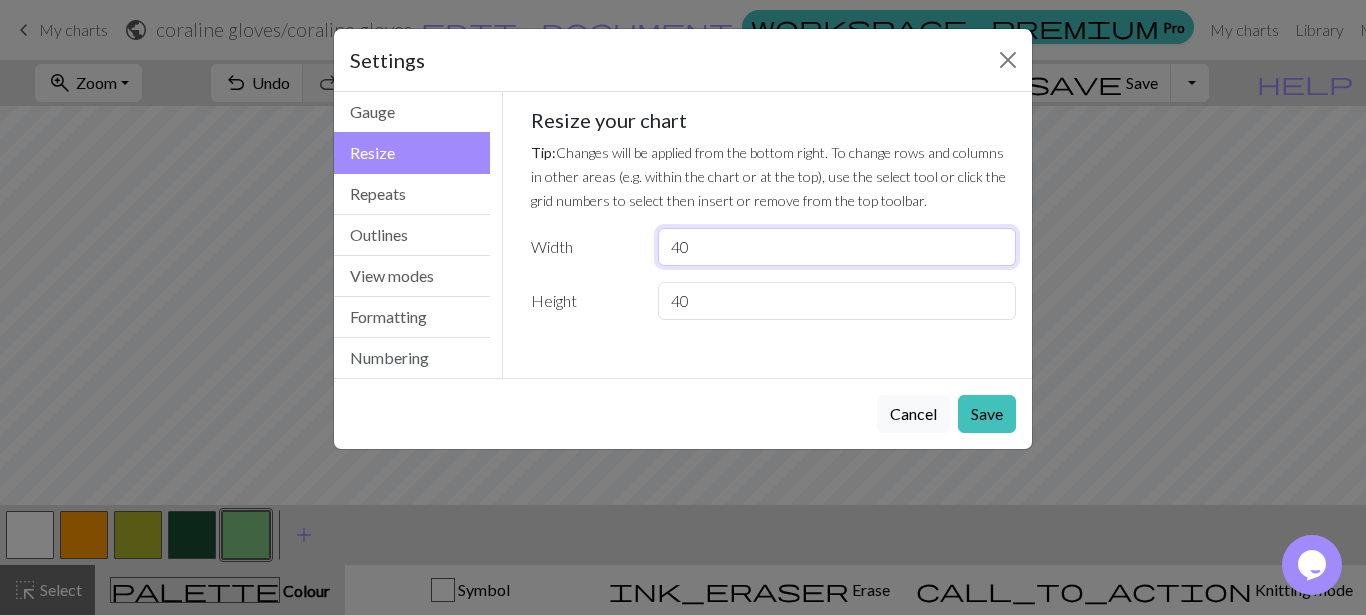 type on "40" 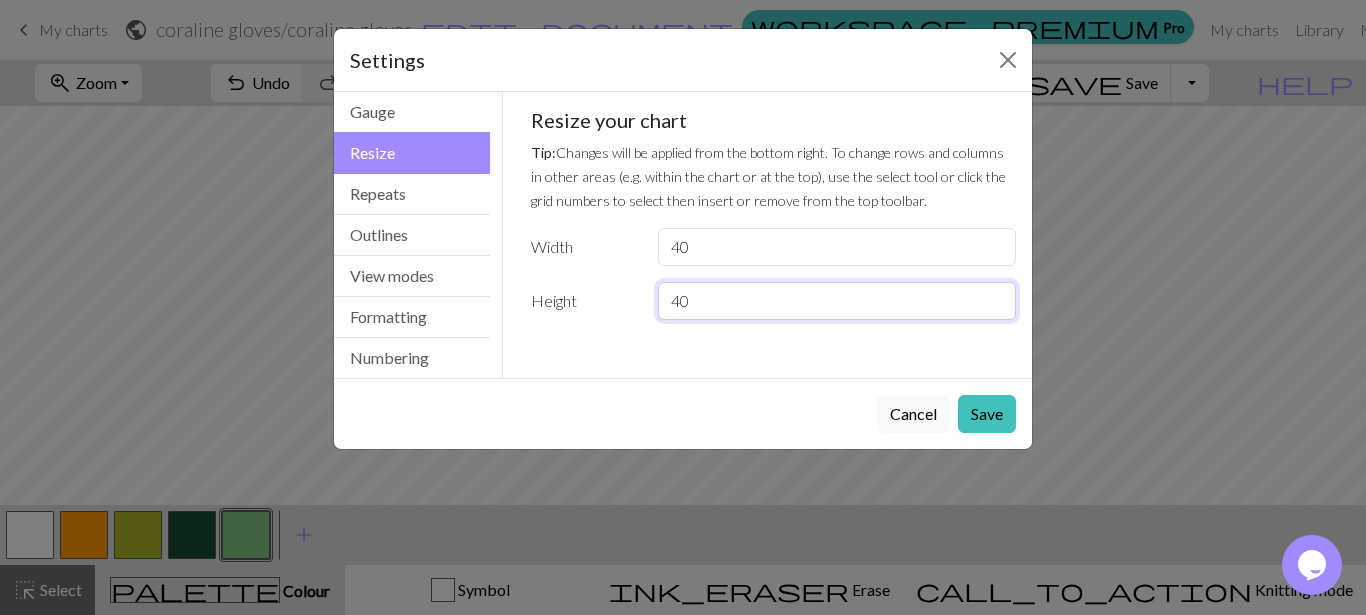 drag, startPoint x: 720, startPoint y: 301, endPoint x: 553, endPoint y: 359, distance: 176.78519 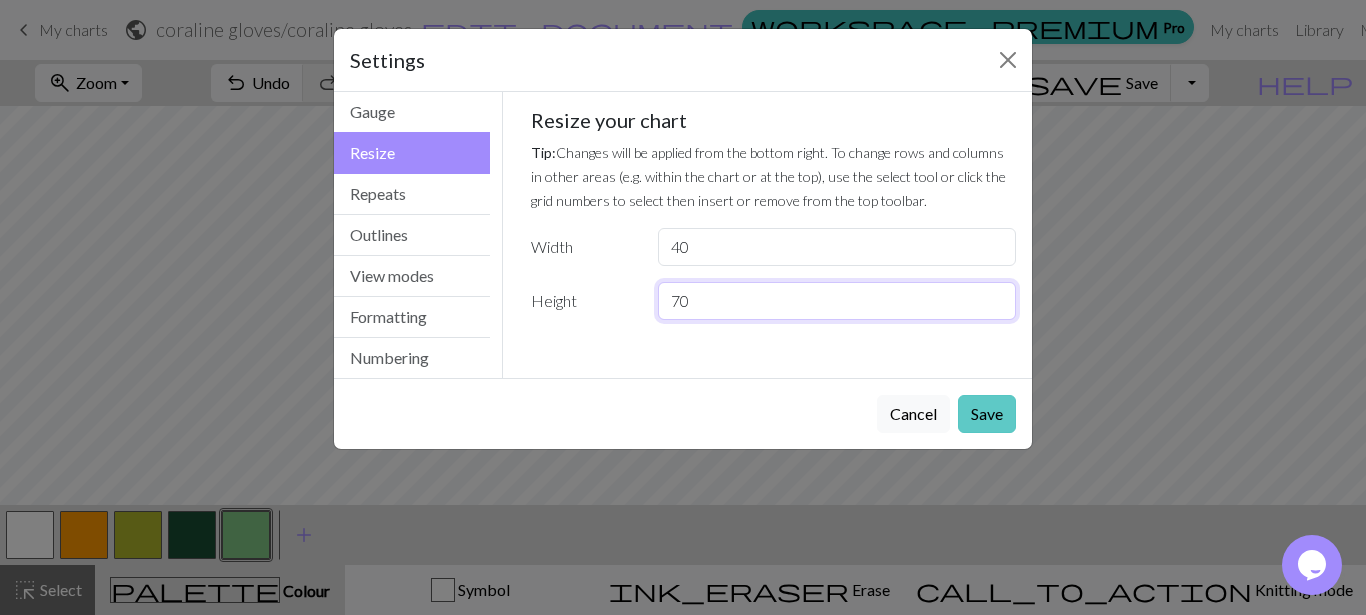 type on "70" 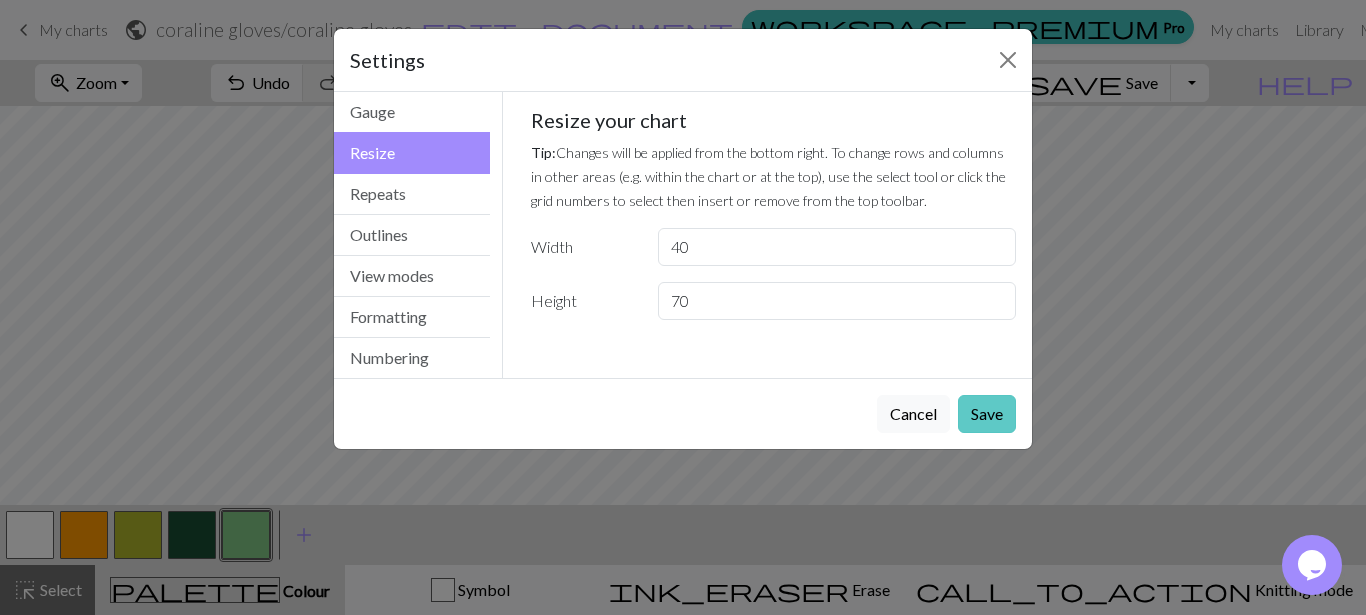 click on "Save" at bounding box center [987, 414] 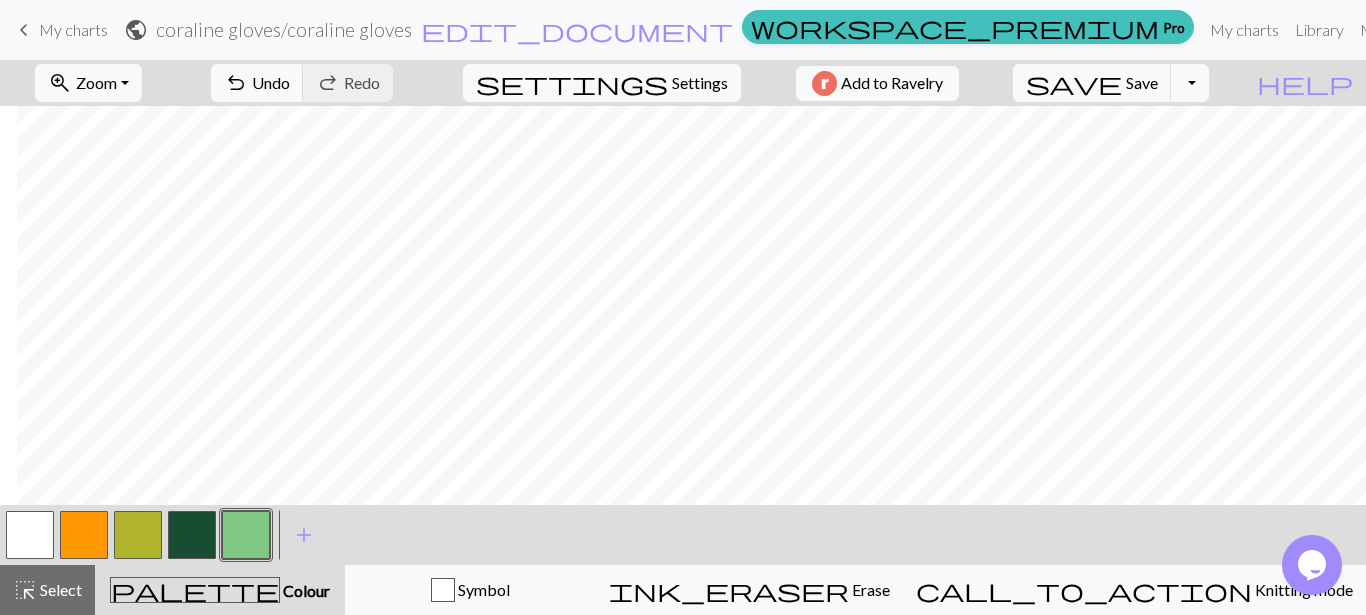 scroll, scrollTop: 0, scrollLeft: 17, axis: horizontal 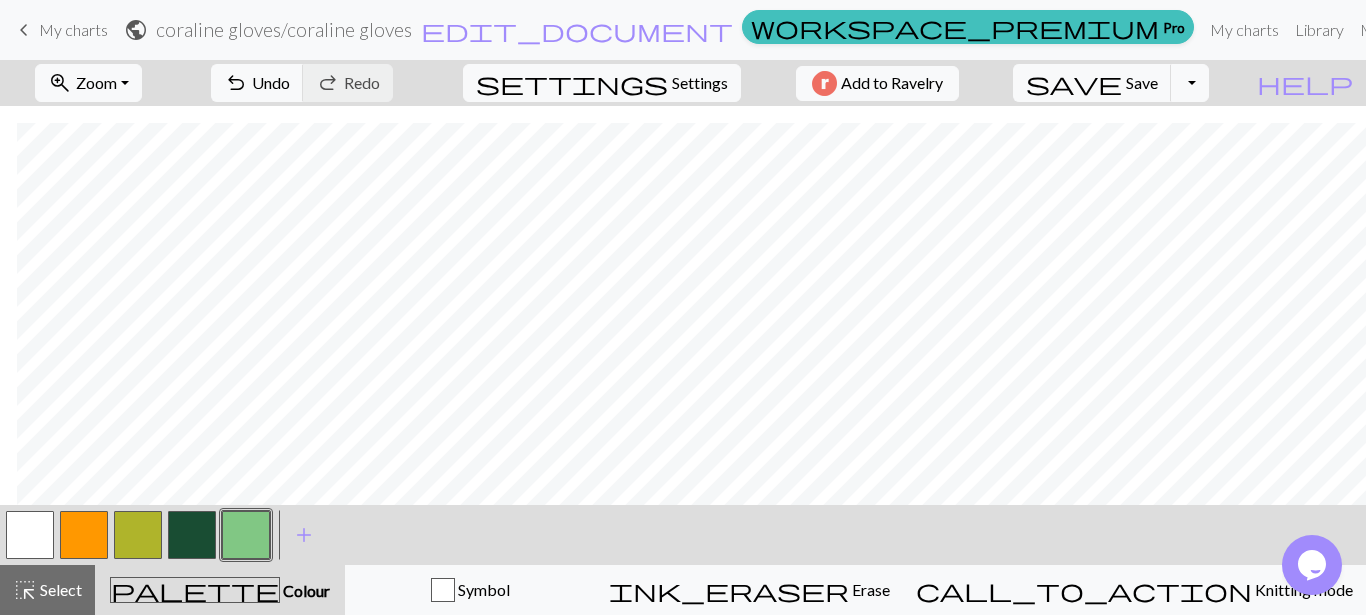 click at bounding box center [84, 535] 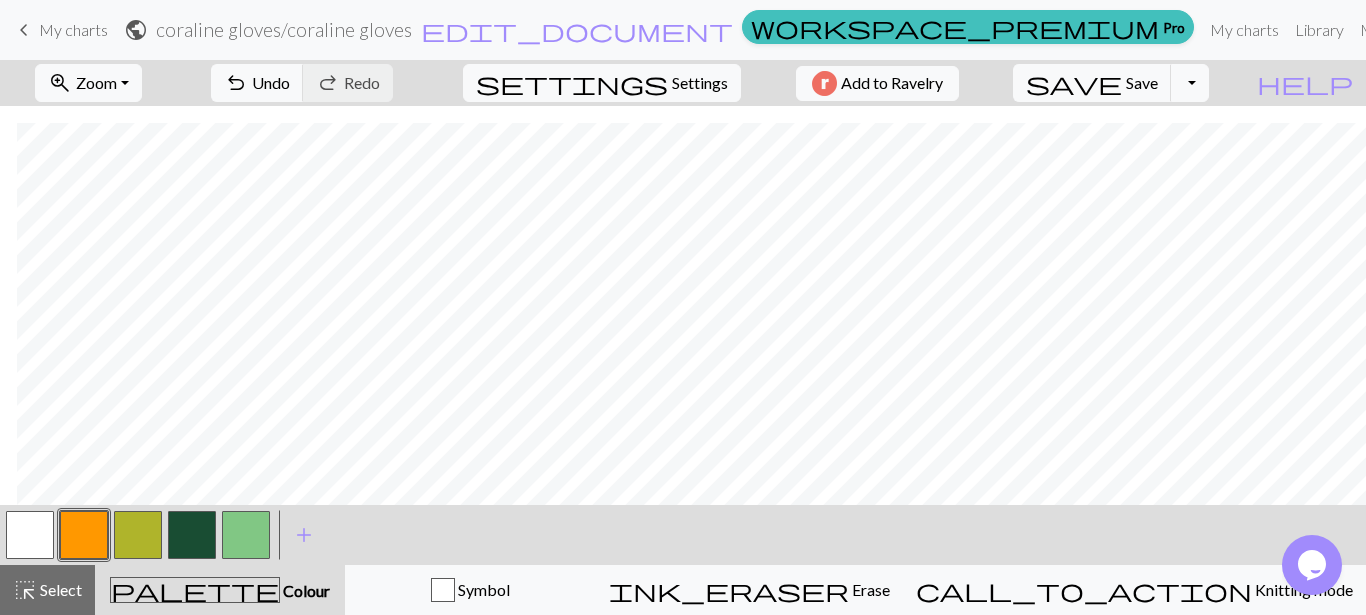 click at bounding box center (30, 535) 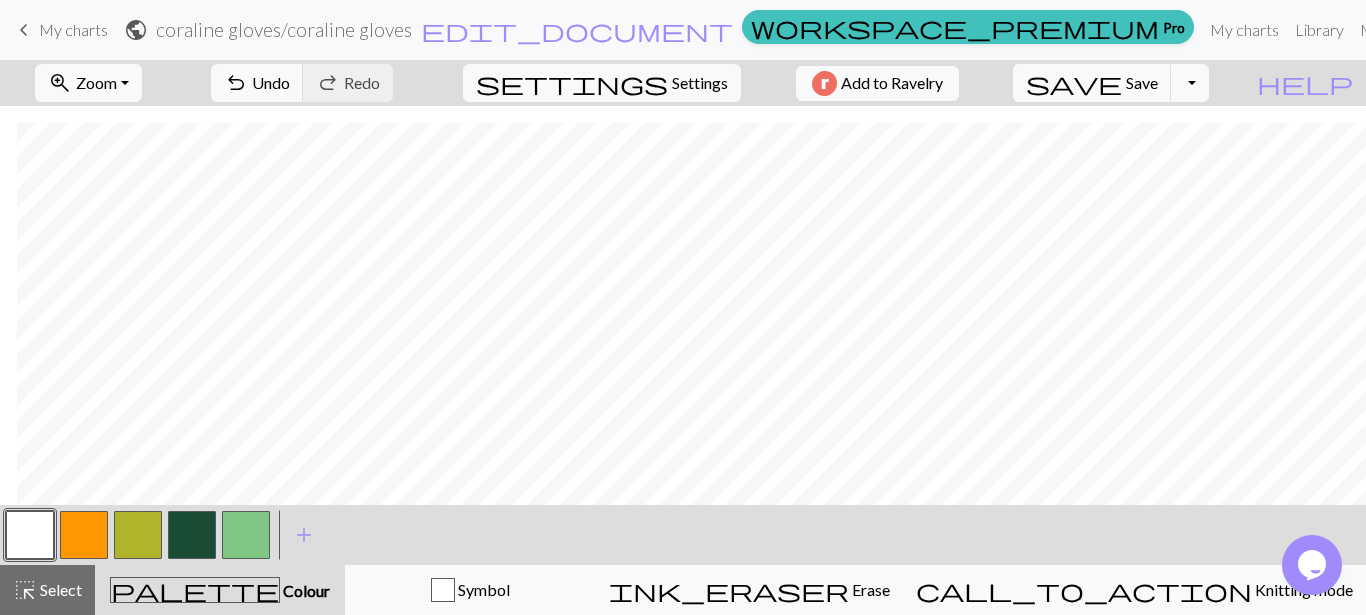 click at bounding box center [84, 535] 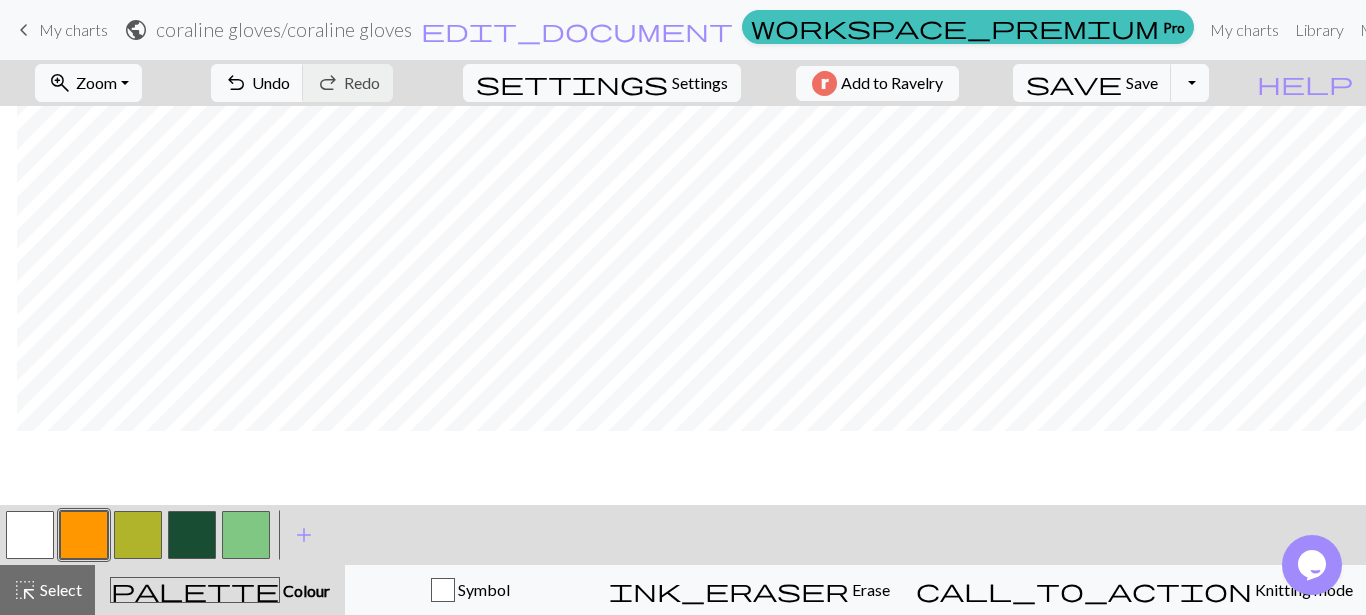 scroll, scrollTop: 994, scrollLeft: 17, axis: both 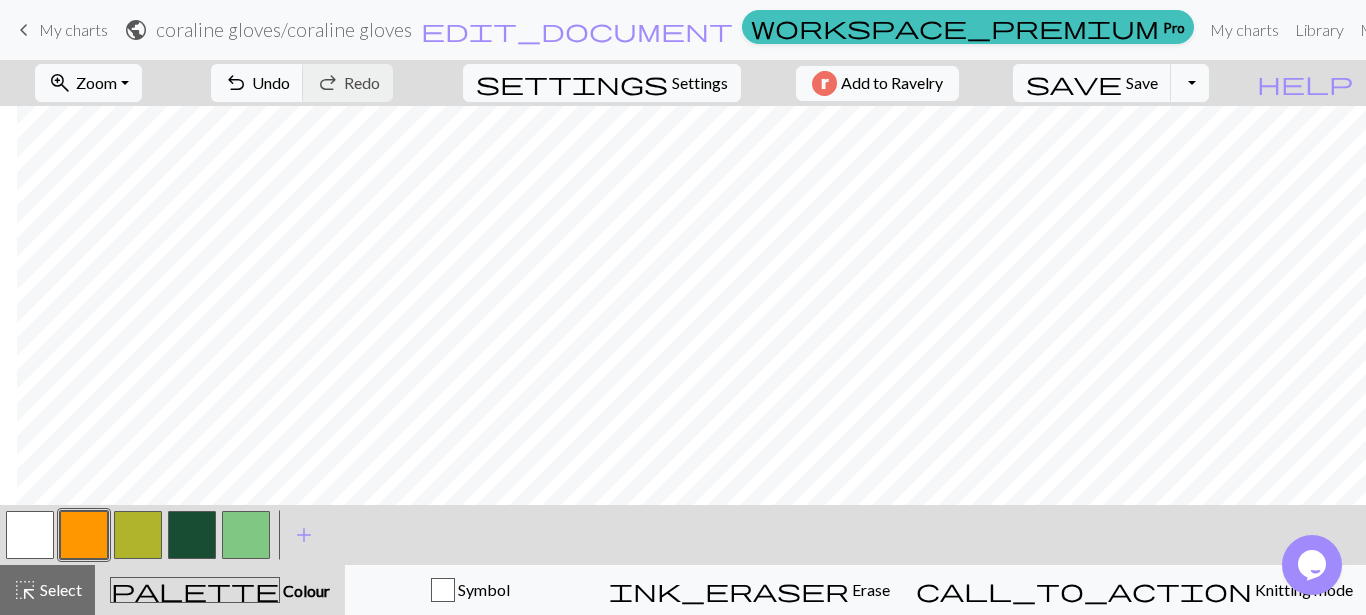 click at bounding box center (138, 535) 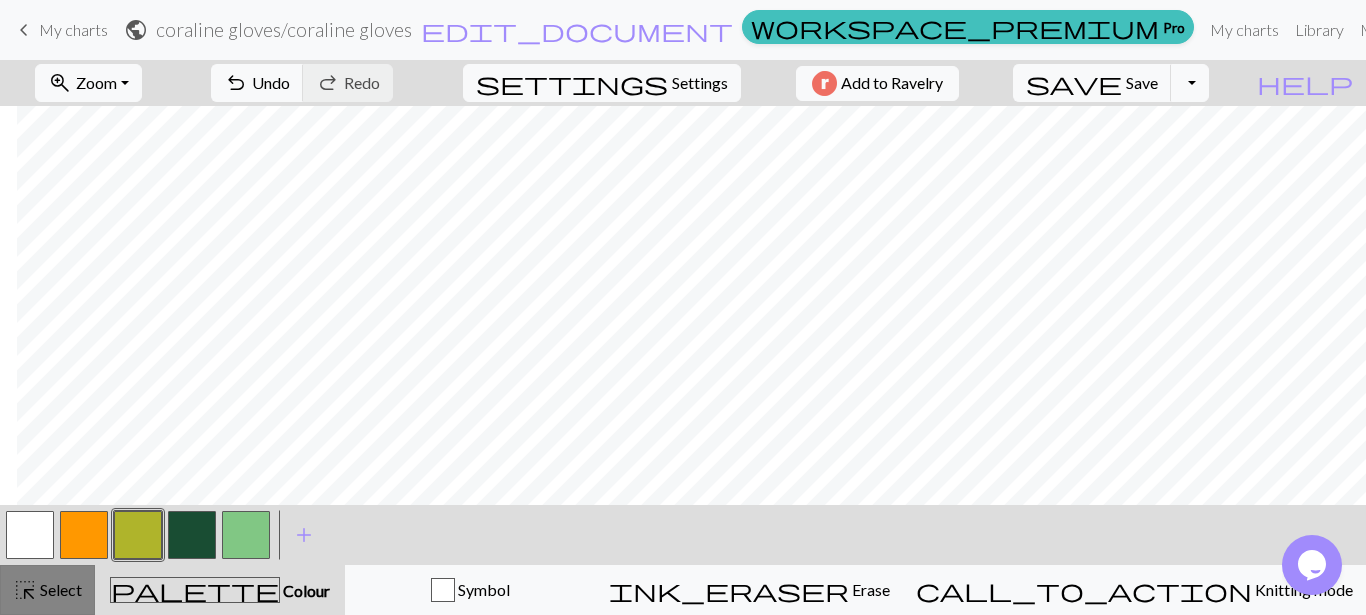 click on "highlight_alt   Select   Select" at bounding box center [47, 590] 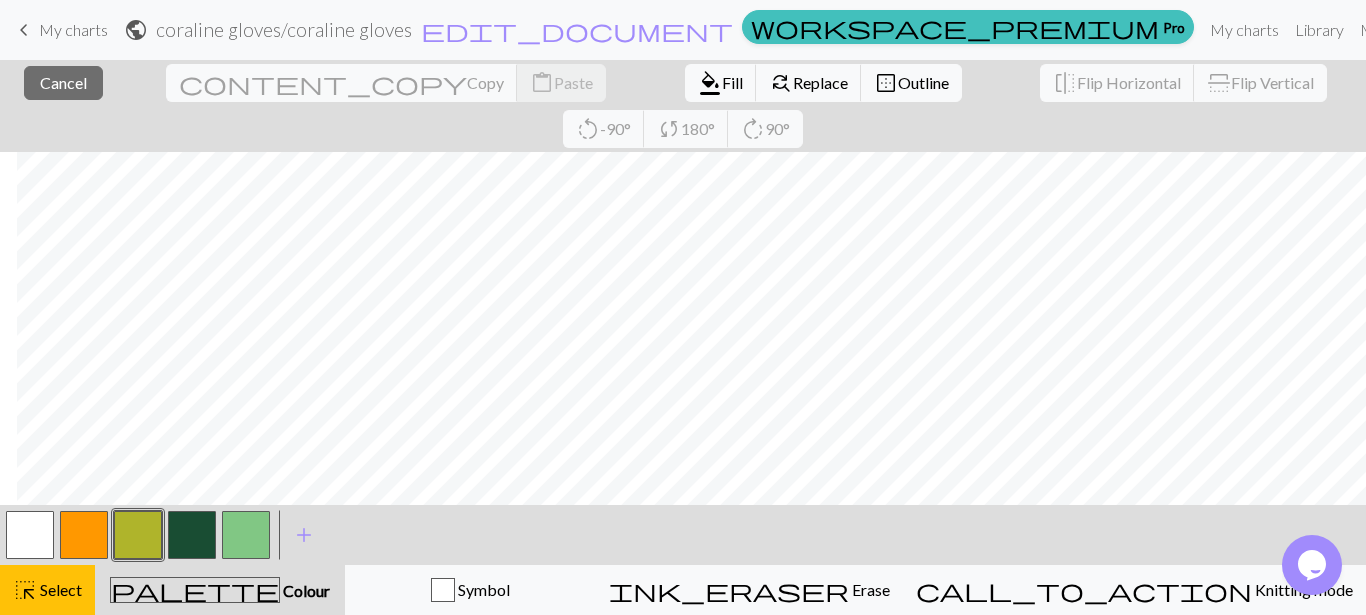 click at bounding box center (138, 535) 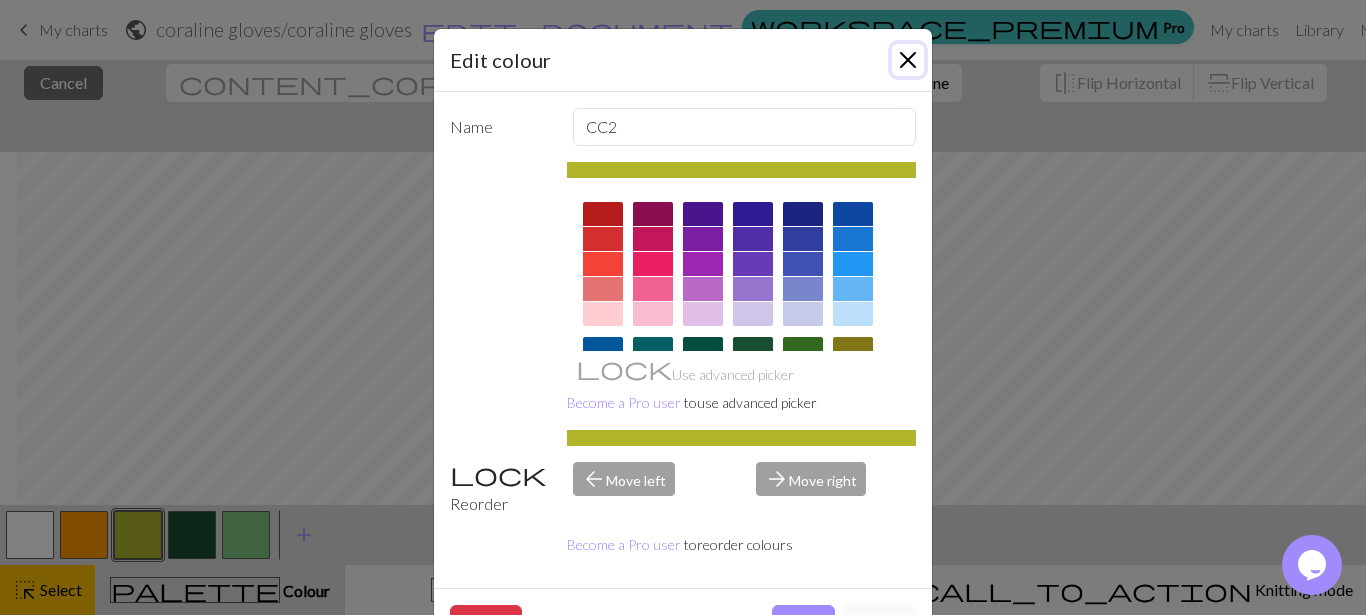 click at bounding box center [908, 60] 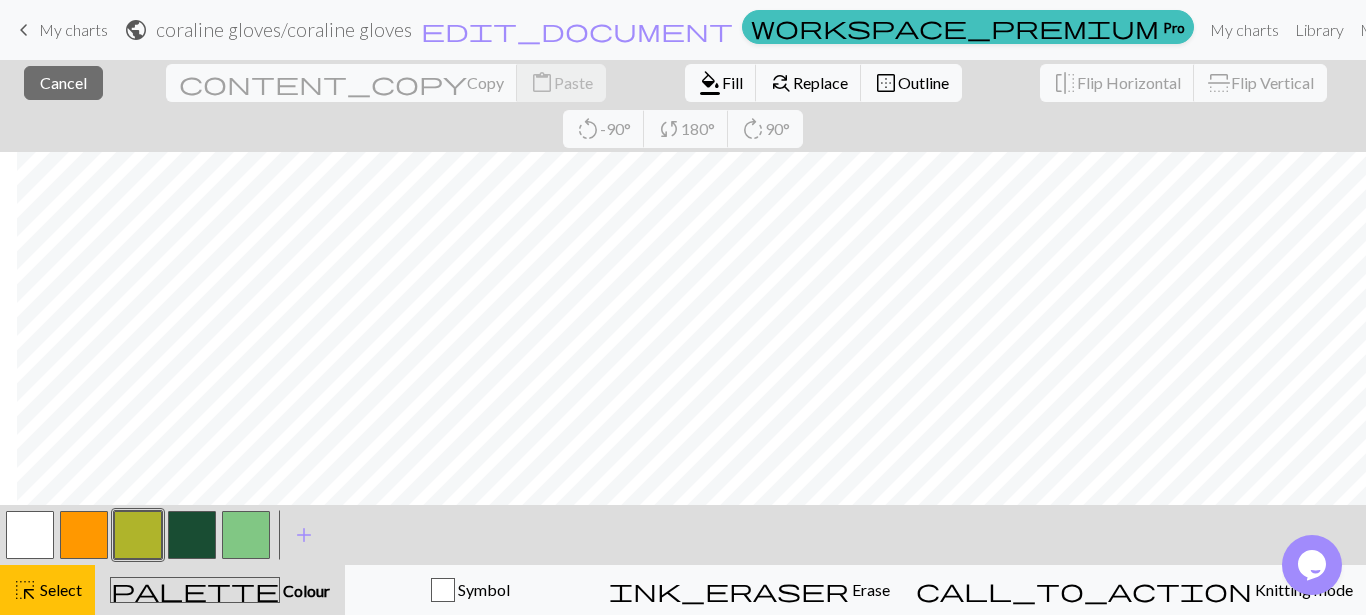 click on "Colour" at bounding box center [305, 590] 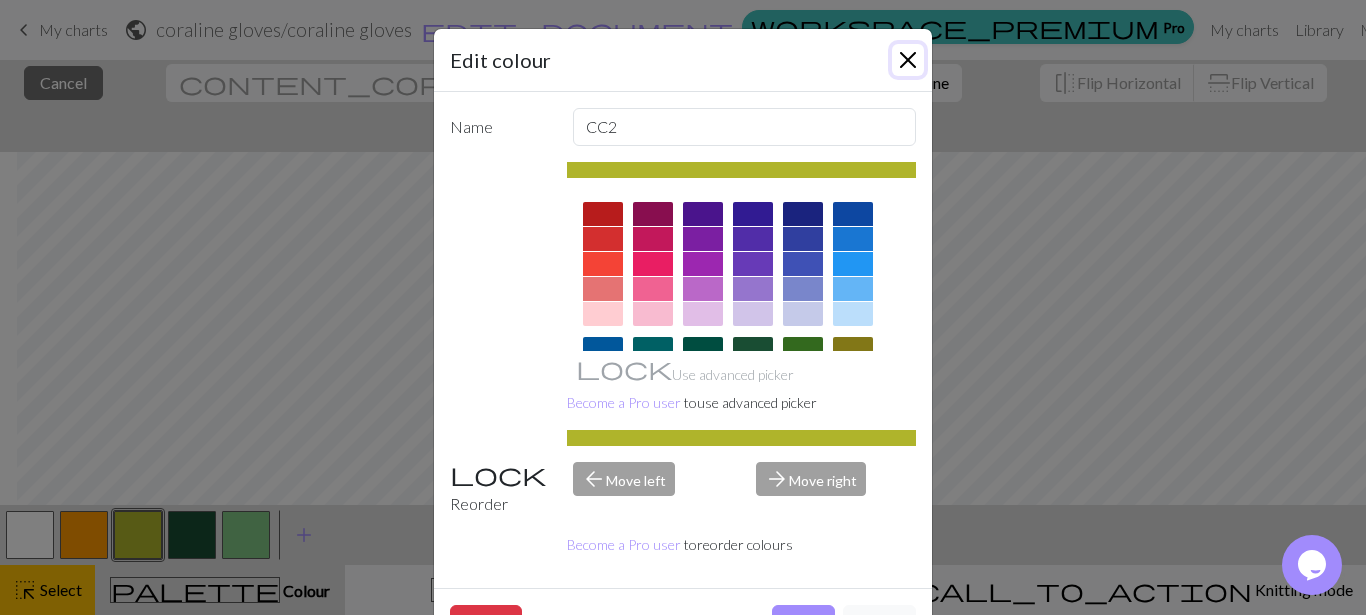 click at bounding box center (908, 60) 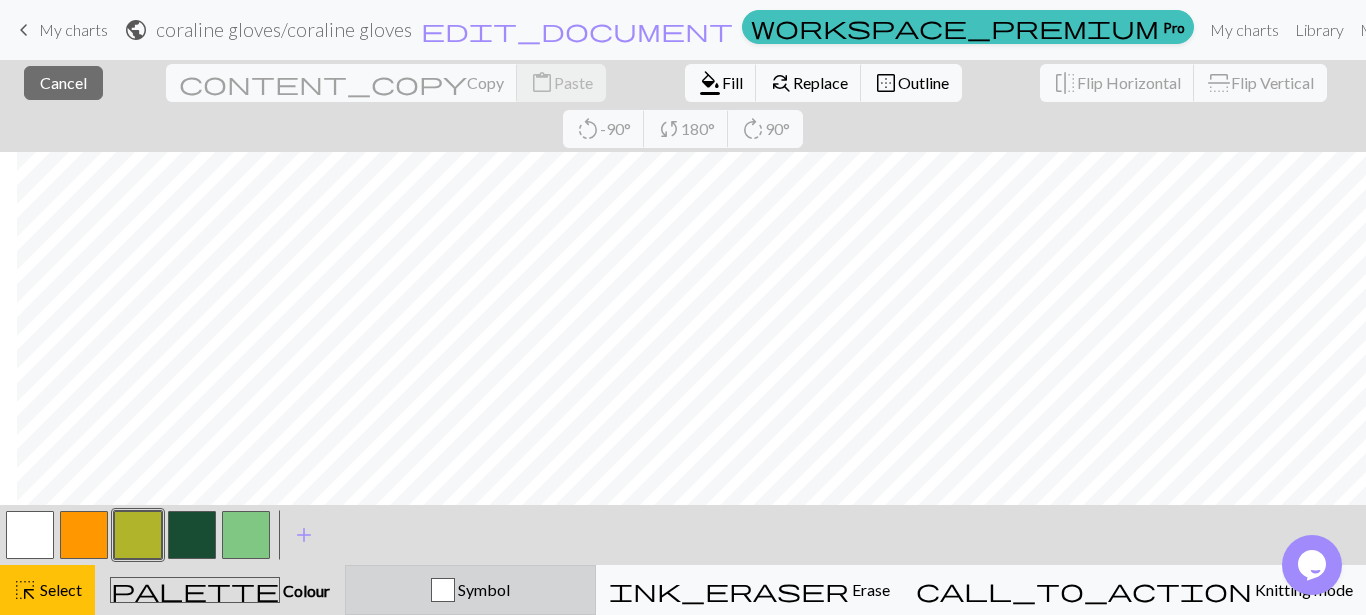 click on "Symbol" at bounding box center [482, 589] 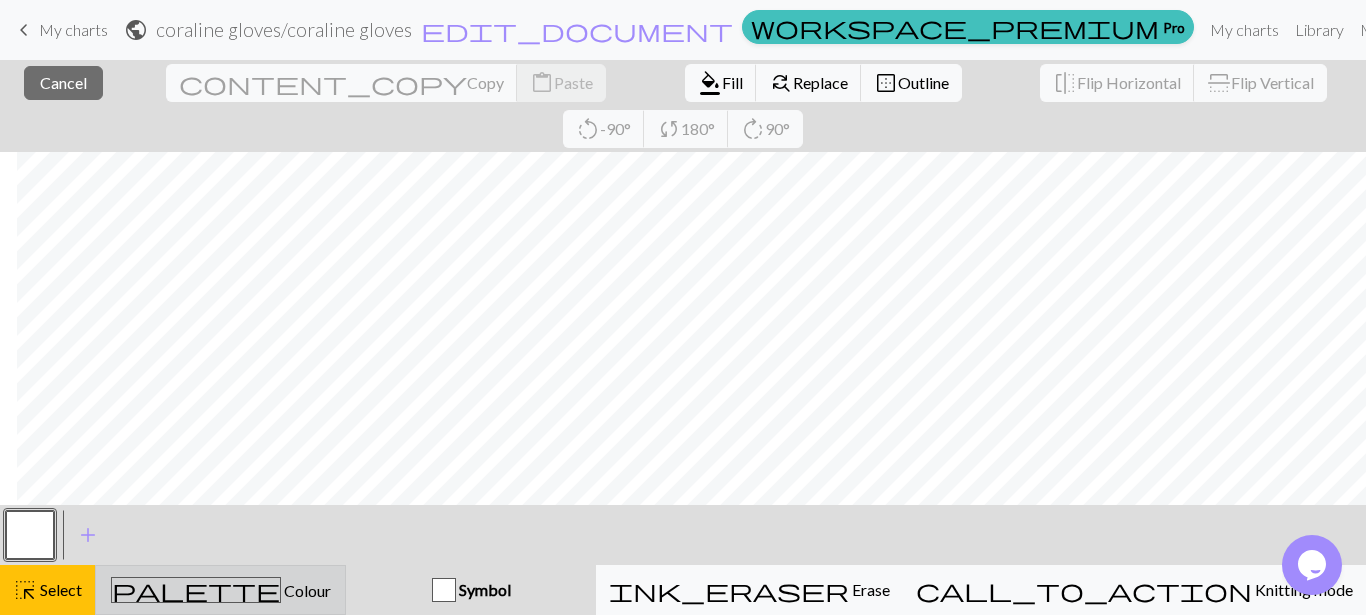 click on "palette" at bounding box center [196, 590] 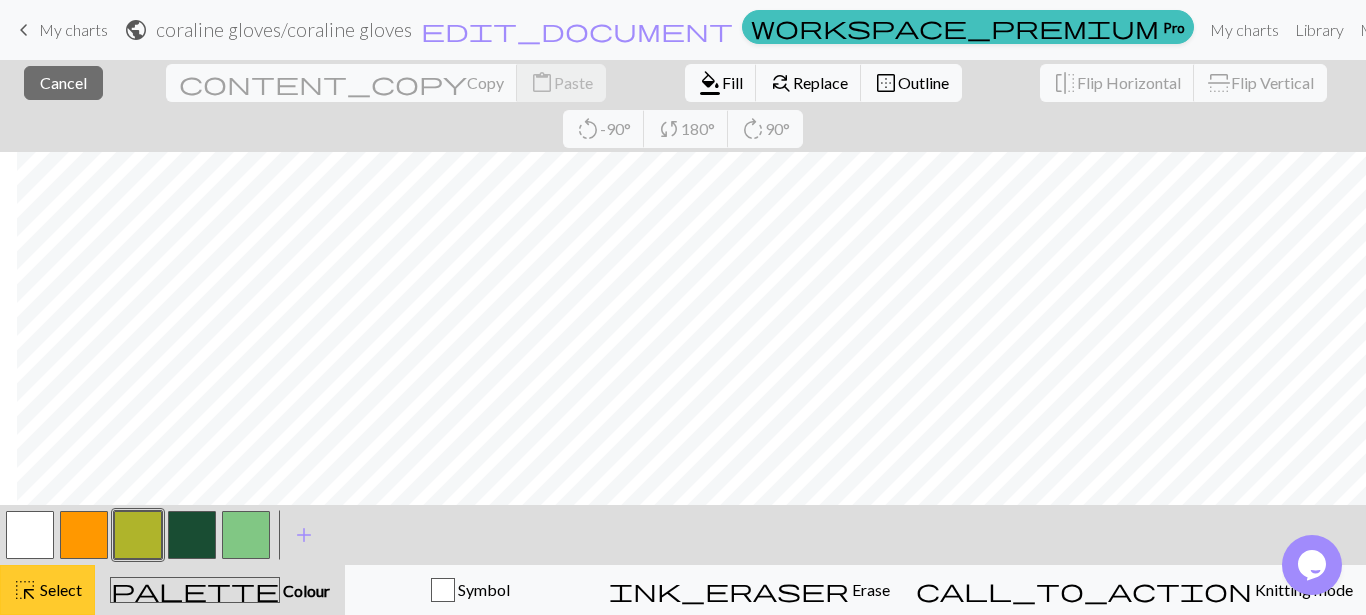 click on "Select" at bounding box center (59, 589) 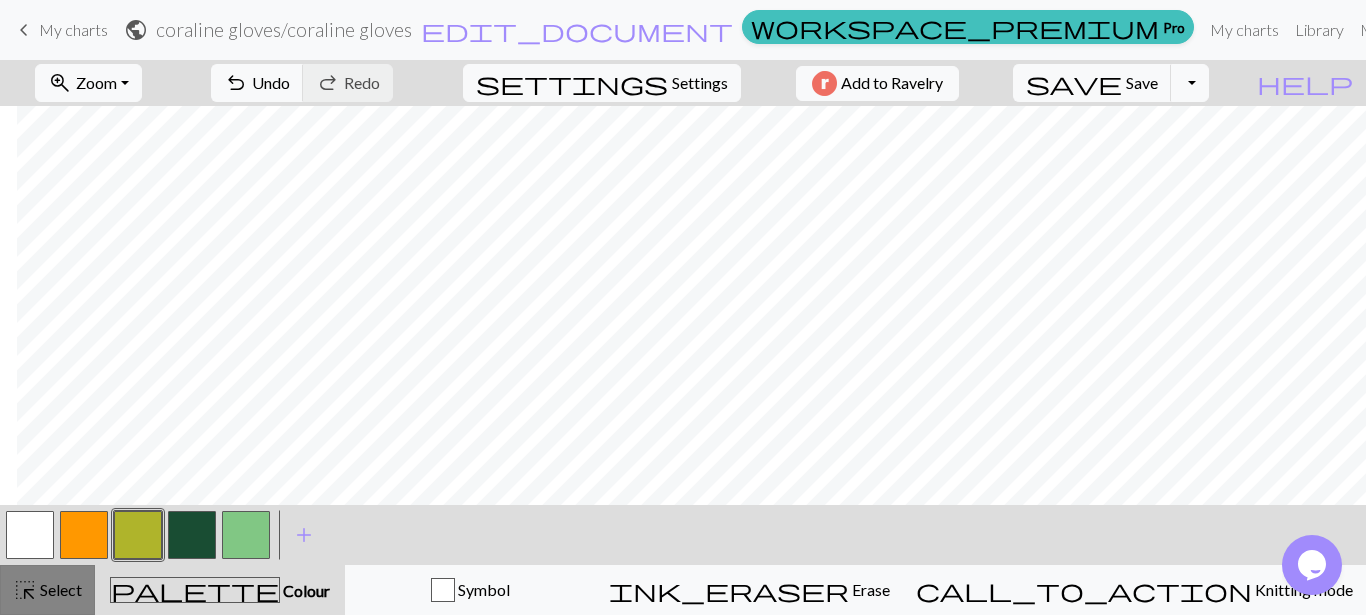 click on "highlight_alt   Select   Select" at bounding box center (47, 590) 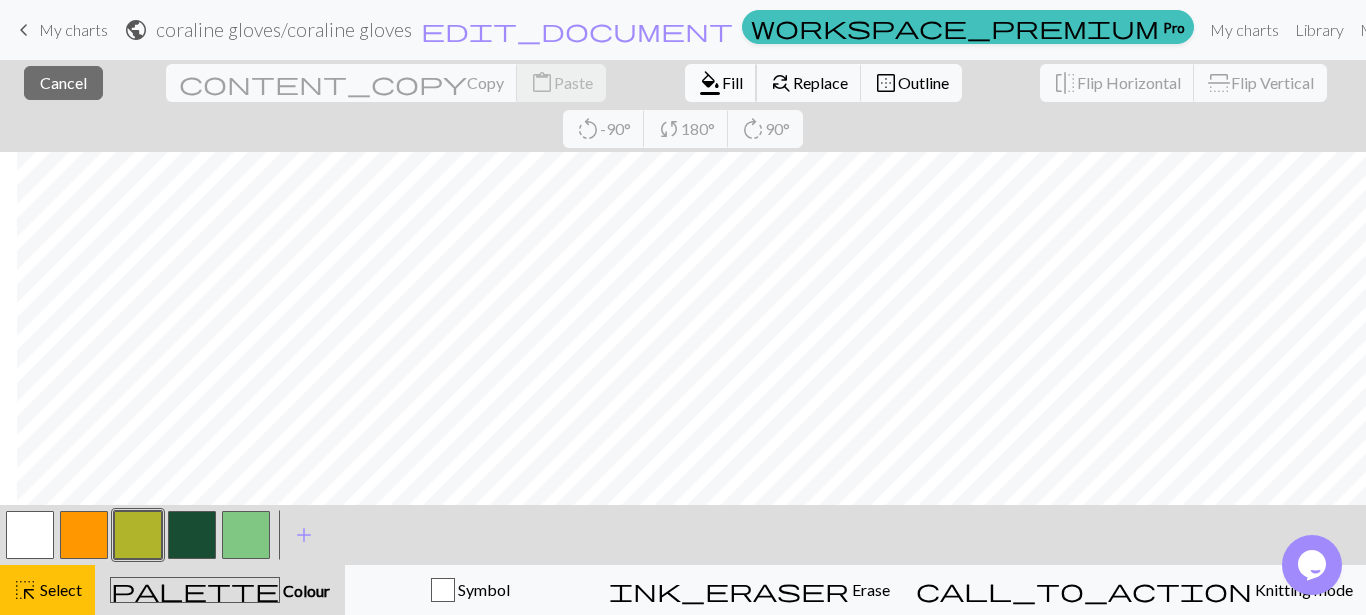 click on "Fill" at bounding box center [732, 82] 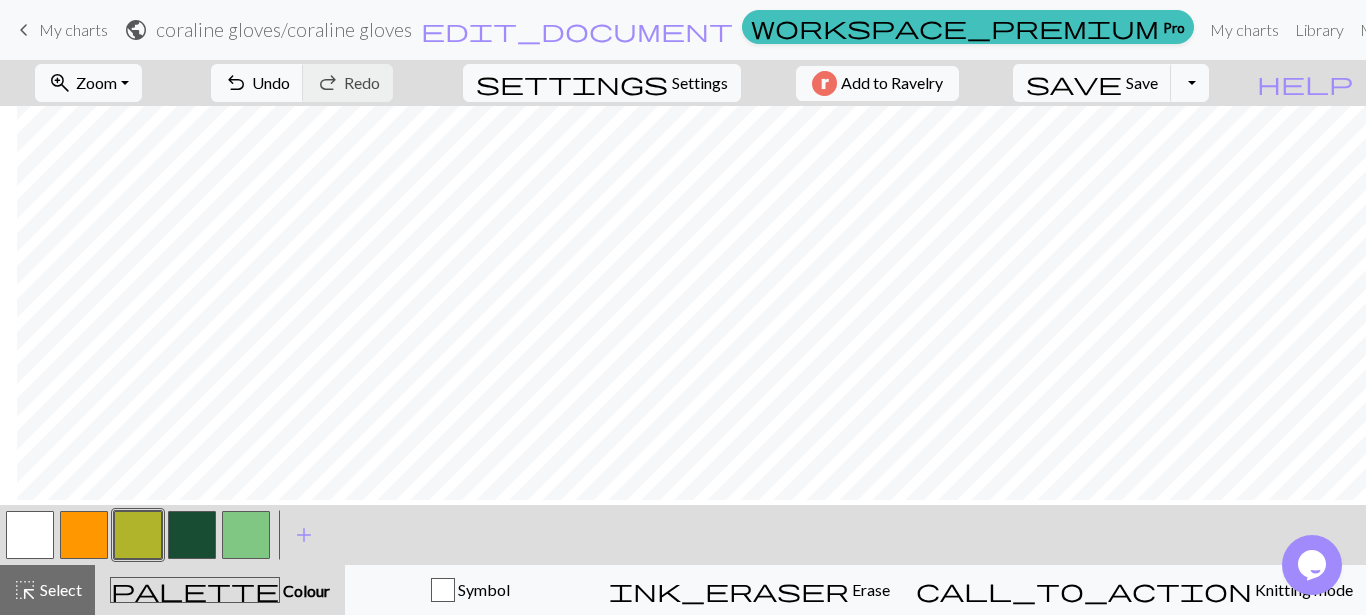 scroll, scrollTop: 994, scrollLeft: 17, axis: both 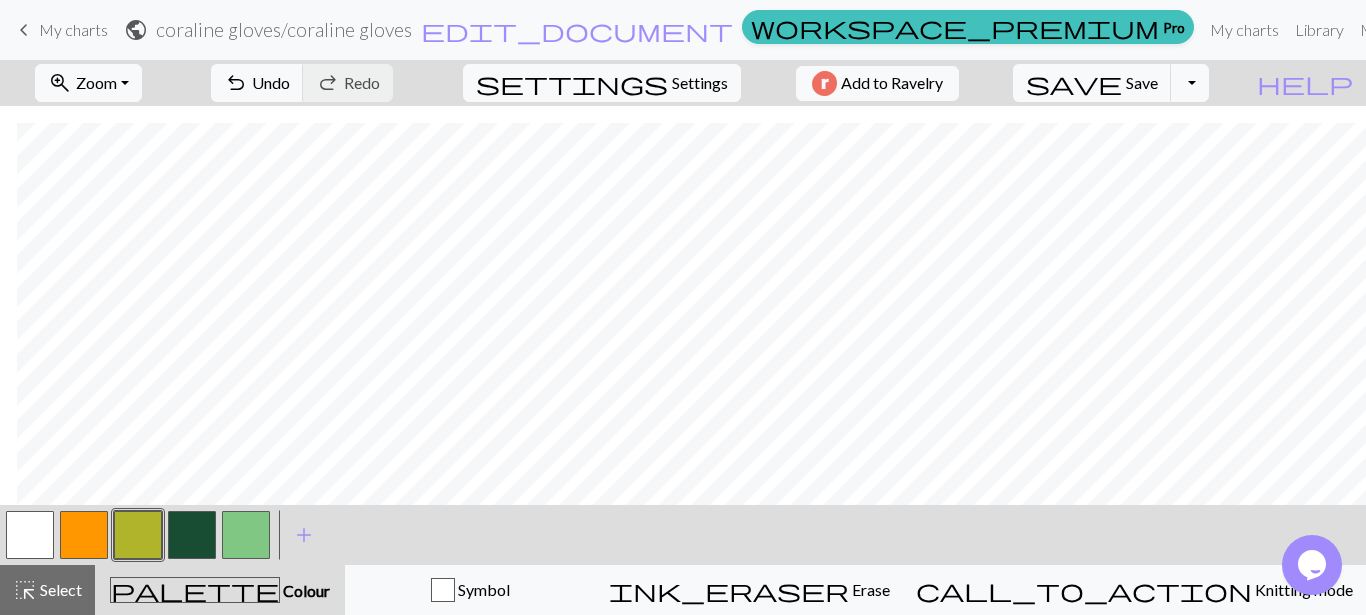 click at bounding box center [192, 535] 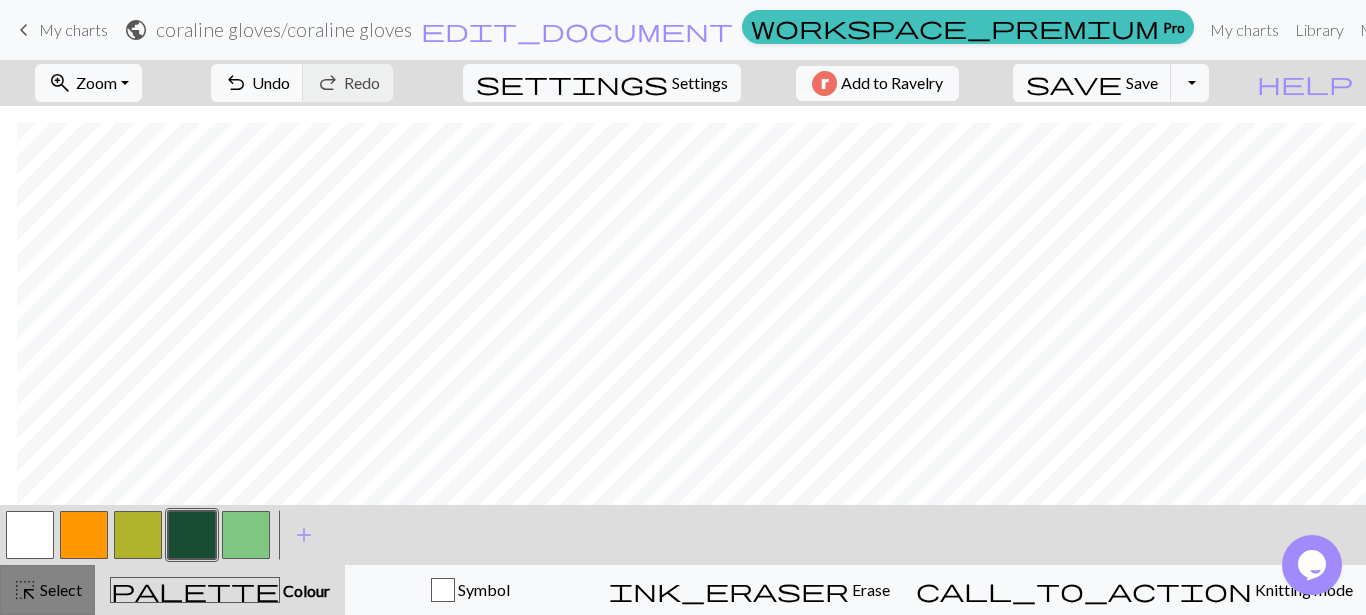 click on "Select" at bounding box center (59, 589) 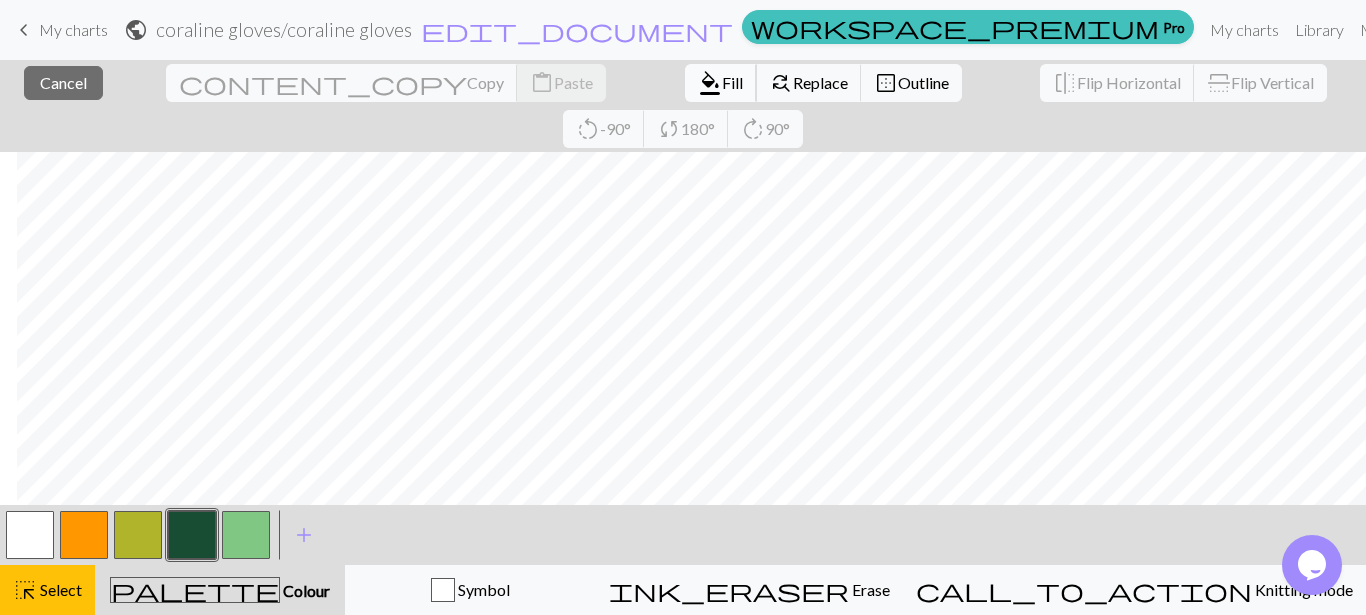 click on "format_color_fill" at bounding box center (710, 83) 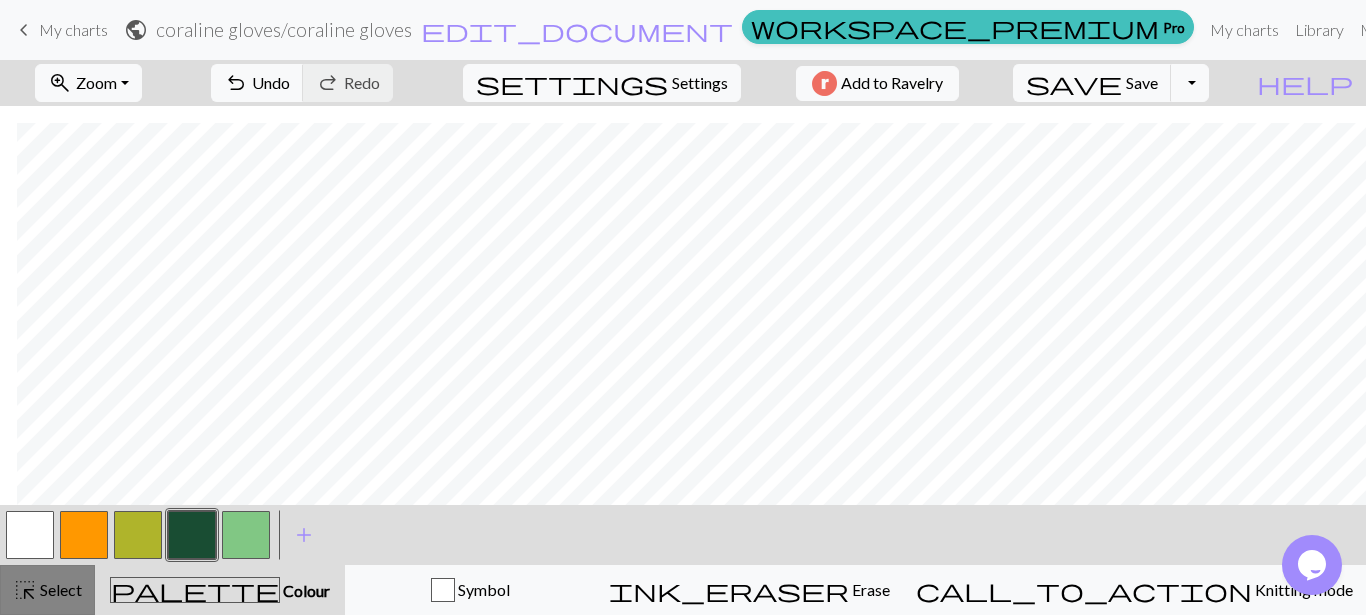 click on "Select" at bounding box center (59, 589) 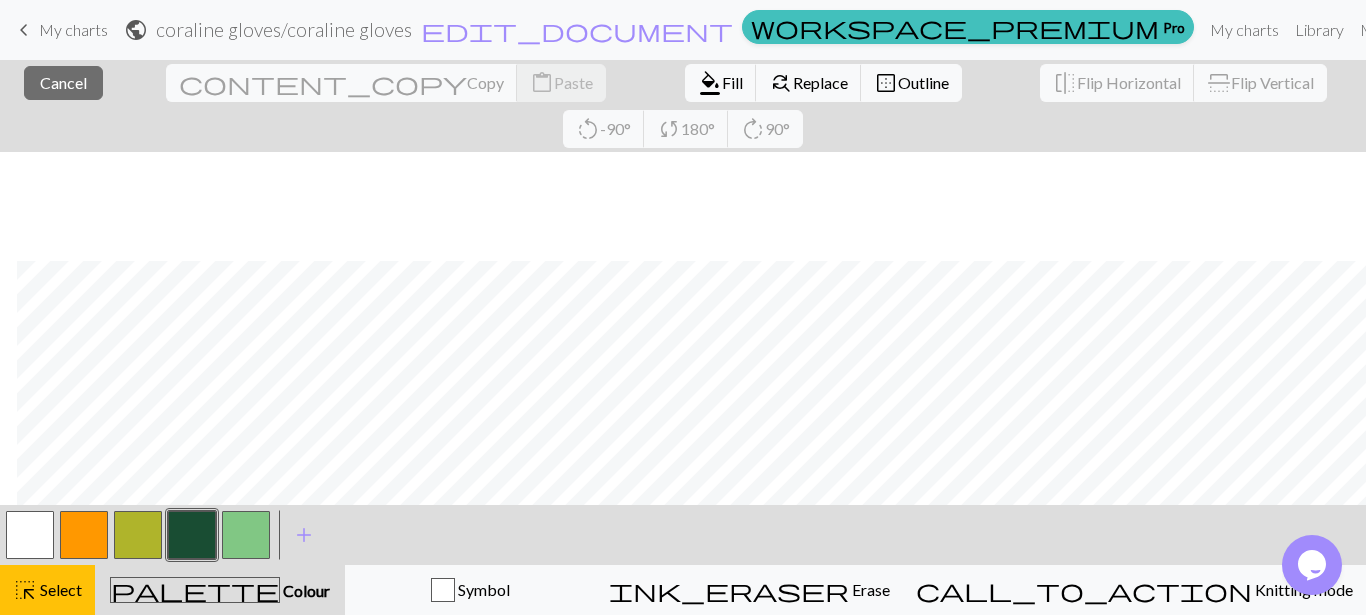 scroll, scrollTop: 994, scrollLeft: 17, axis: both 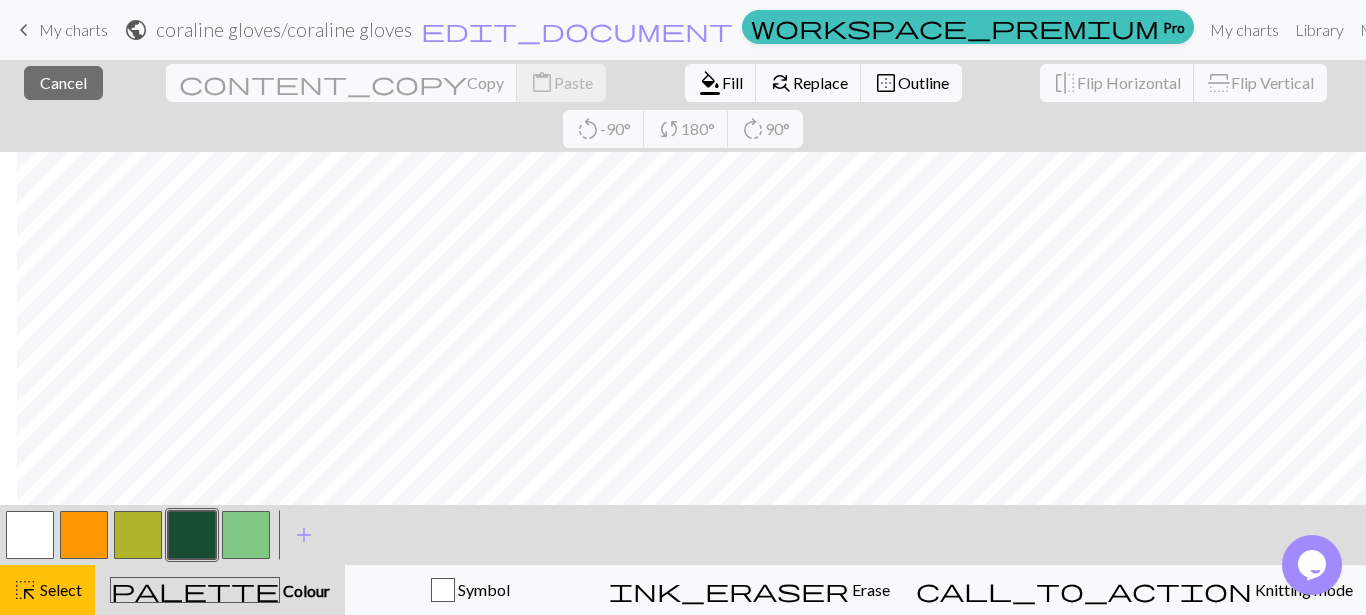 click at bounding box center (84, 535) 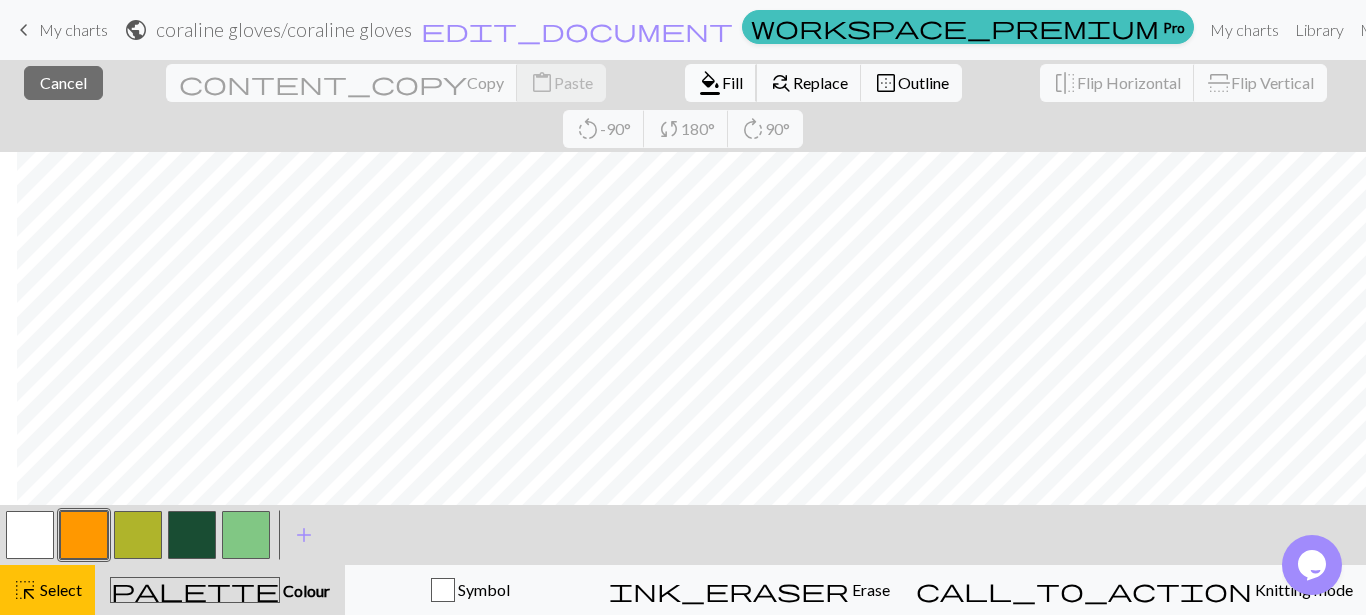 click on "format_color_fill" at bounding box center (710, 83) 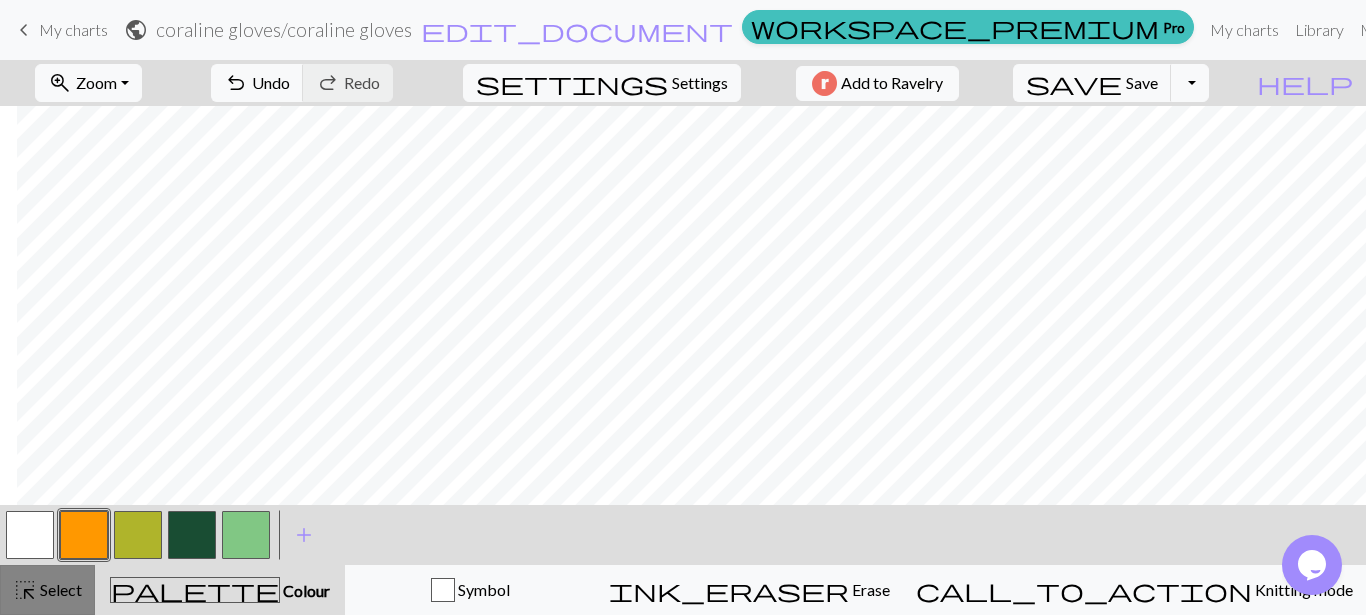 click on "highlight_alt" at bounding box center (25, 590) 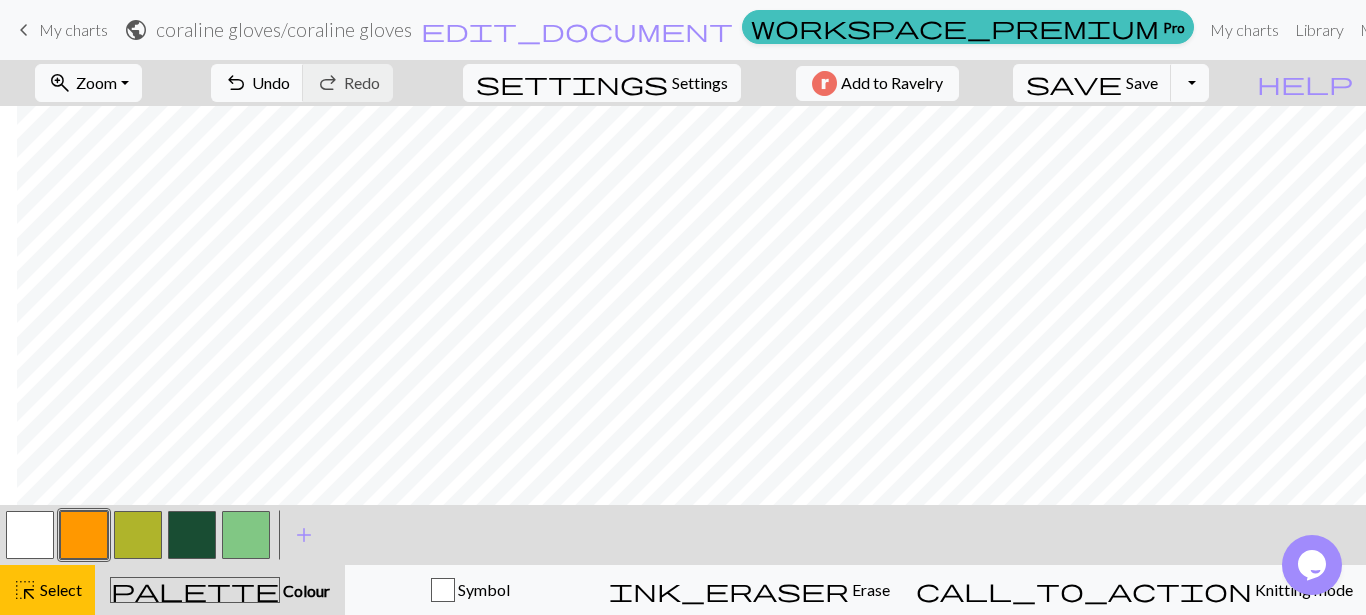click at bounding box center [246, 535] 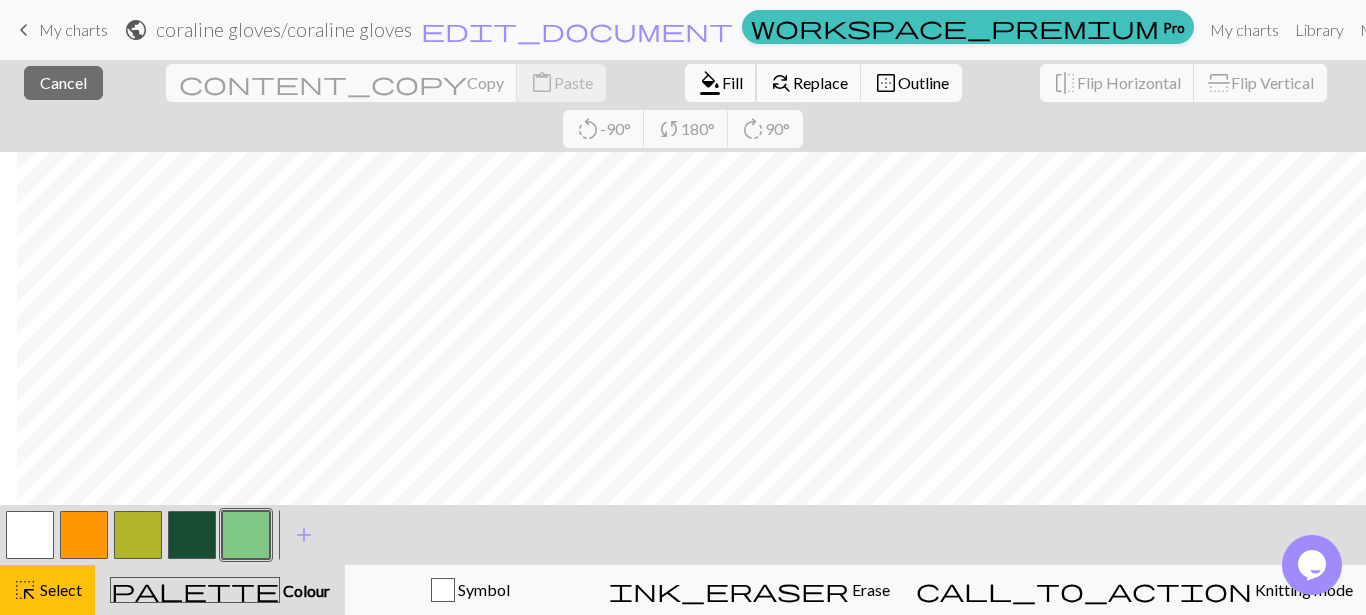 click on "Fill" at bounding box center (732, 82) 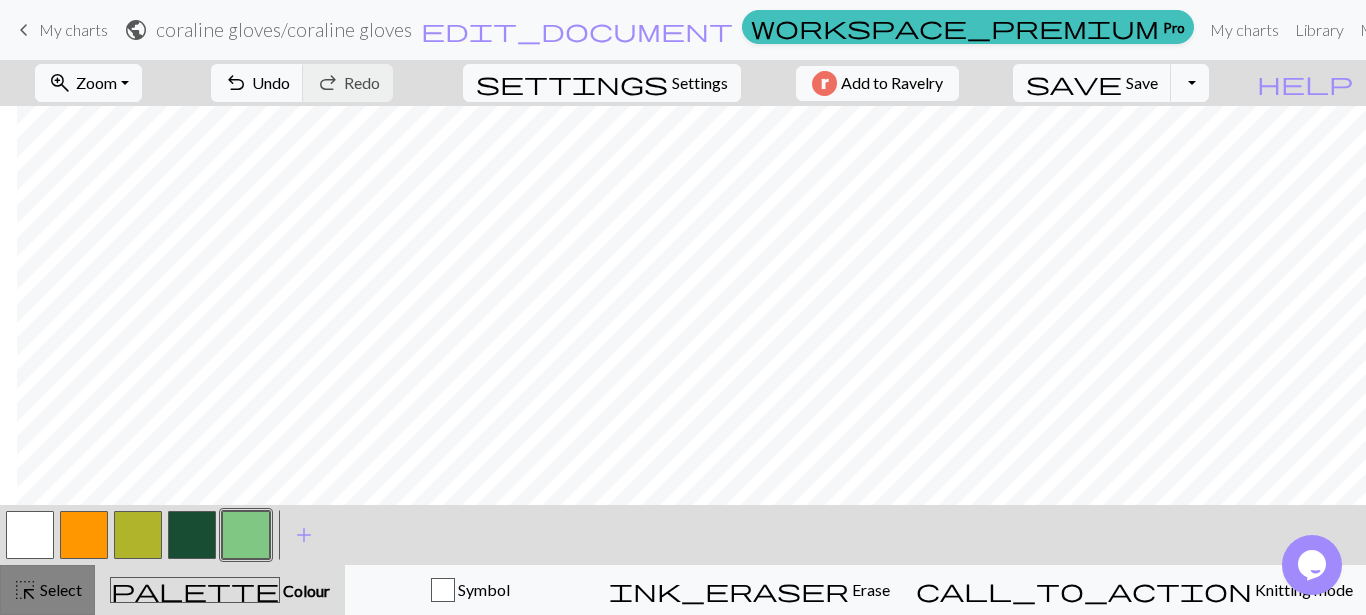 click on "Select" at bounding box center (59, 589) 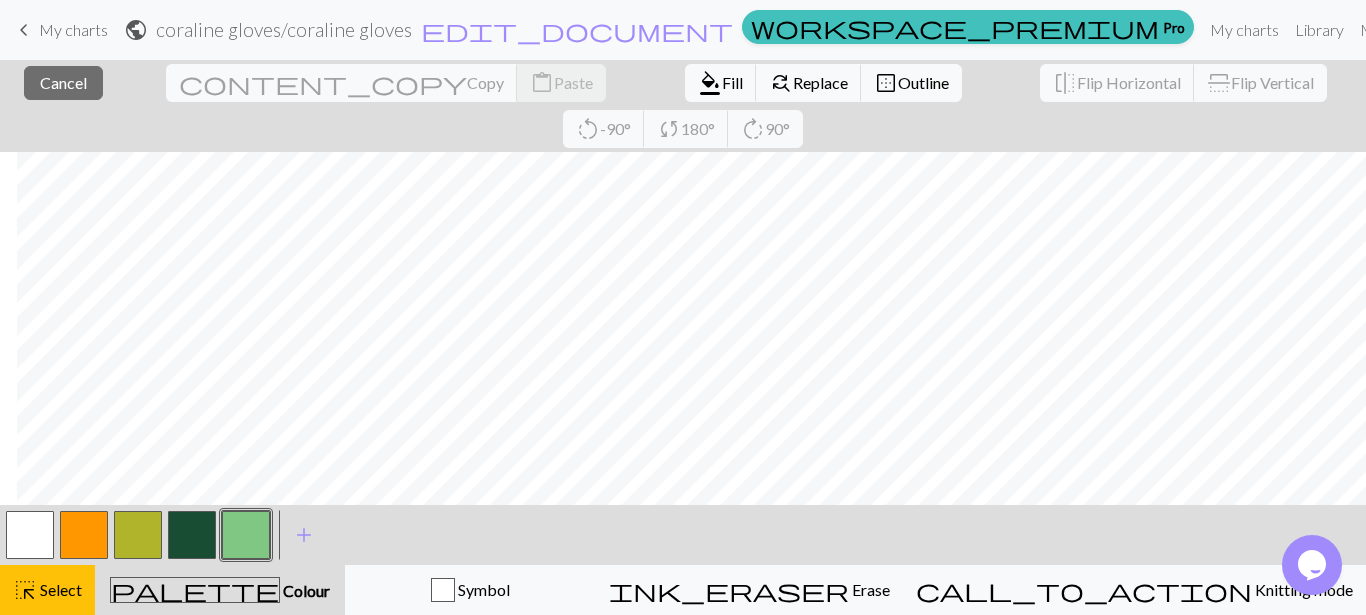 click at bounding box center [84, 535] 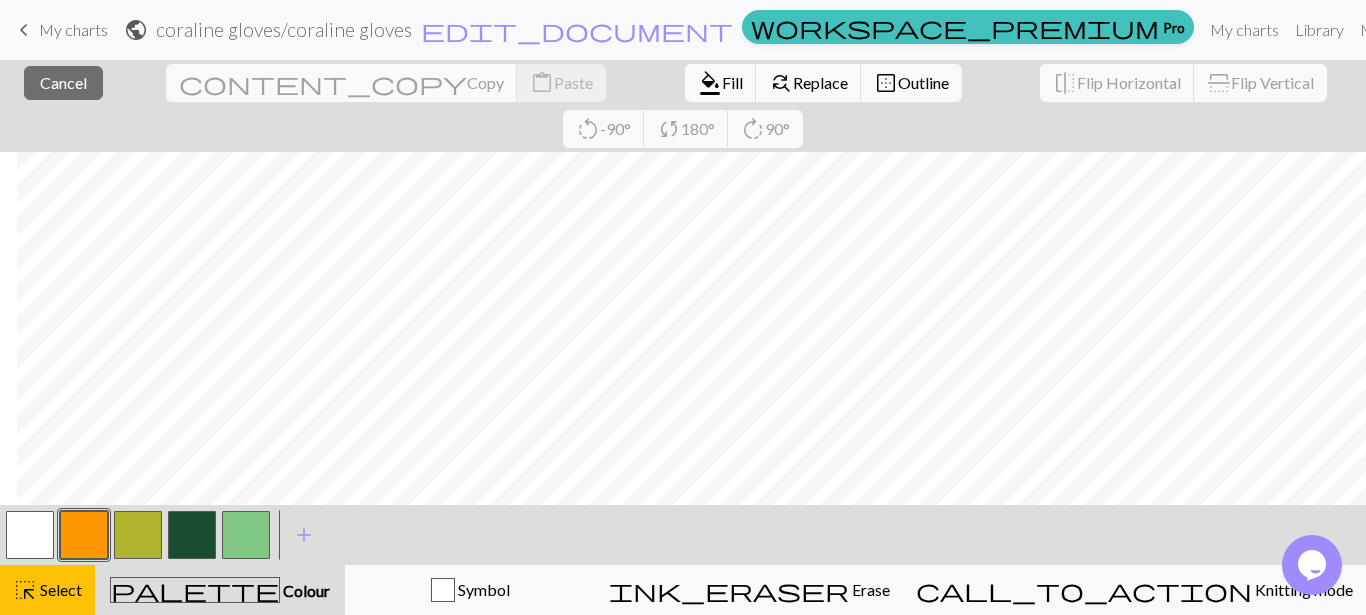 click at bounding box center (84, 535) 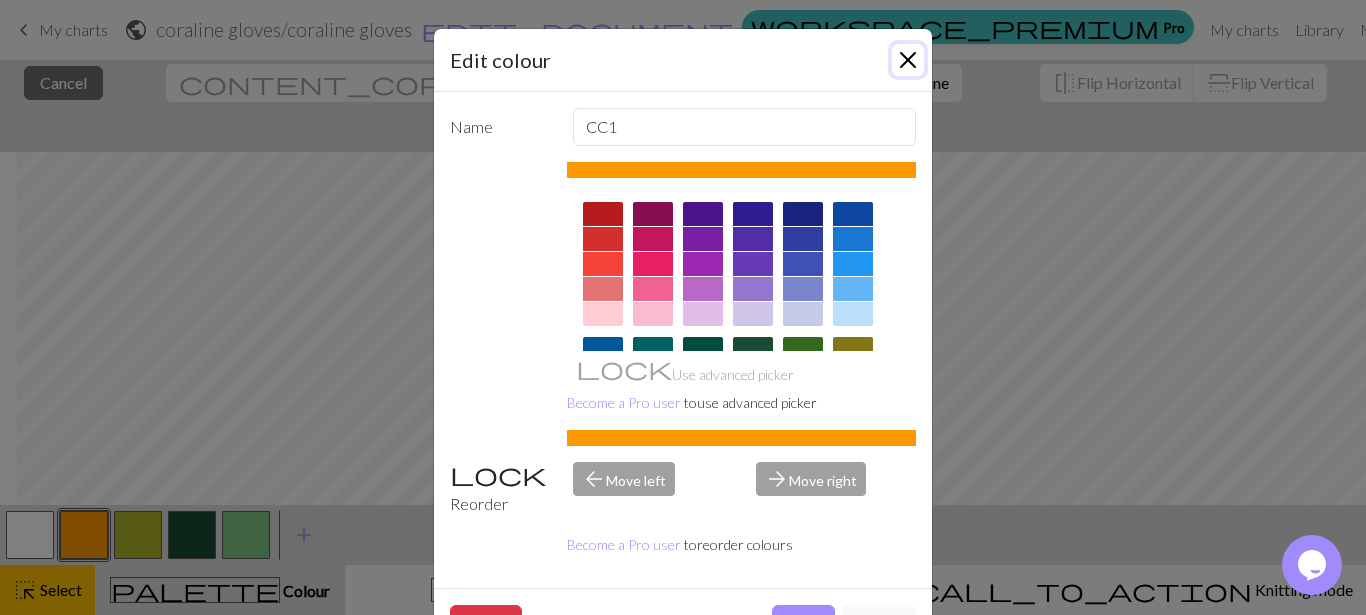 click at bounding box center [908, 60] 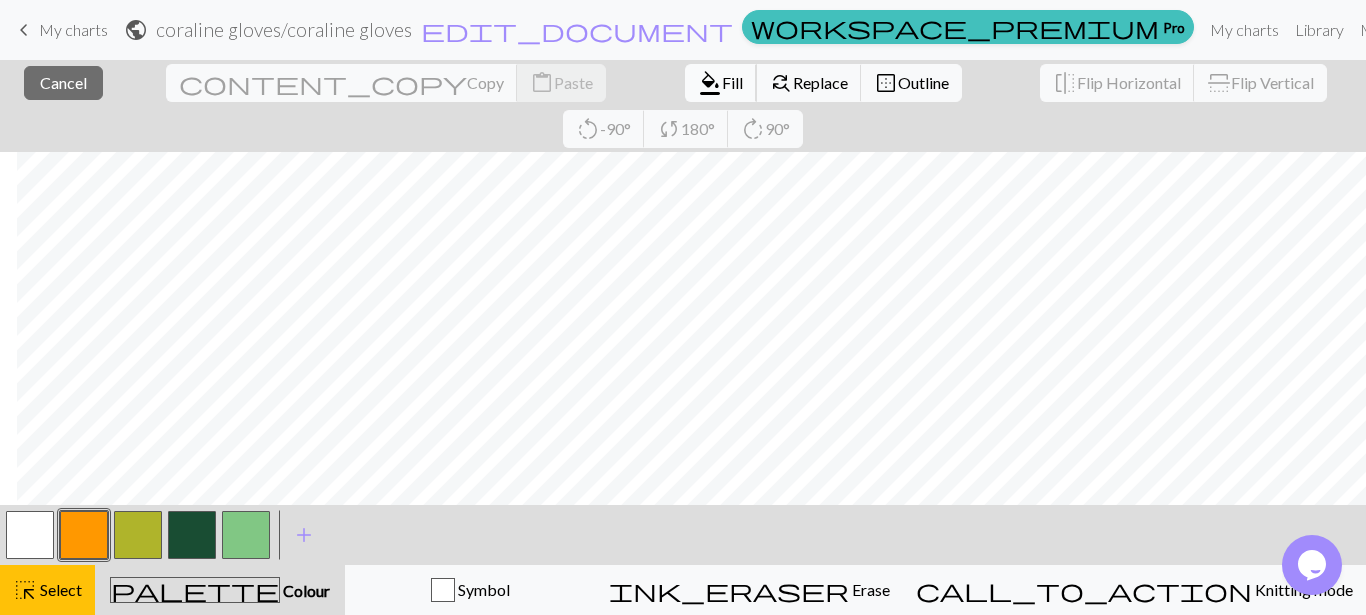 click on "Fill" at bounding box center (732, 82) 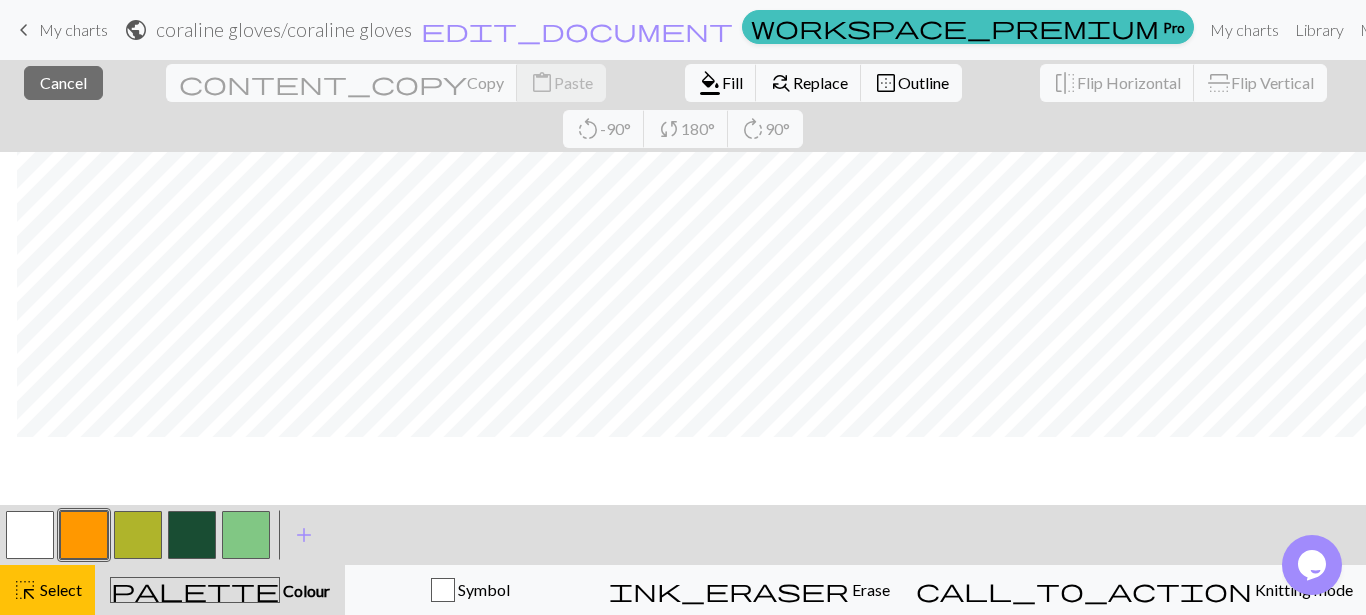 scroll, scrollTop: 766, scrollLeft: 17, axis: both 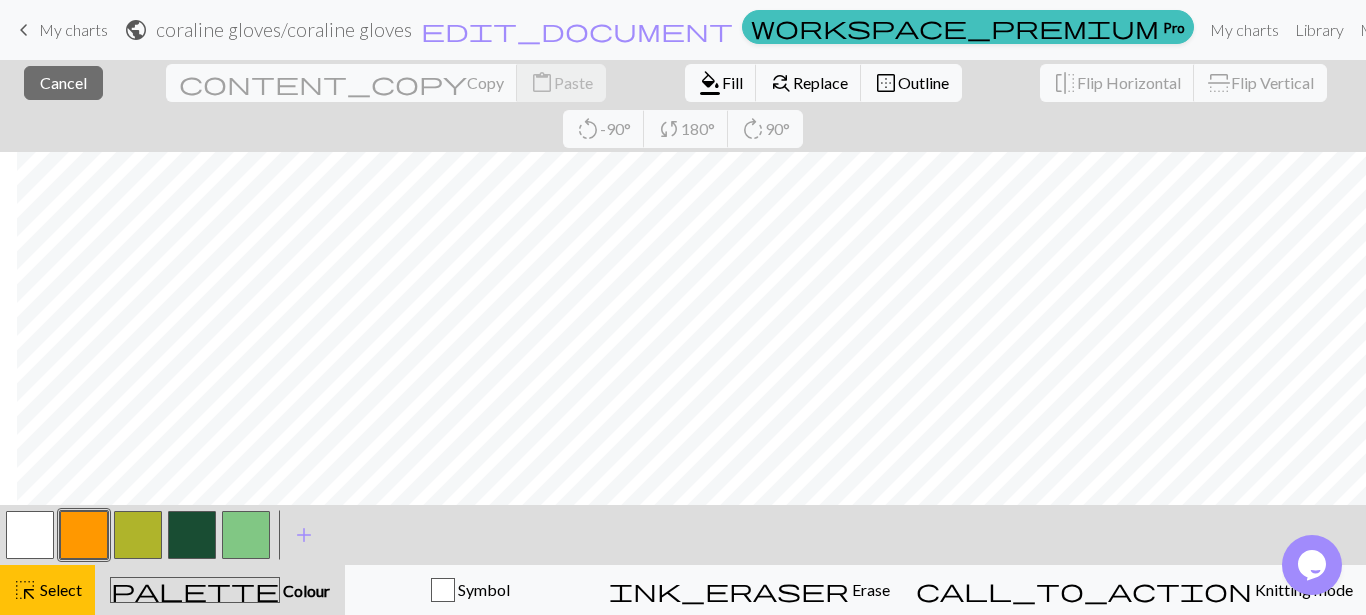click at bounding box center [192, 535] 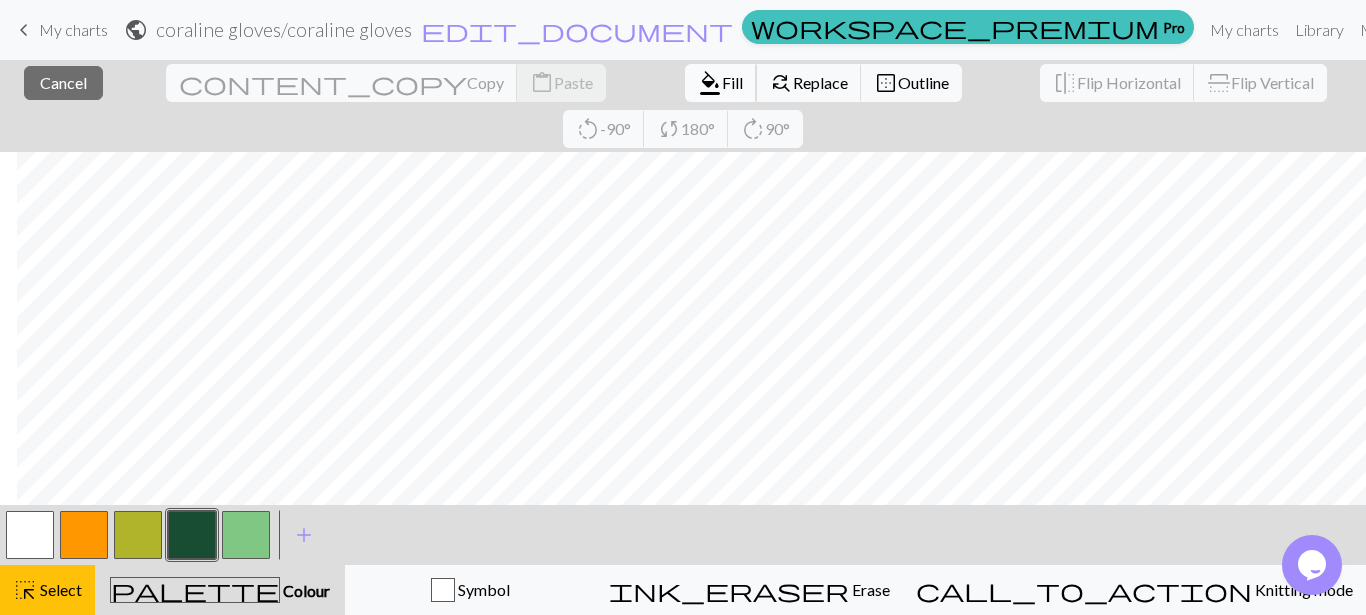 click on "Fill" at bounding box center [732, 82] 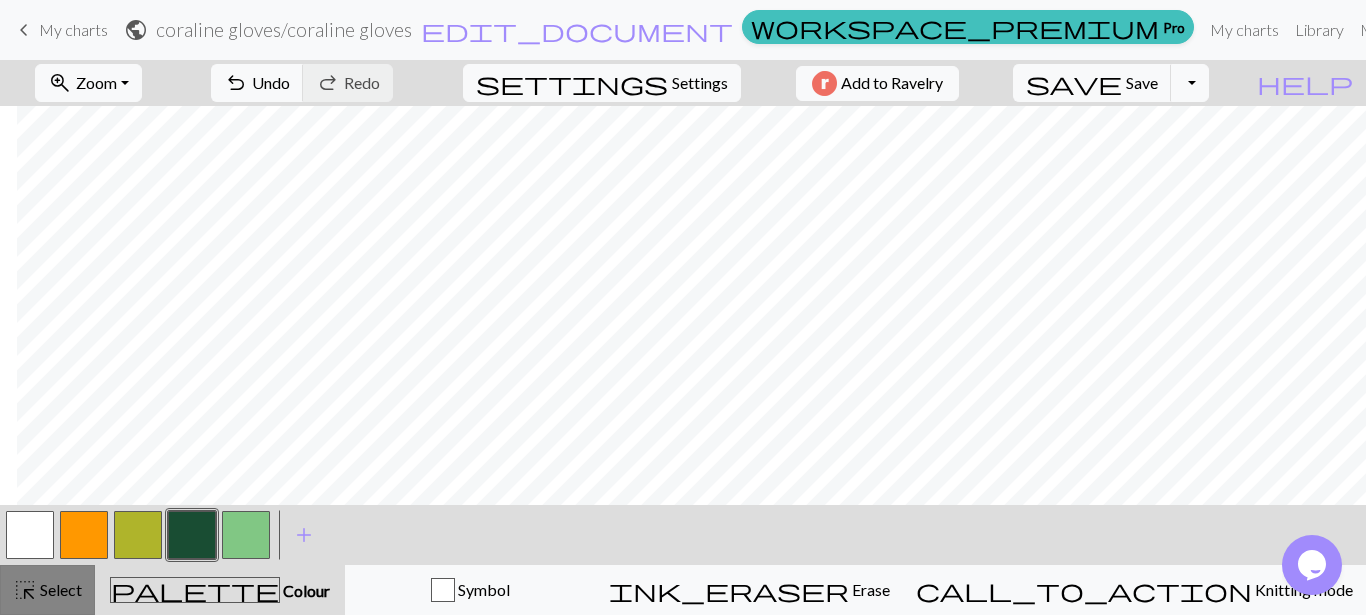 click on "Select" at bounding box center [59, 589] 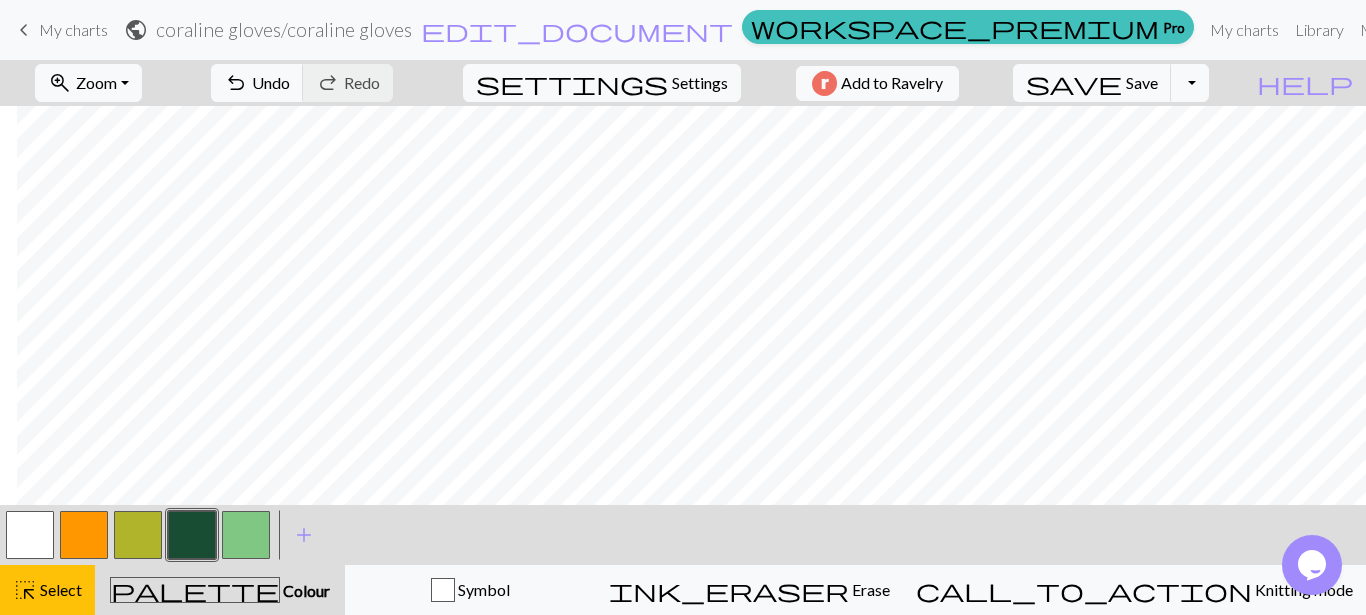click at bounding box center (138, 535) 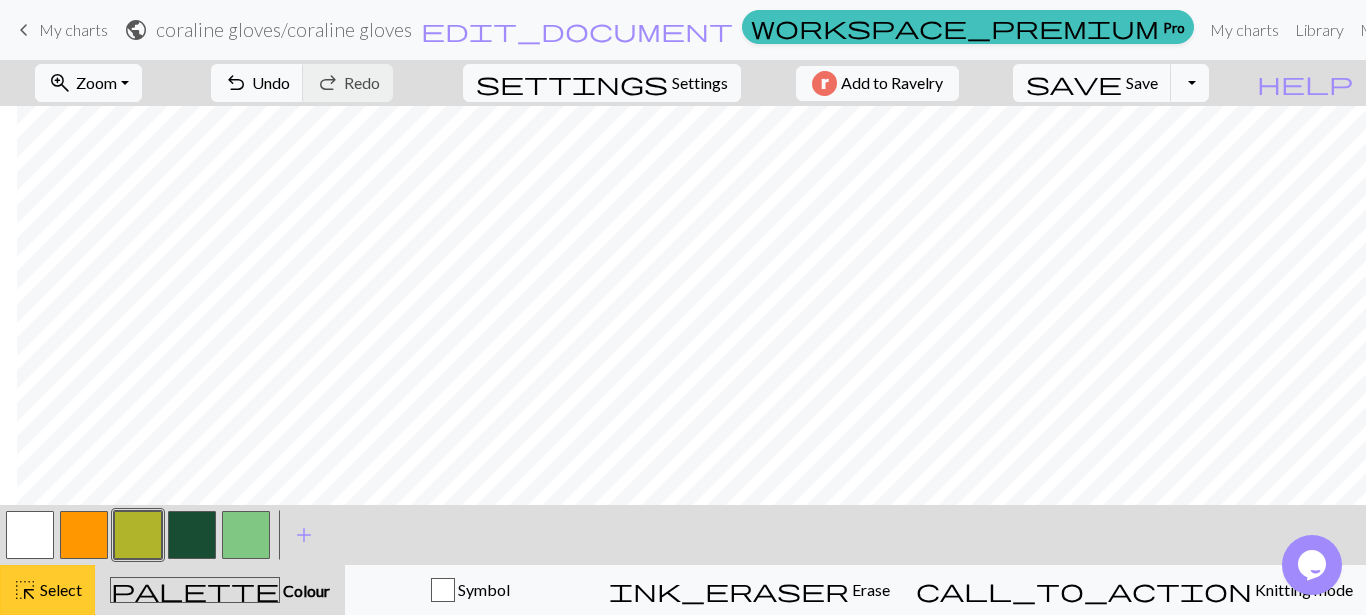 click on "Select" at bounding box center (59, 589) 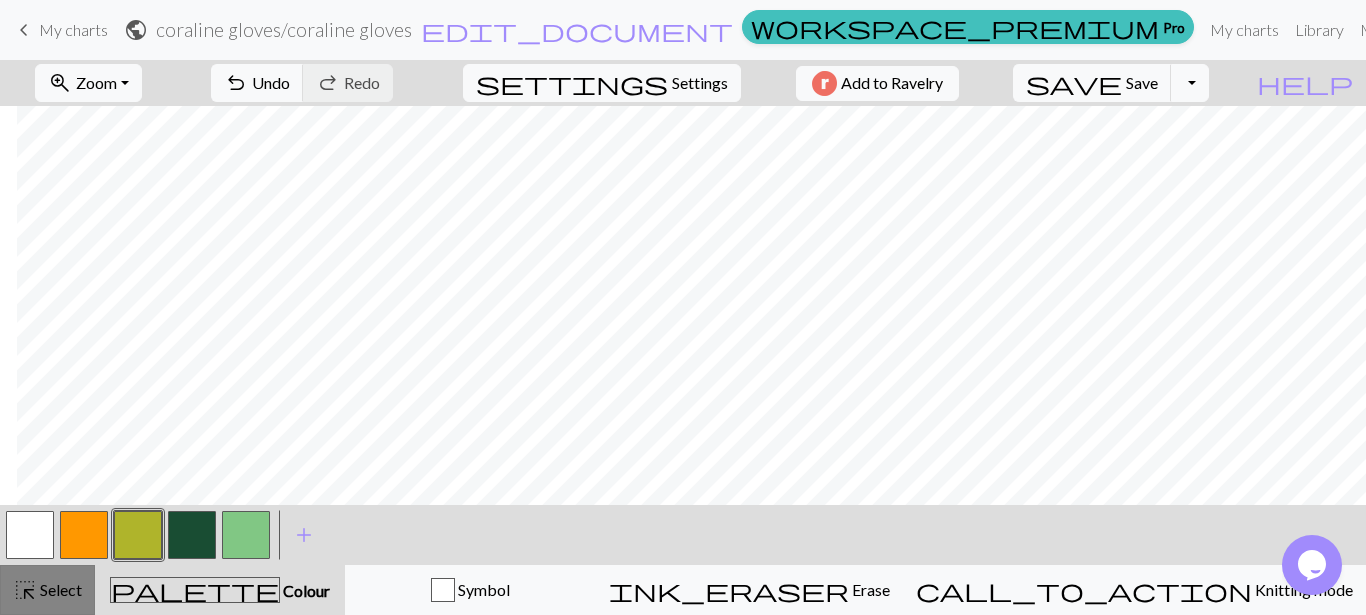 click on "Select" at bounding box center [59, 589] 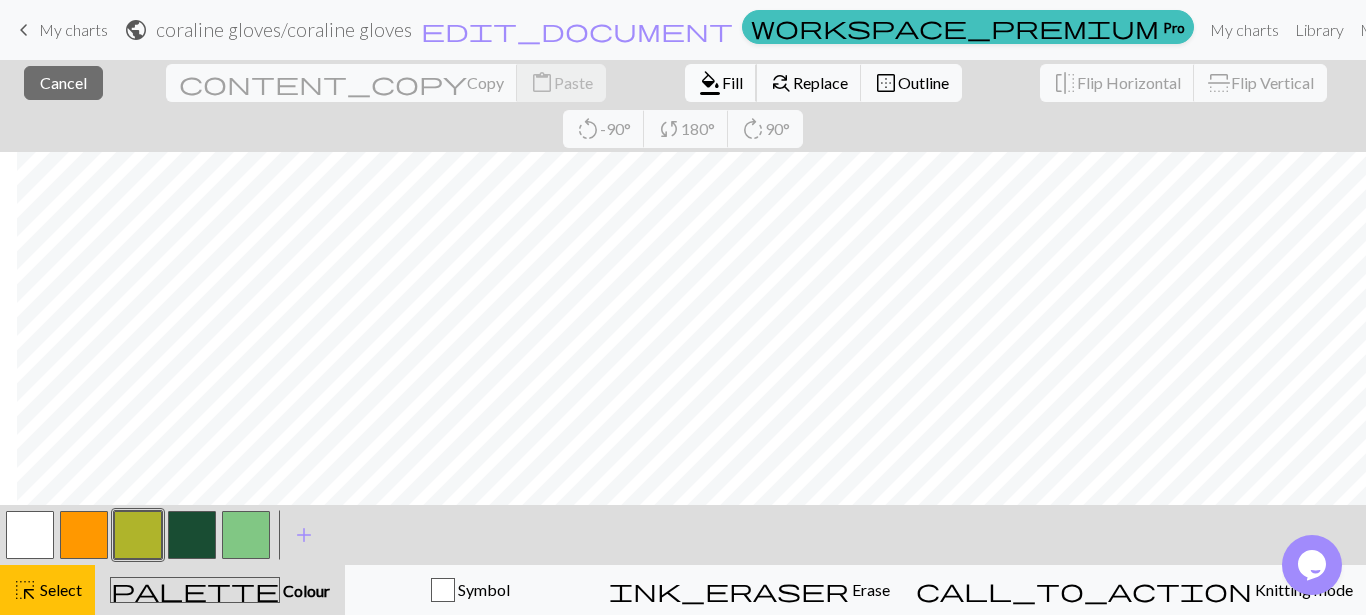 click on "format_color_fill" at bounding box center [710, 83] 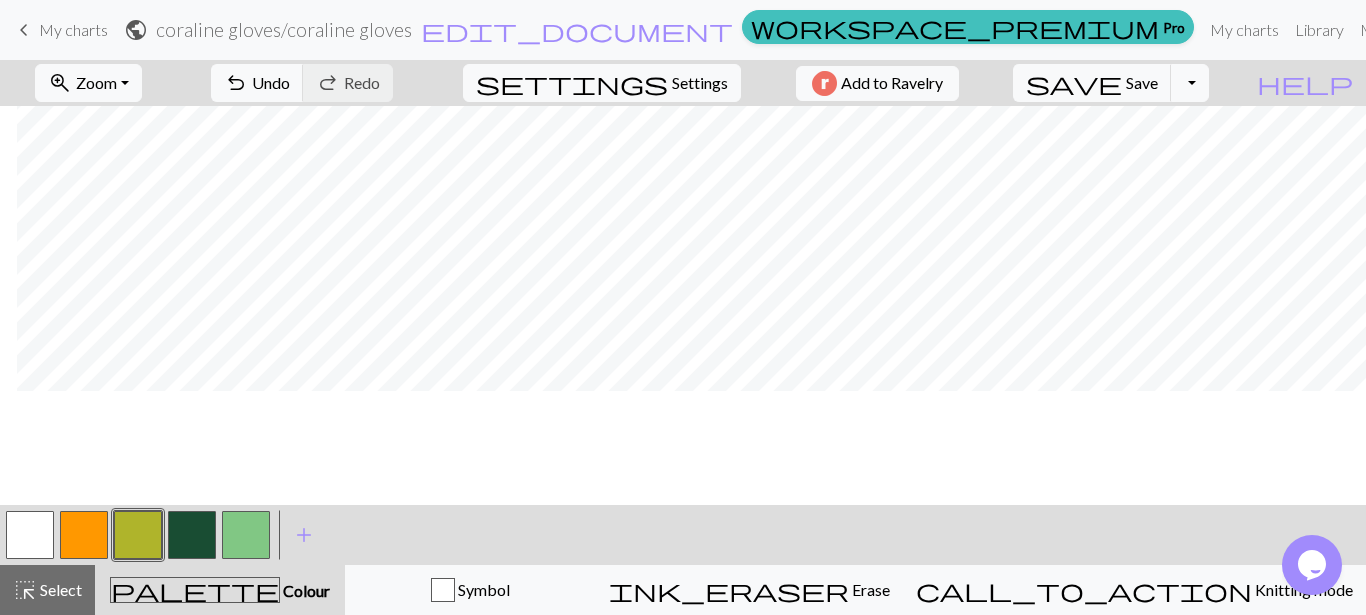 scroll, scrollTop: 652, scrollLeft: 17, axis: both 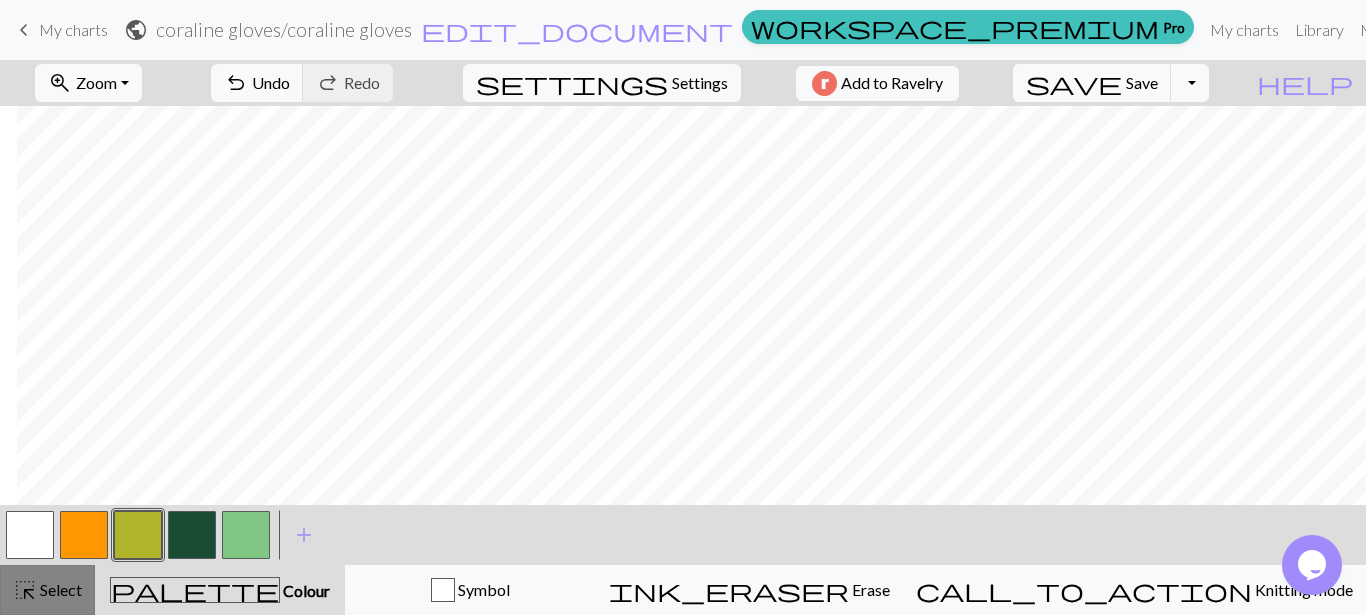 click on "highlight_alt" at bounding box center (25, 590) 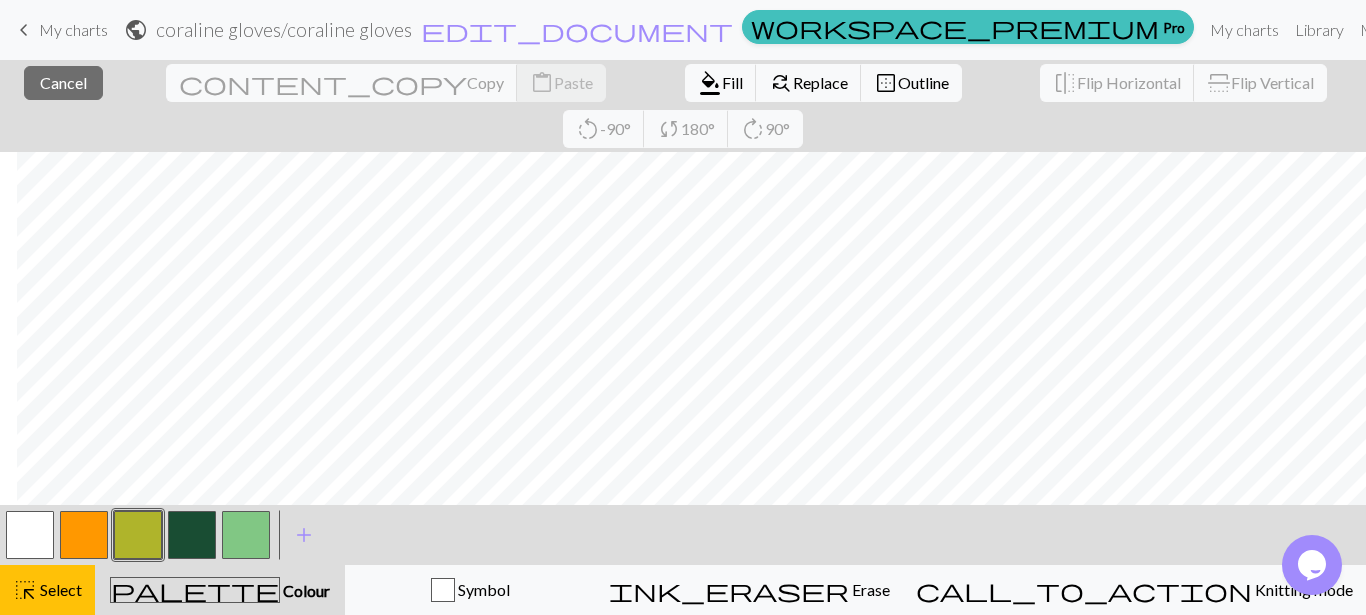click at bounding box center [192, 535] 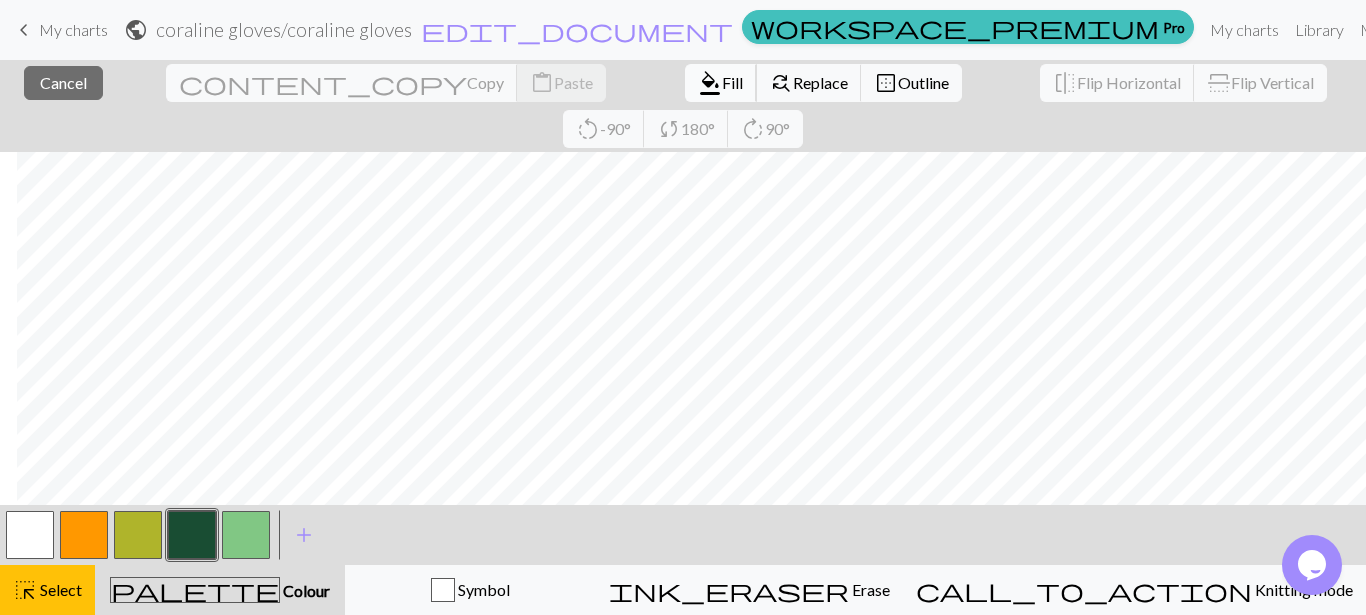 click on "format_color_fill" at bounding box center [710, 83] 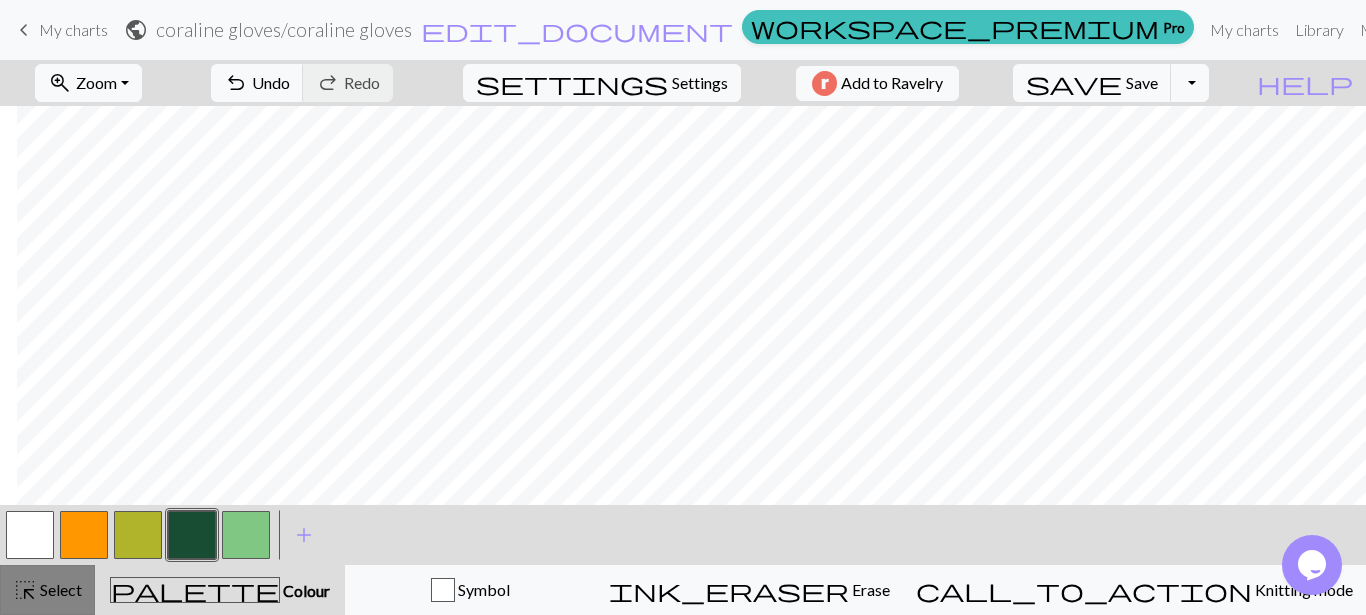 click on "Select" at bounding box center [59, 589] 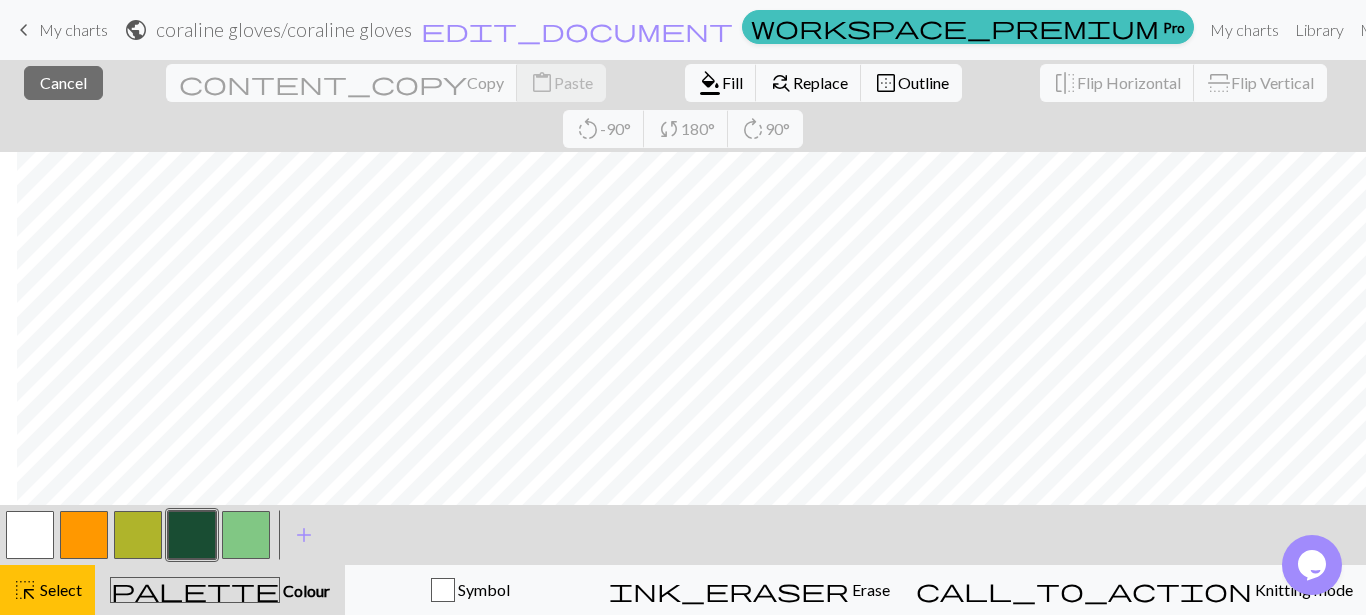 click at bounding box center [84, 535] 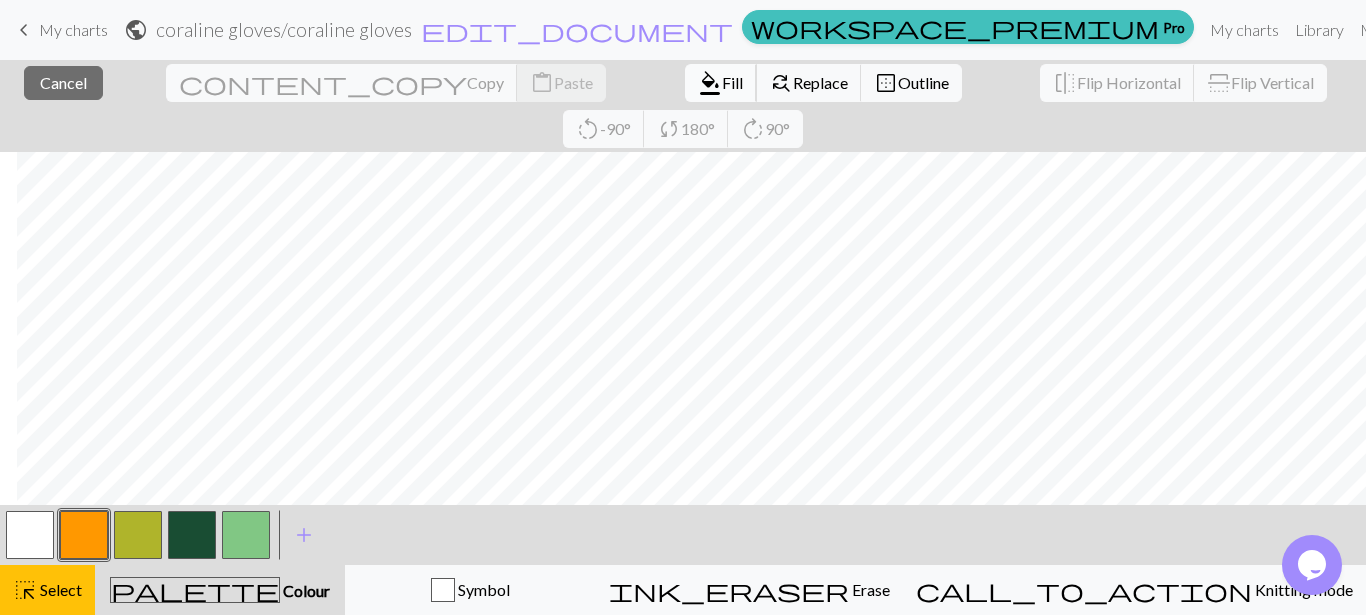 click on "format_color_fill" at bounding box center [710, 83] 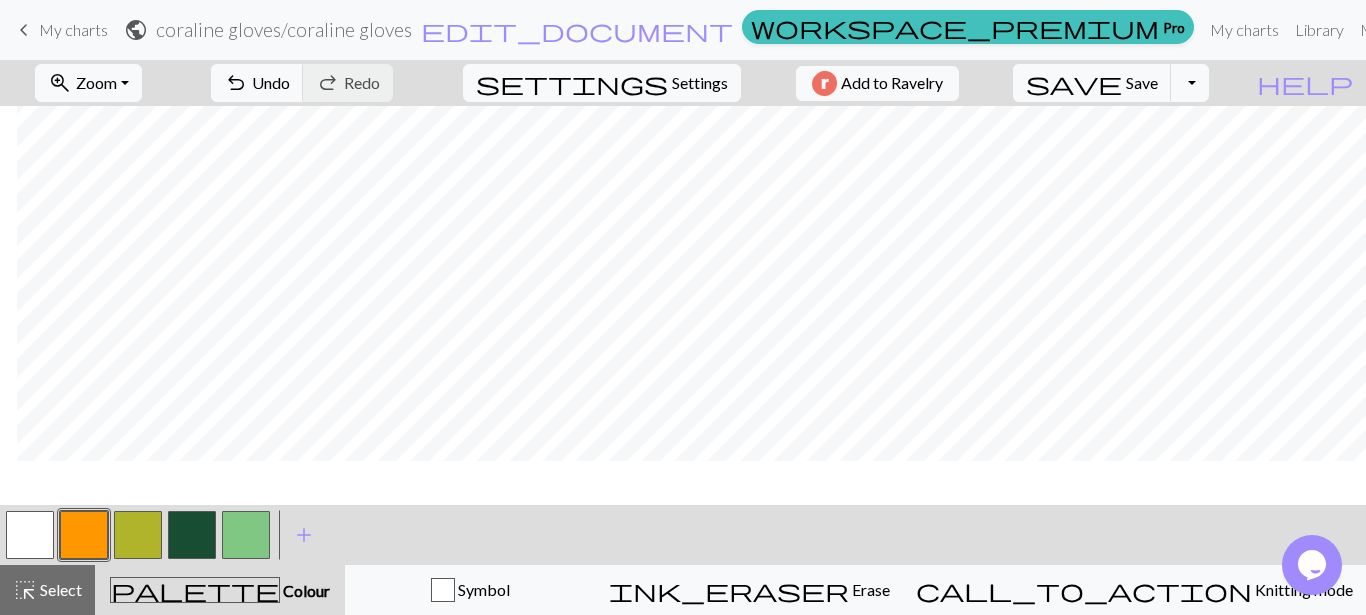 scroll, scrollTop: 424, scrollLeft: 17, axis: both 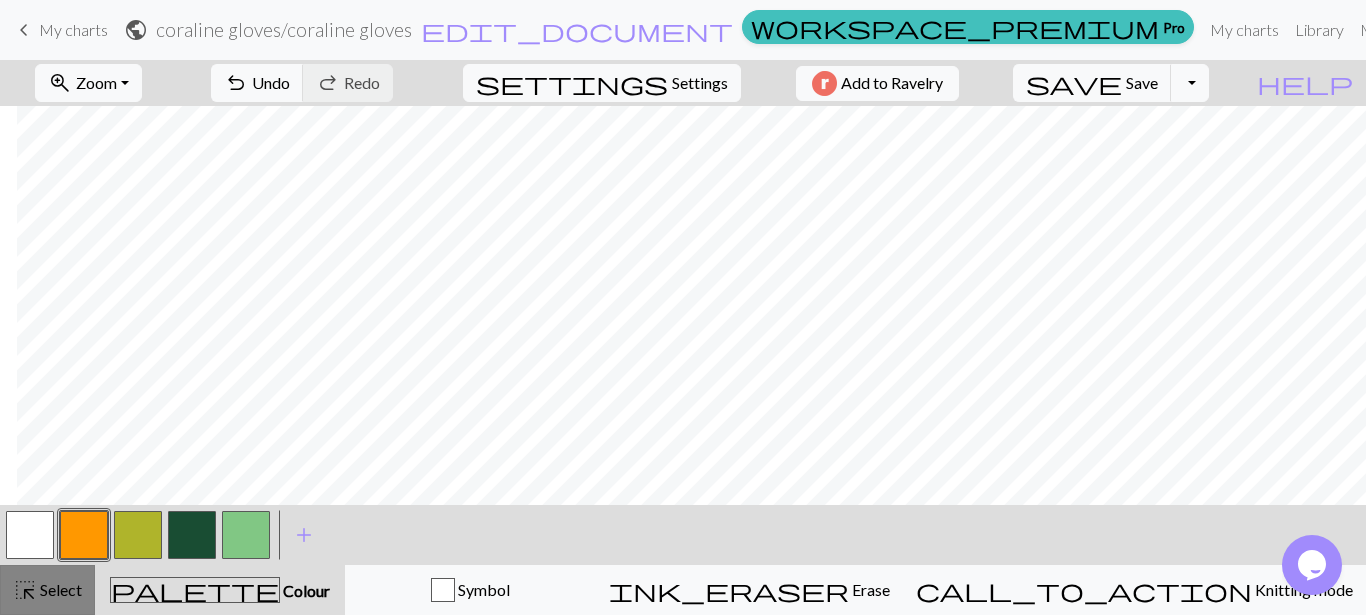 click on "Select" at bounding box center [59, 589] 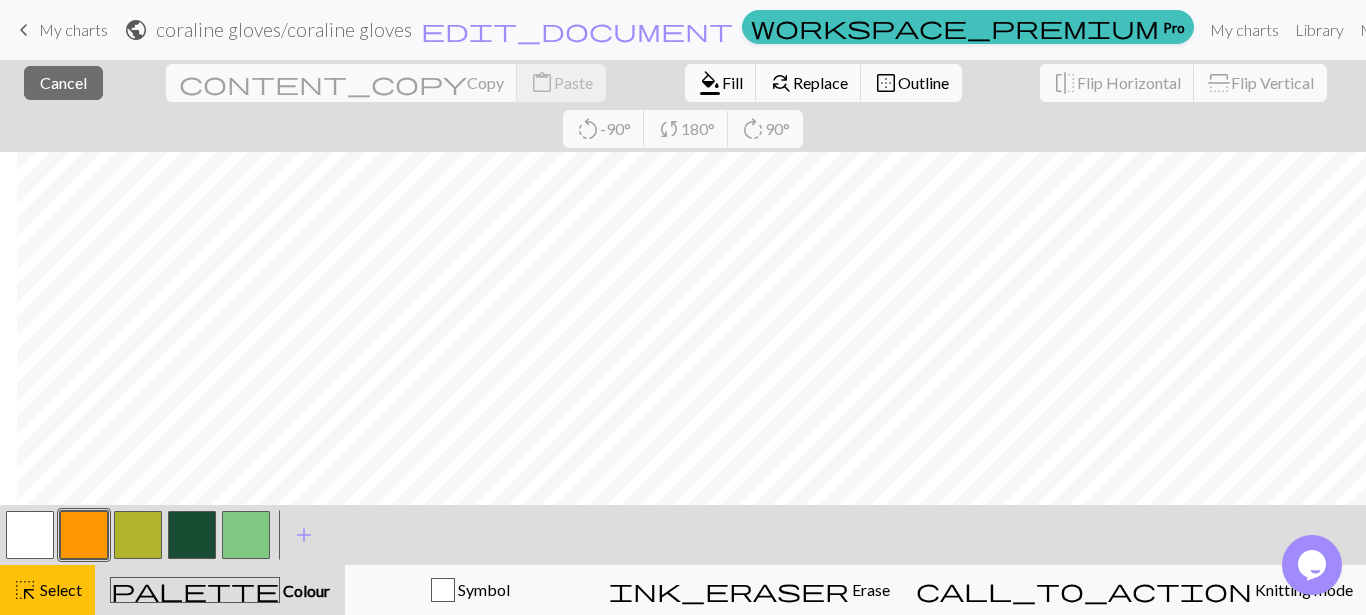 click at bounding box center [138, 535] 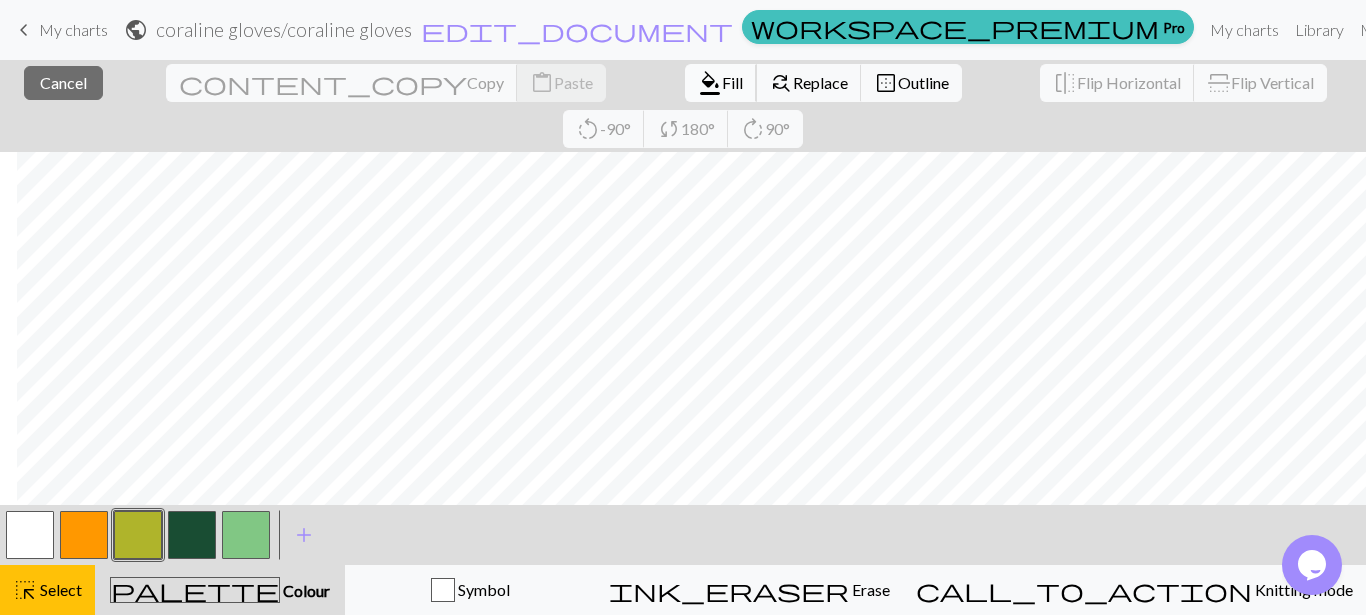 click on "Fill" at bounding box center (732, 82) 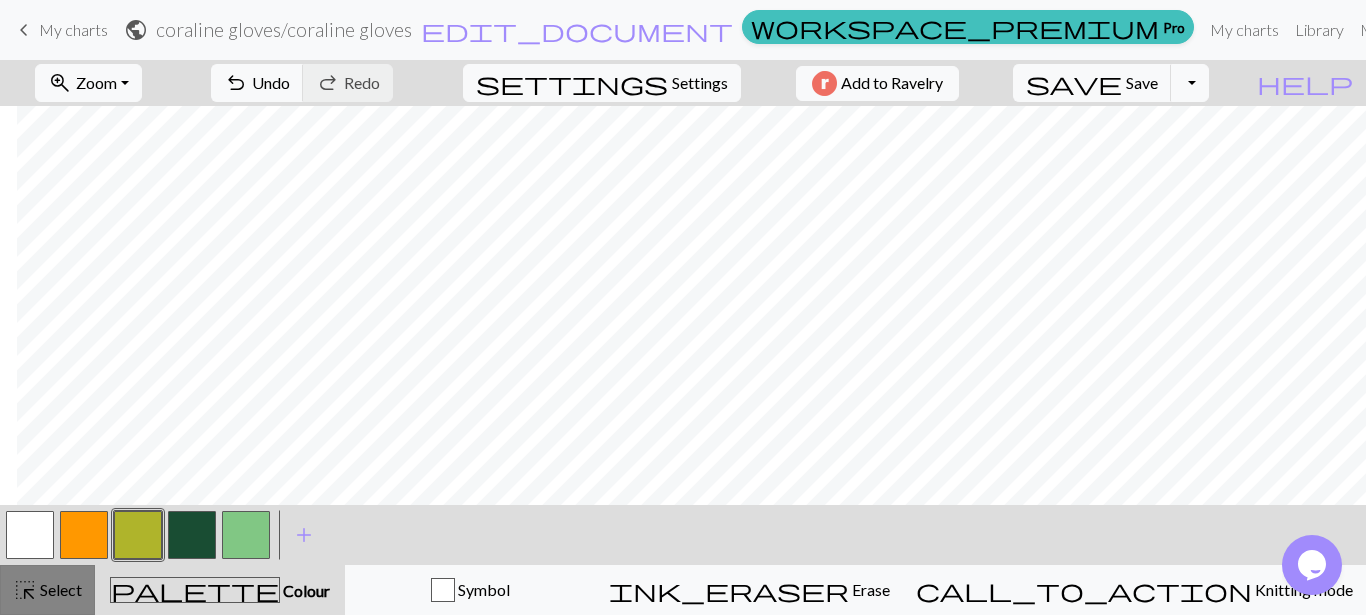 click on "Select" at bounding box center [59, 589] 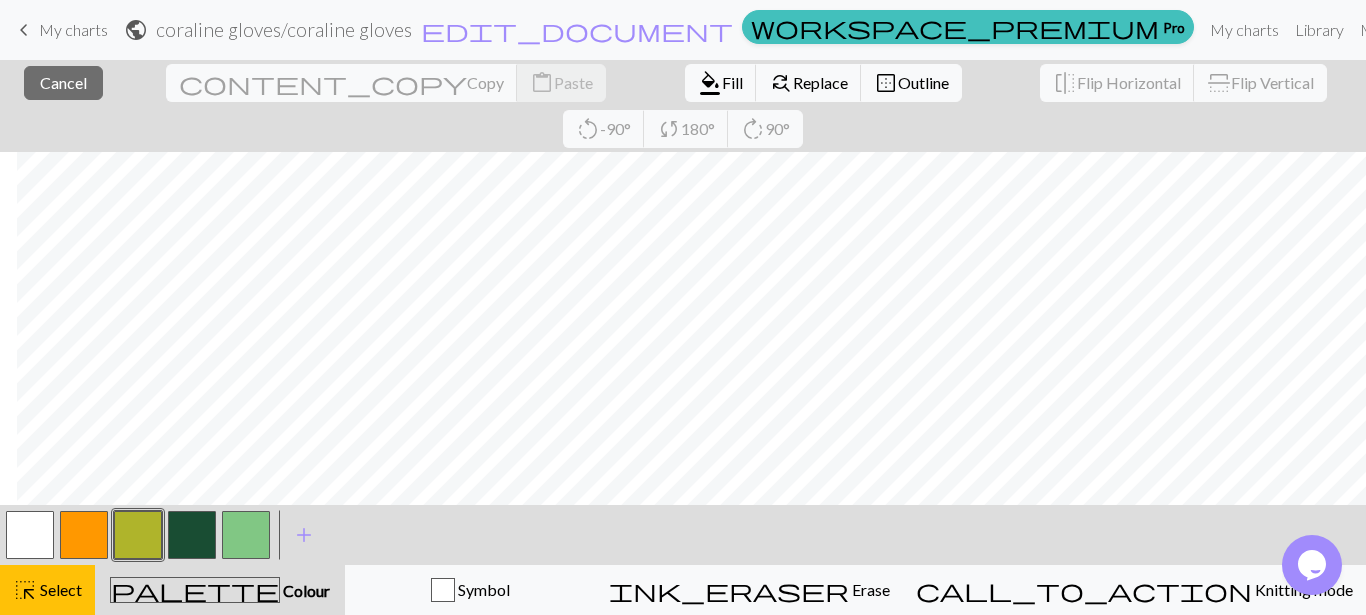 click at bounding box center (84, 535) 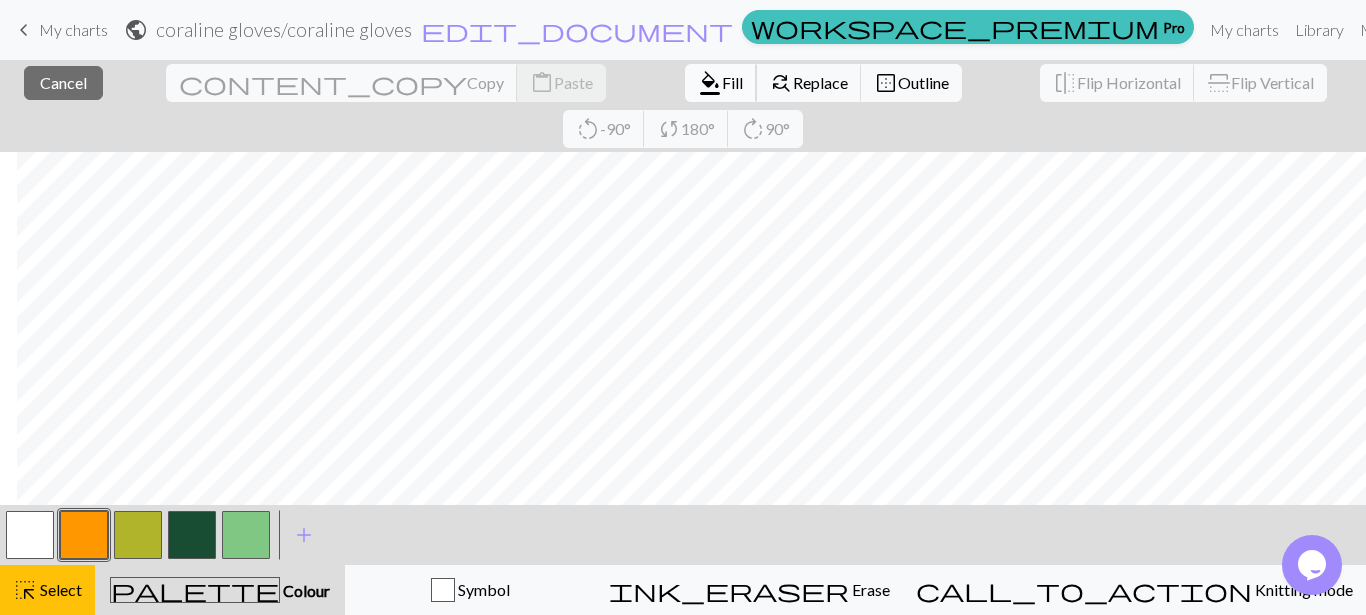 click on "Fill" at bounding box center (732, 82) 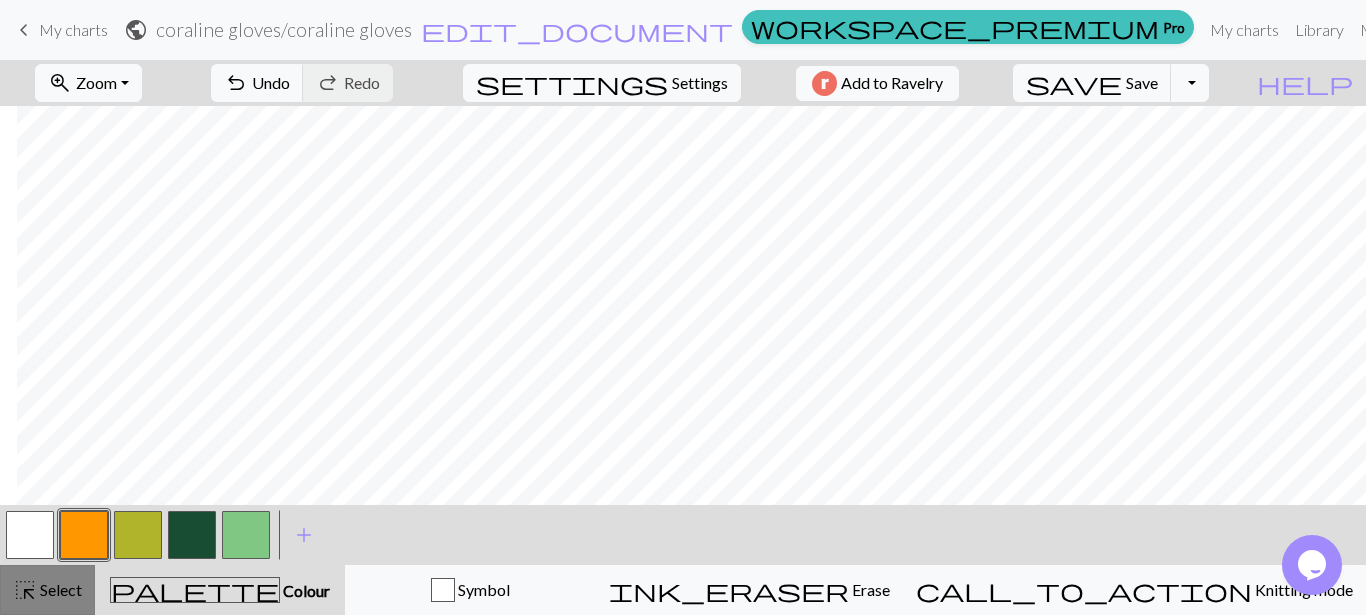 click on "Select" at bounding box center [59, 589] 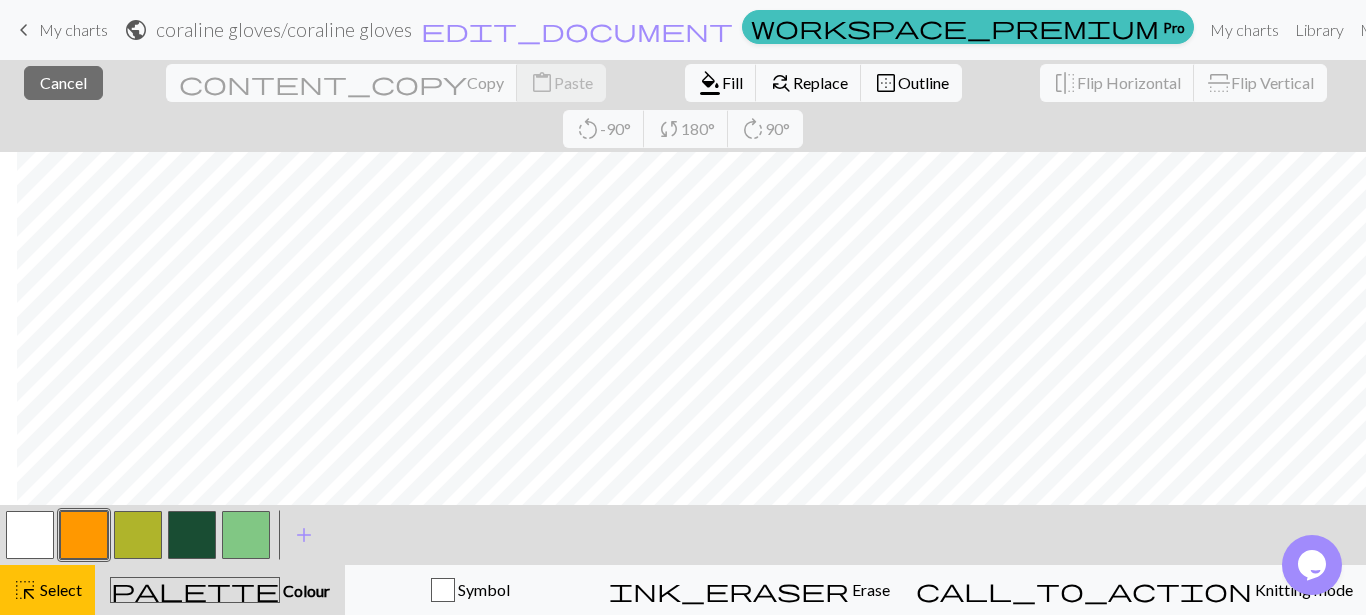 click at bounding box center (192, 535) 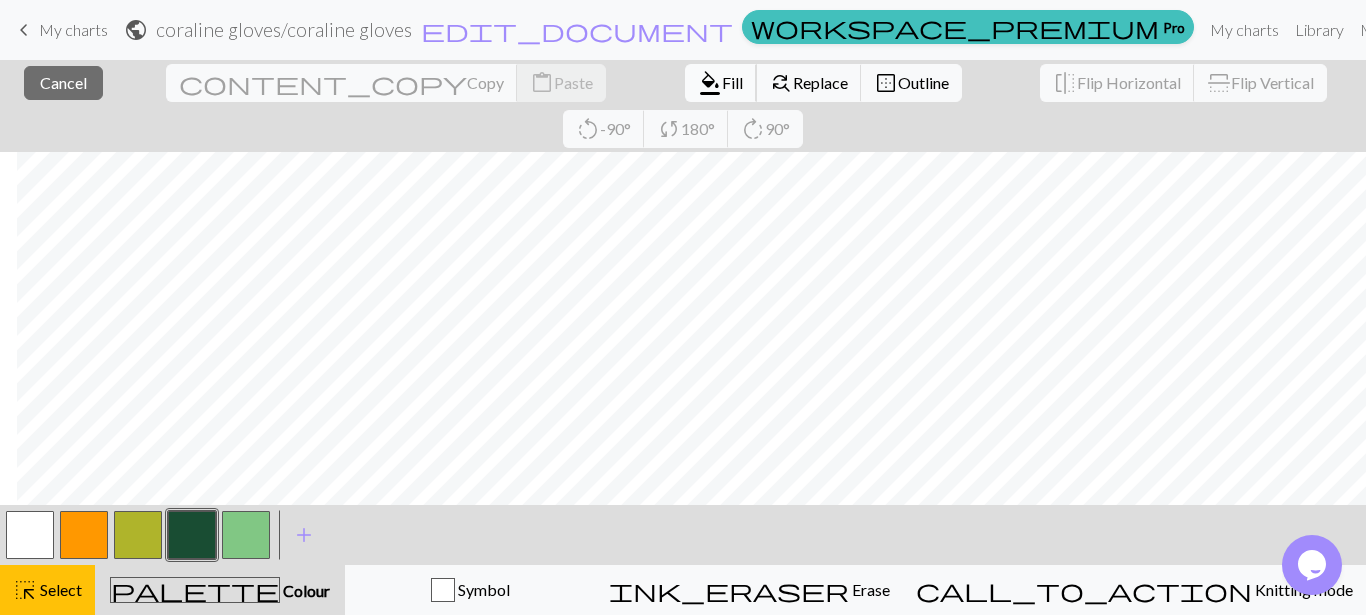 click on "Fill" at bounding box center (732, 82) 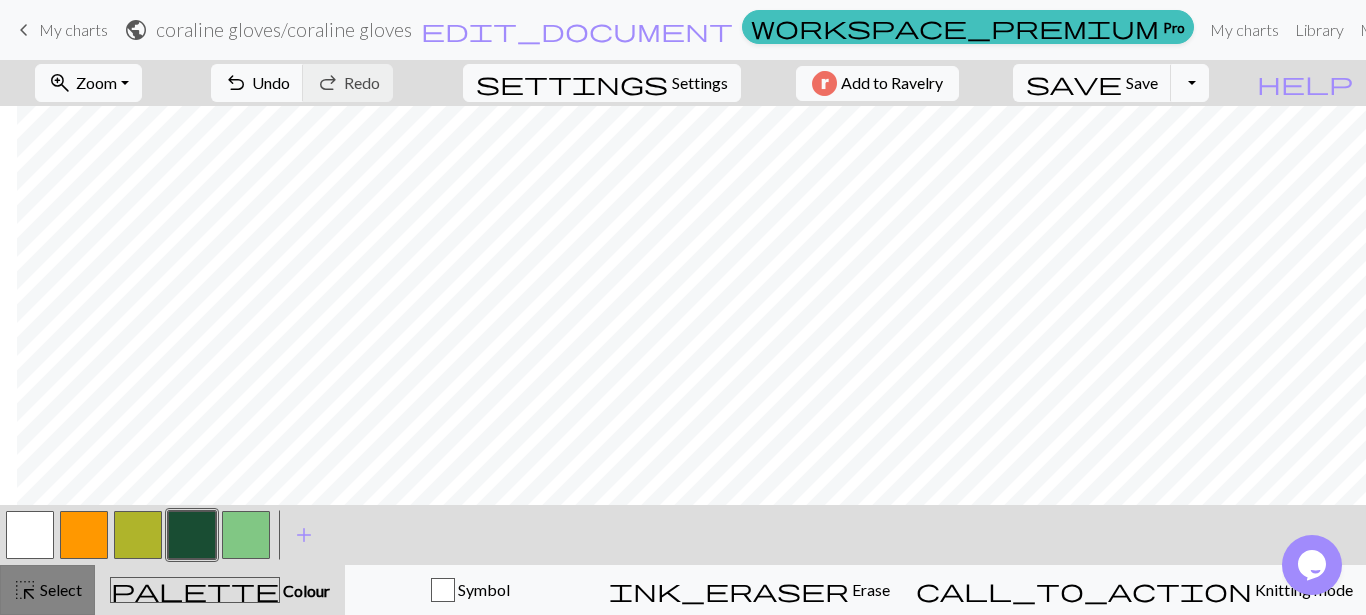 click on "highlight_alt   Select   Select" at bounding box center [47, 590] 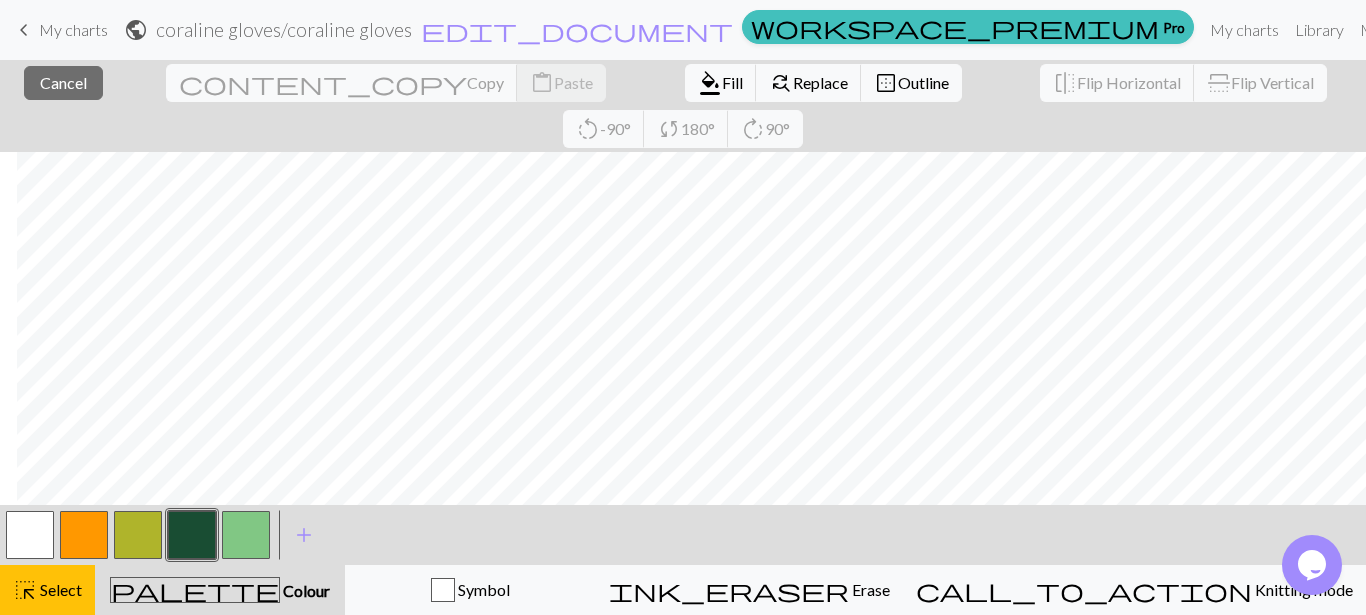 click at bounding box center (138, 535) 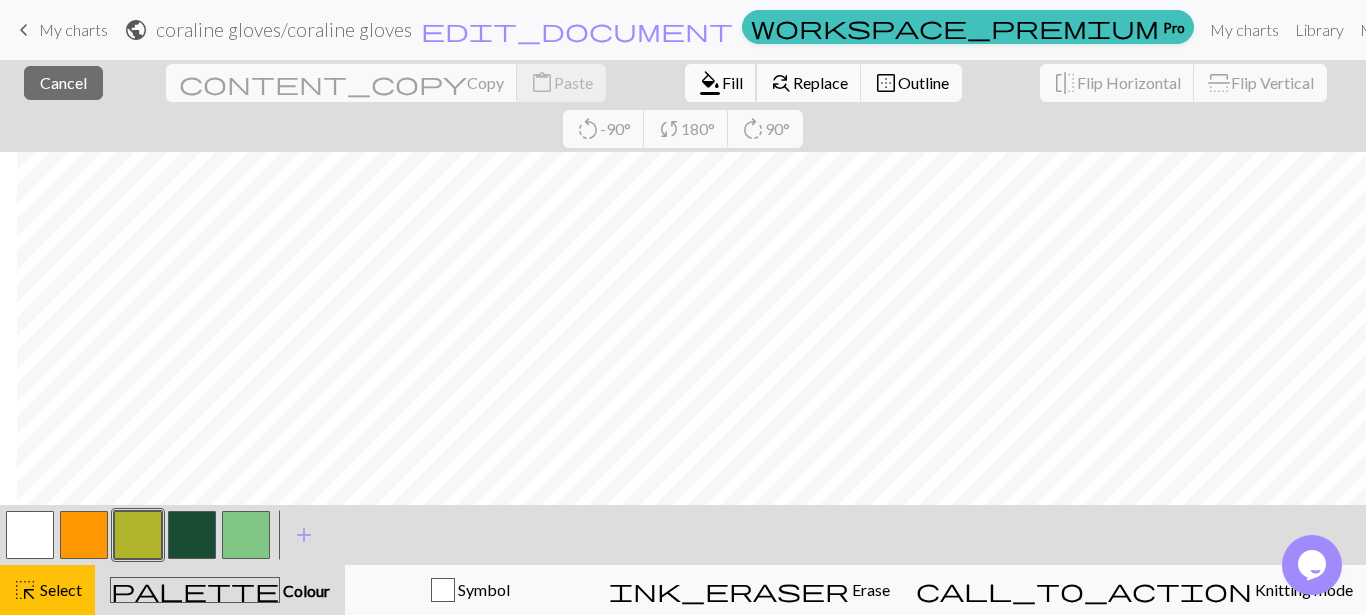 click on "format_color_fill" at bounding box center (710, 83) 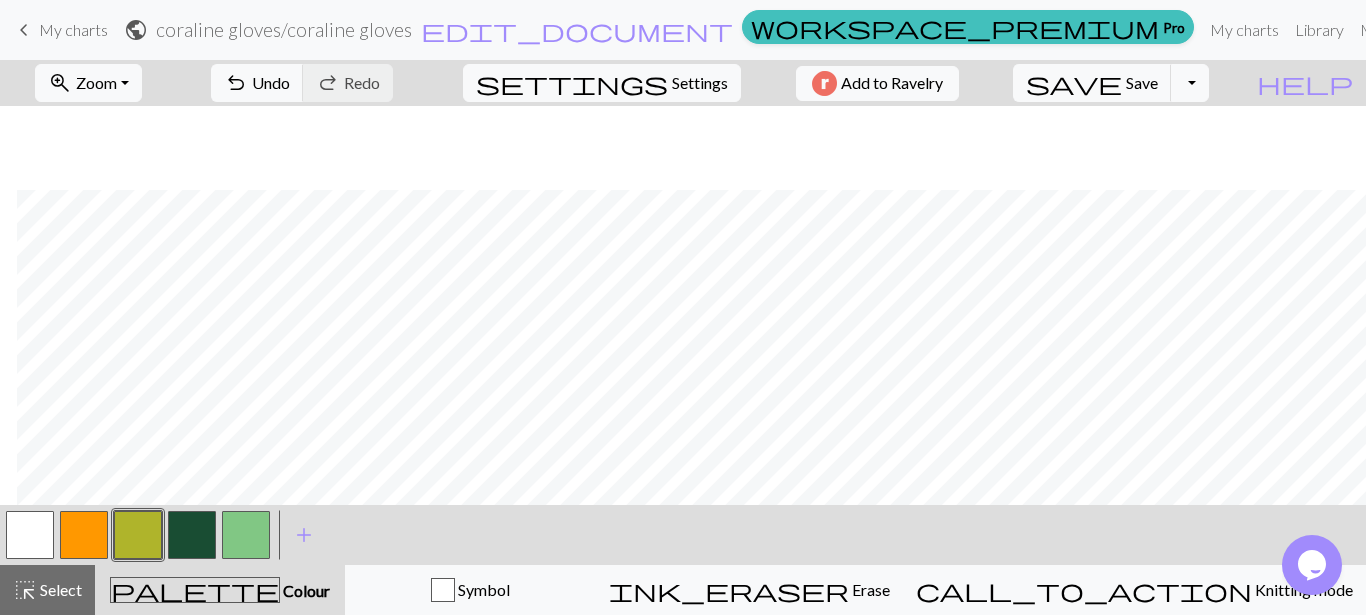 scroll, scrollTop: 310, scrollLeft: 17, axis: both 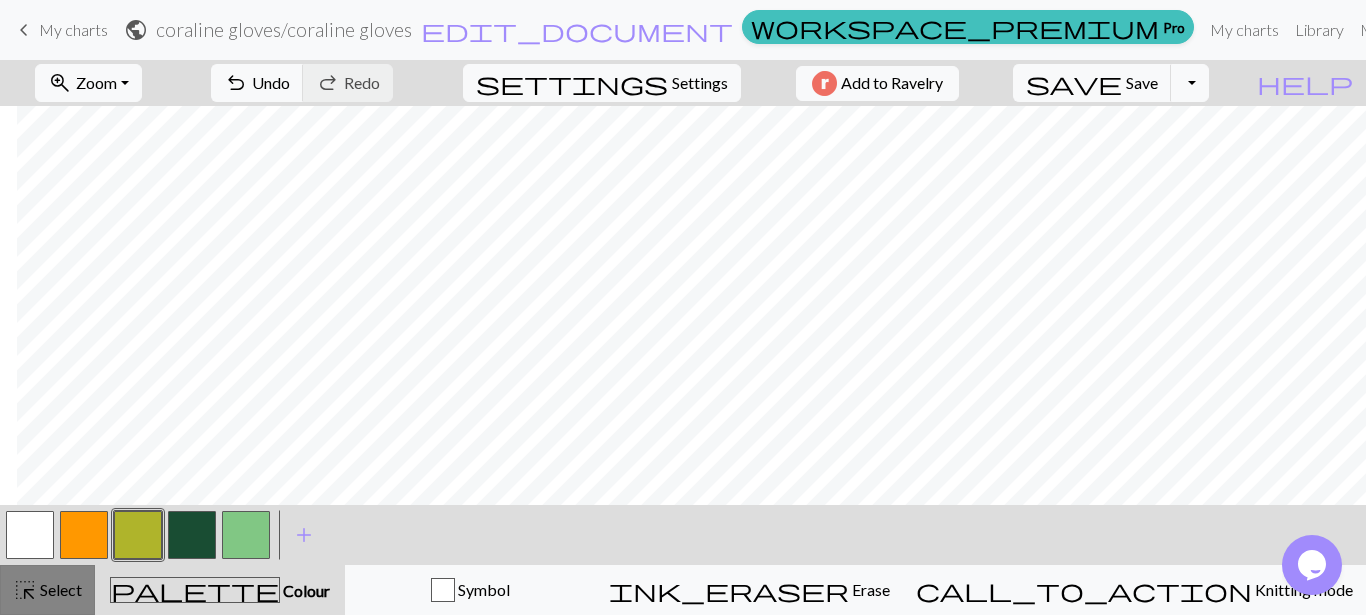 click on "Select" at bounding box center (59, 589) 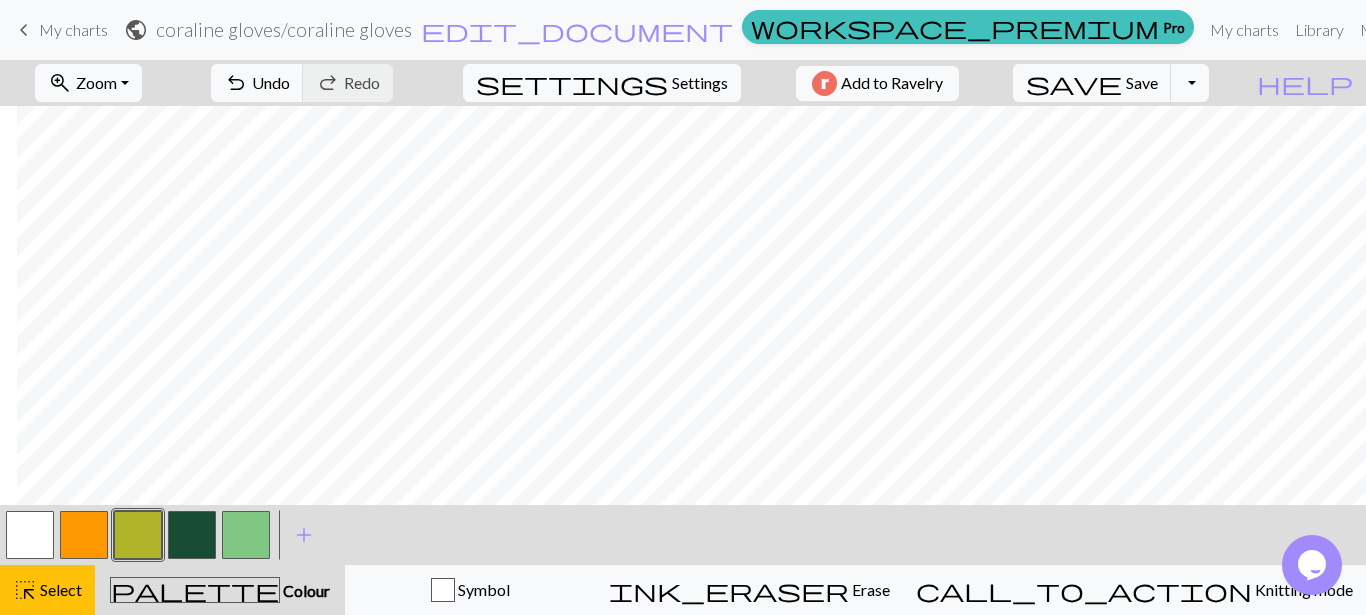 click at bounding box center [246, 535] 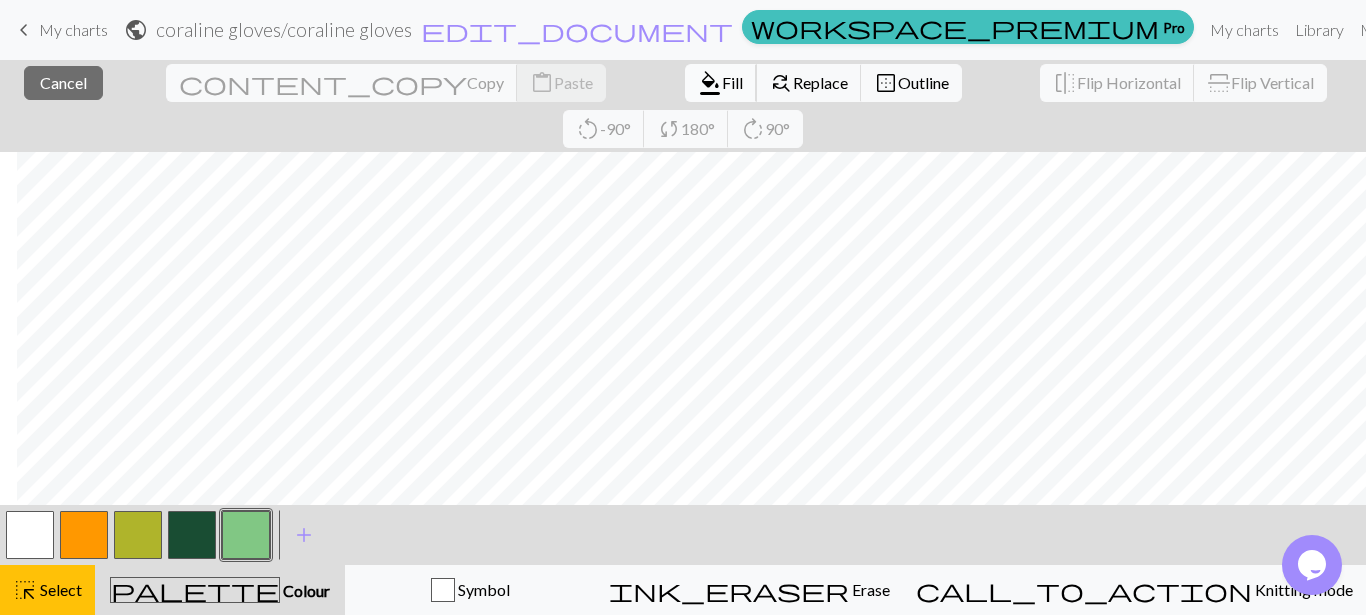 click on "Fill" at bounding box center (732, 82) 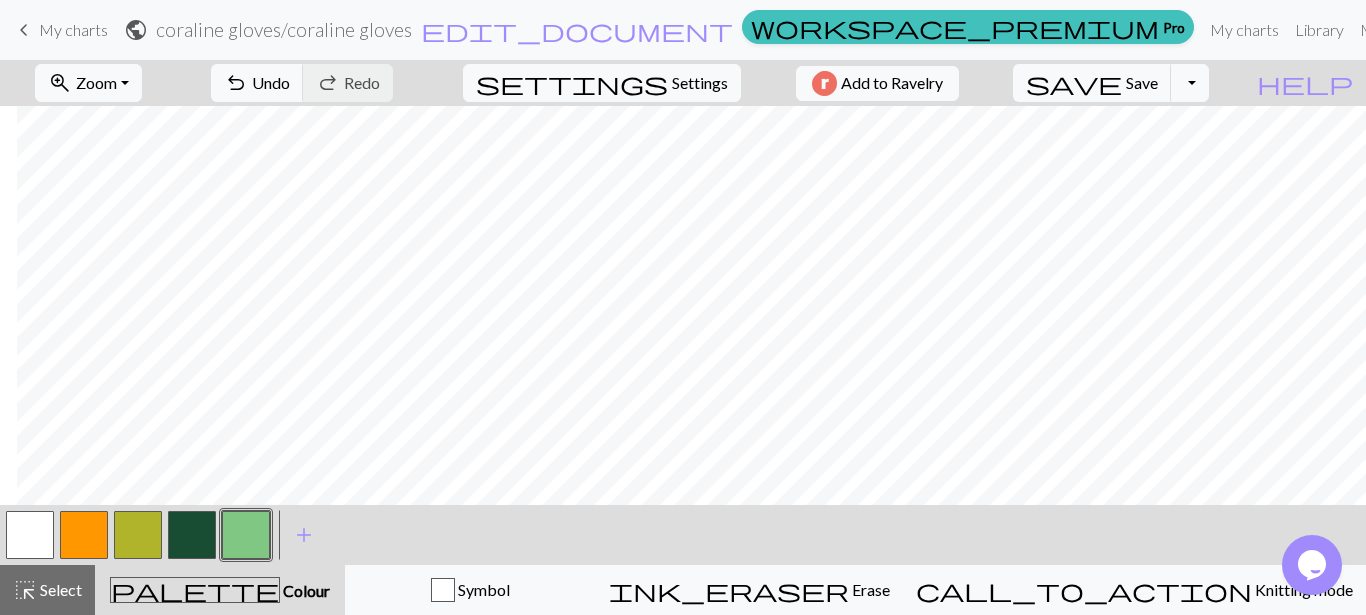 click at bounding box center [84, 535] 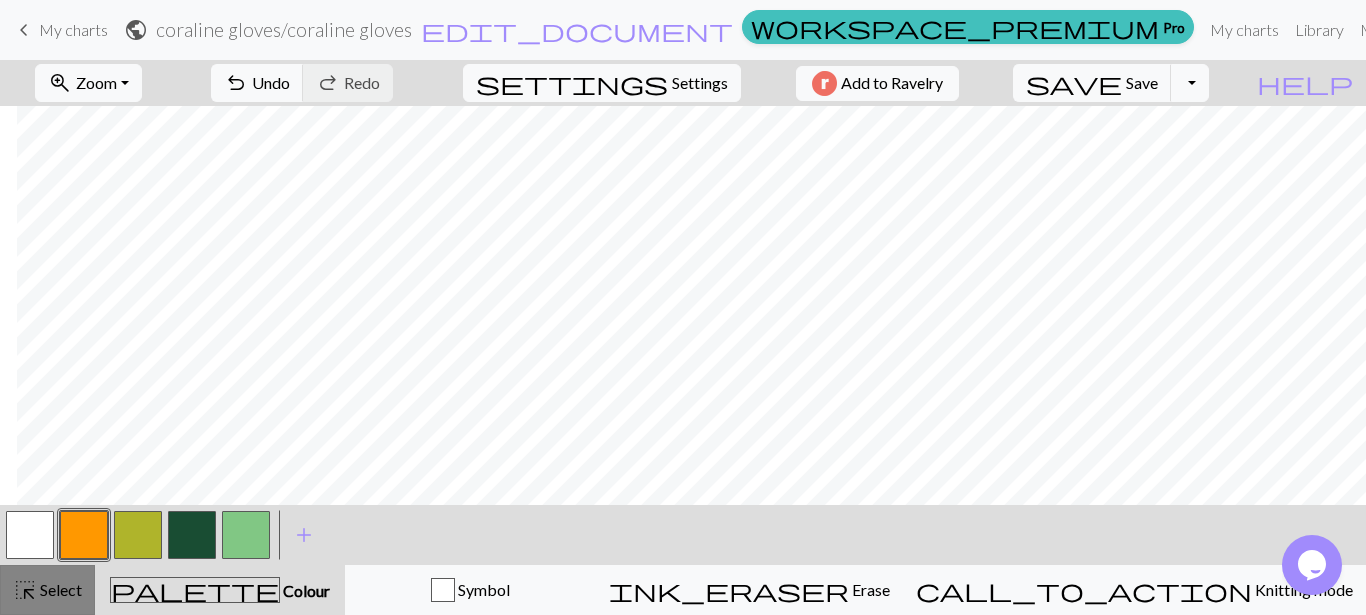 click on "highlight_alt   Select   Select" at bounding box center [47, 590] 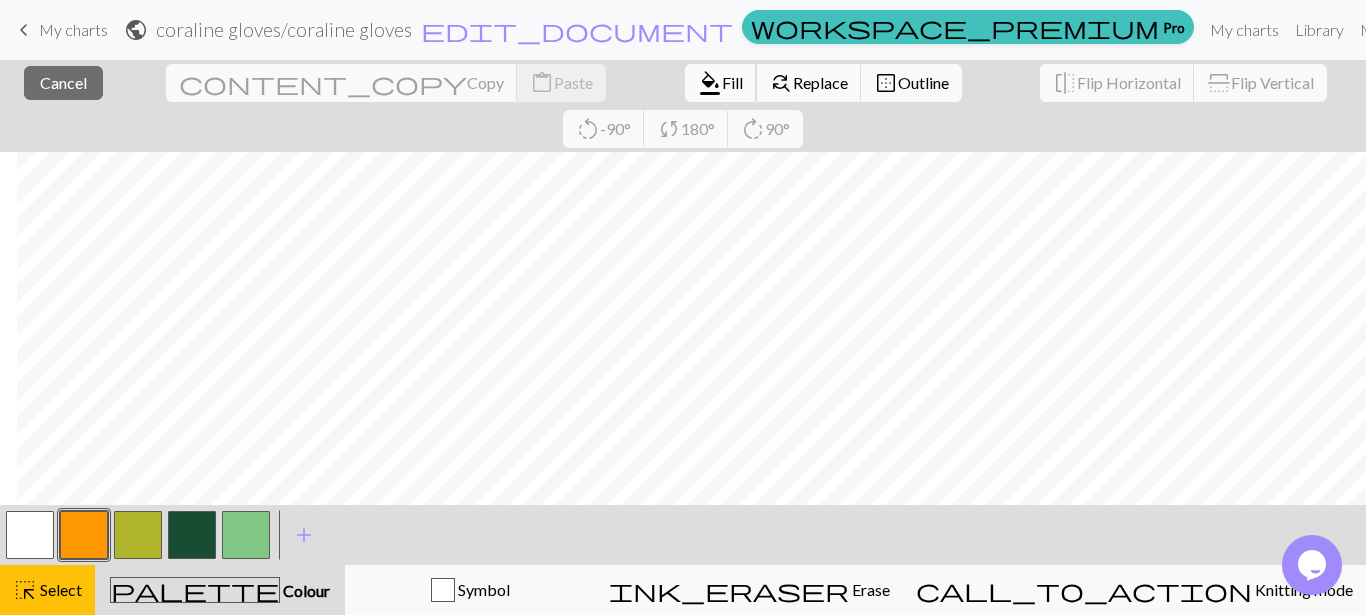 click on "format_color_fill" at bounding box center [710, 83] 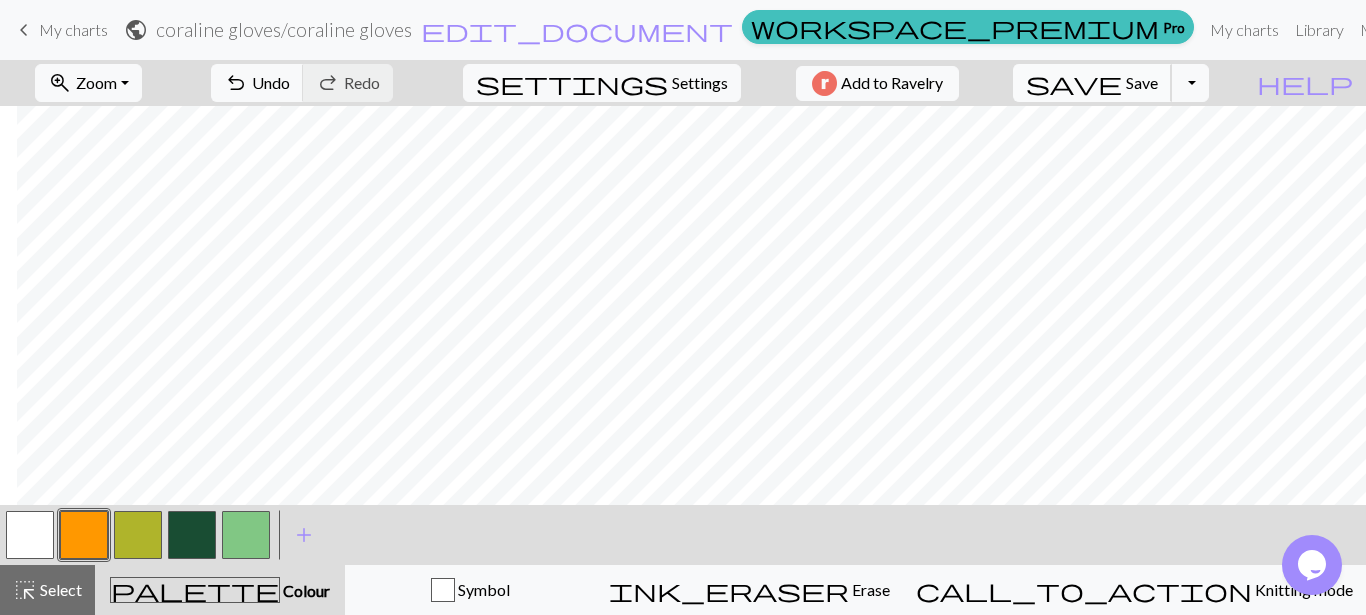 click on "save Save Save" at bounding box center (1092, 83) 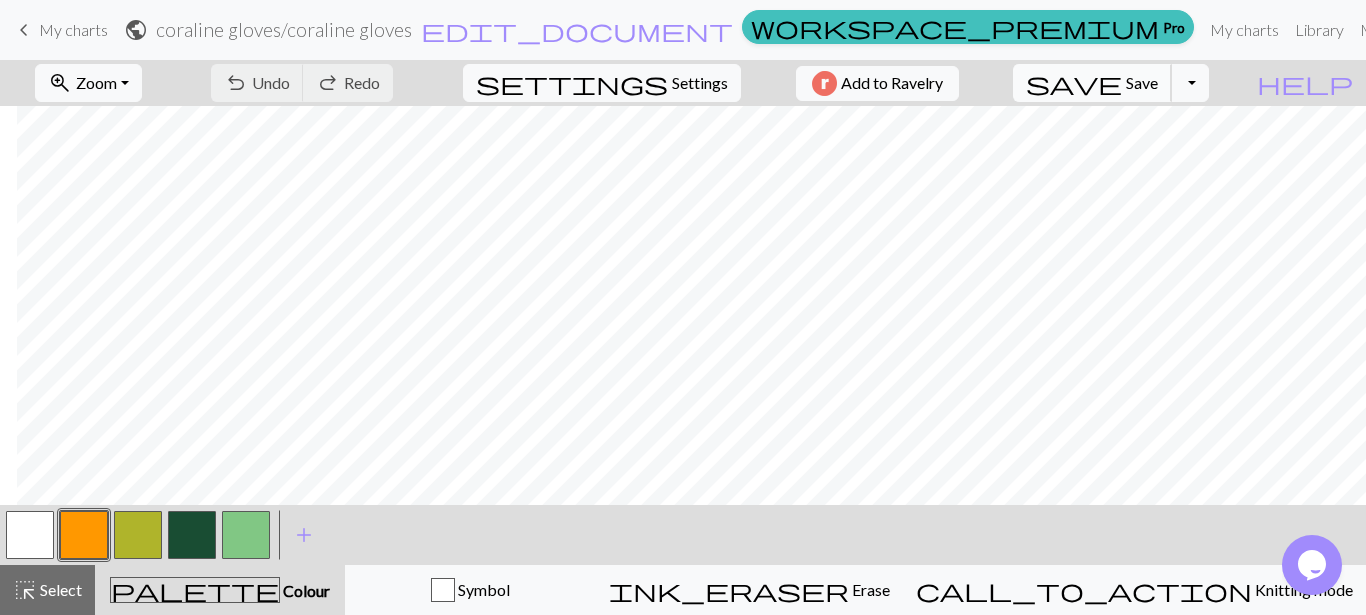 click on "save Save Save" at bounding box center (1092, 83) 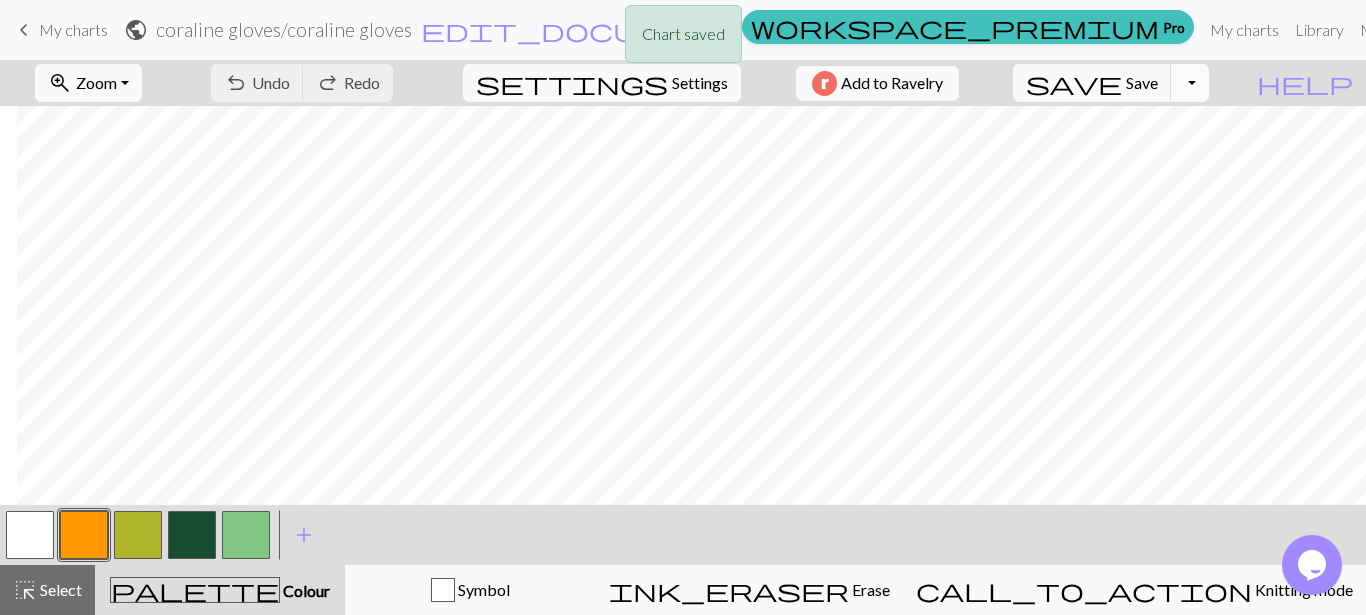 click on "Toggle Dropdown" at bounding box center (1190, 83) 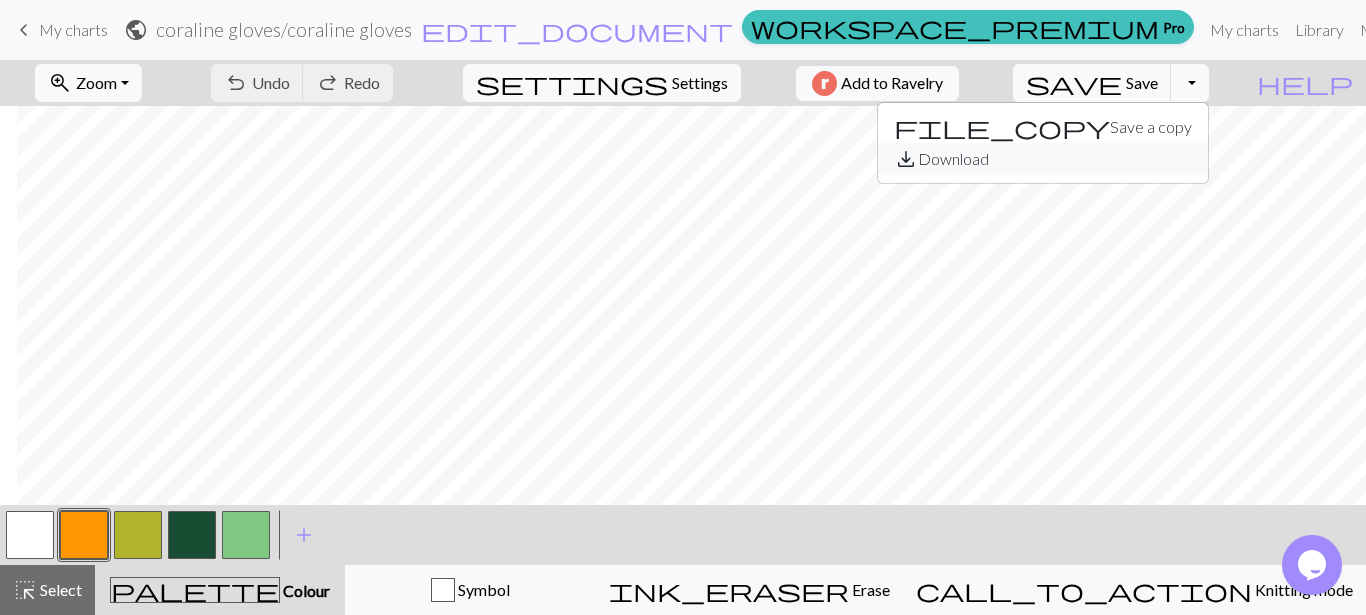 click on "save_alt  Download" at bounding box center (1043, 159) 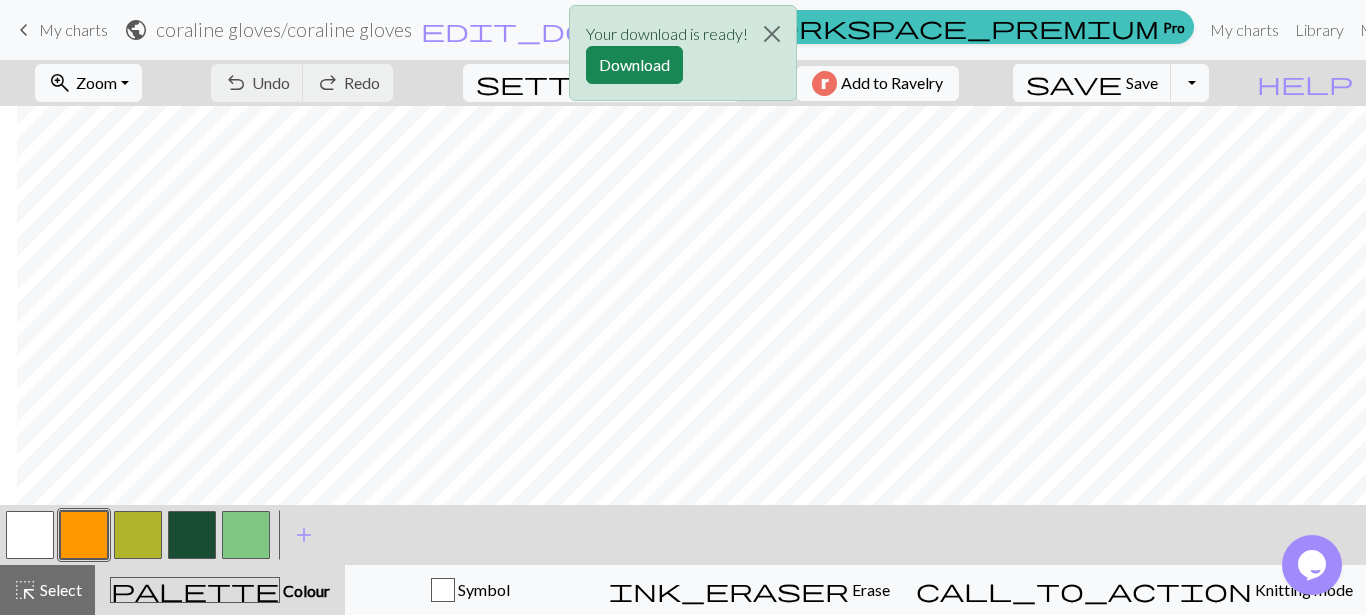 scroll, scrollTop: 994, scrollLeft: 17, axis: both 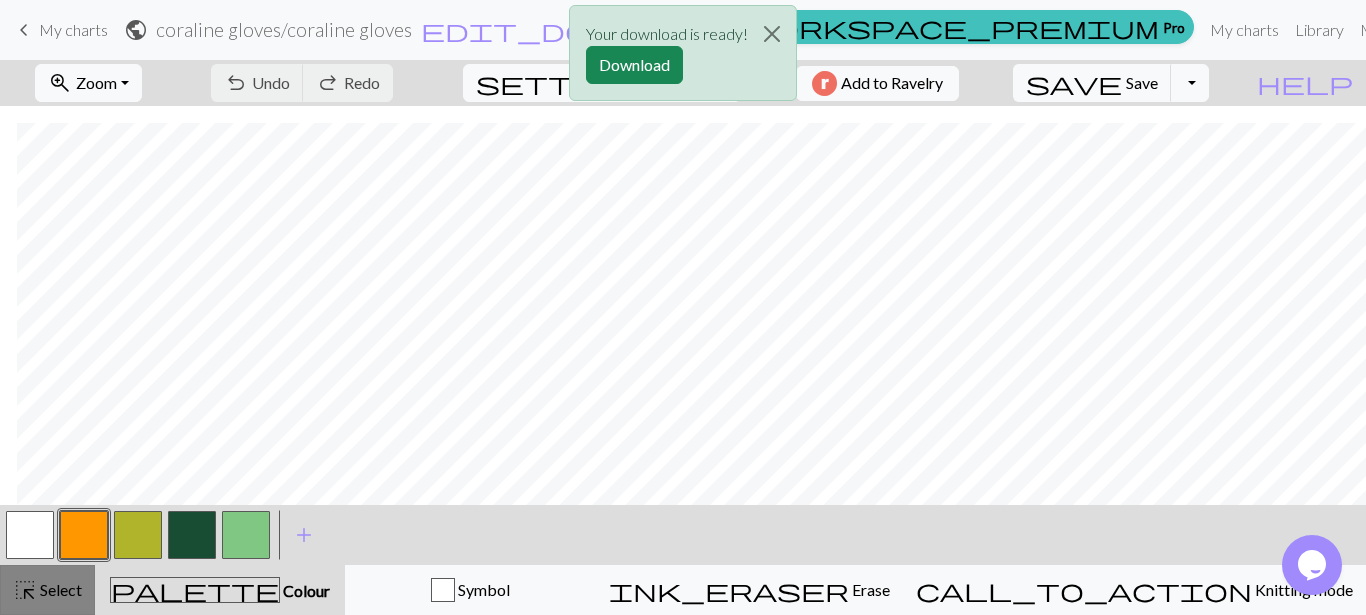 click on "highlight_alt" at bounding box center (25, 590) 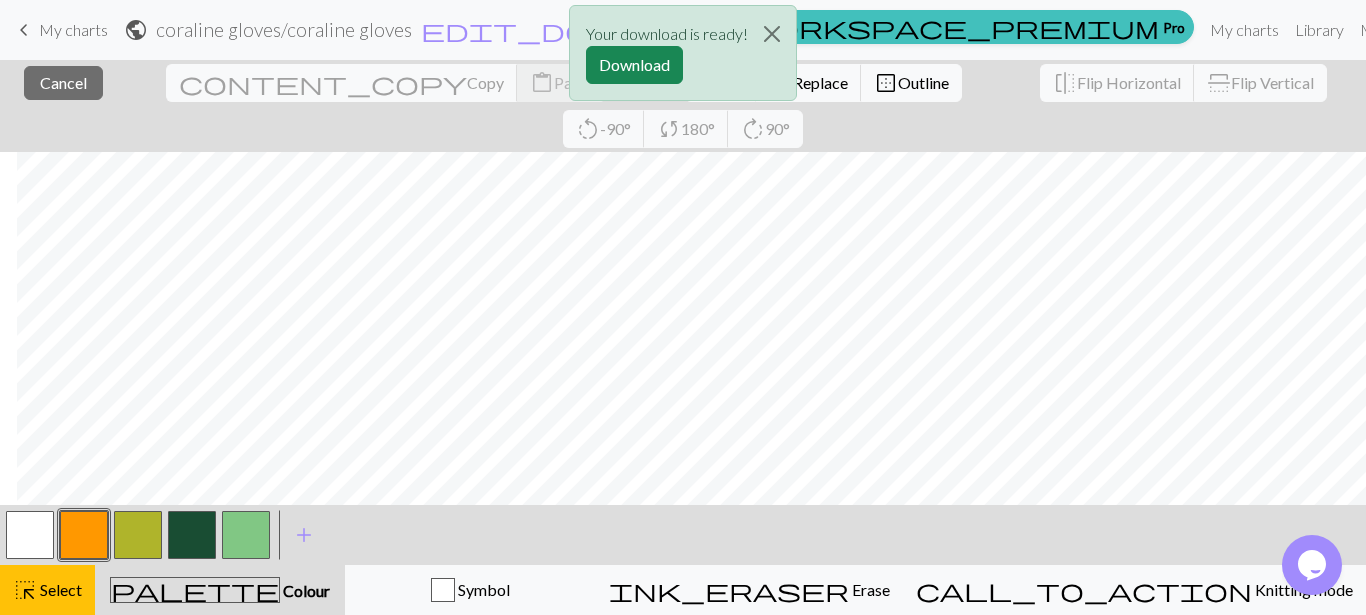 click at bounding box center [138, 535] 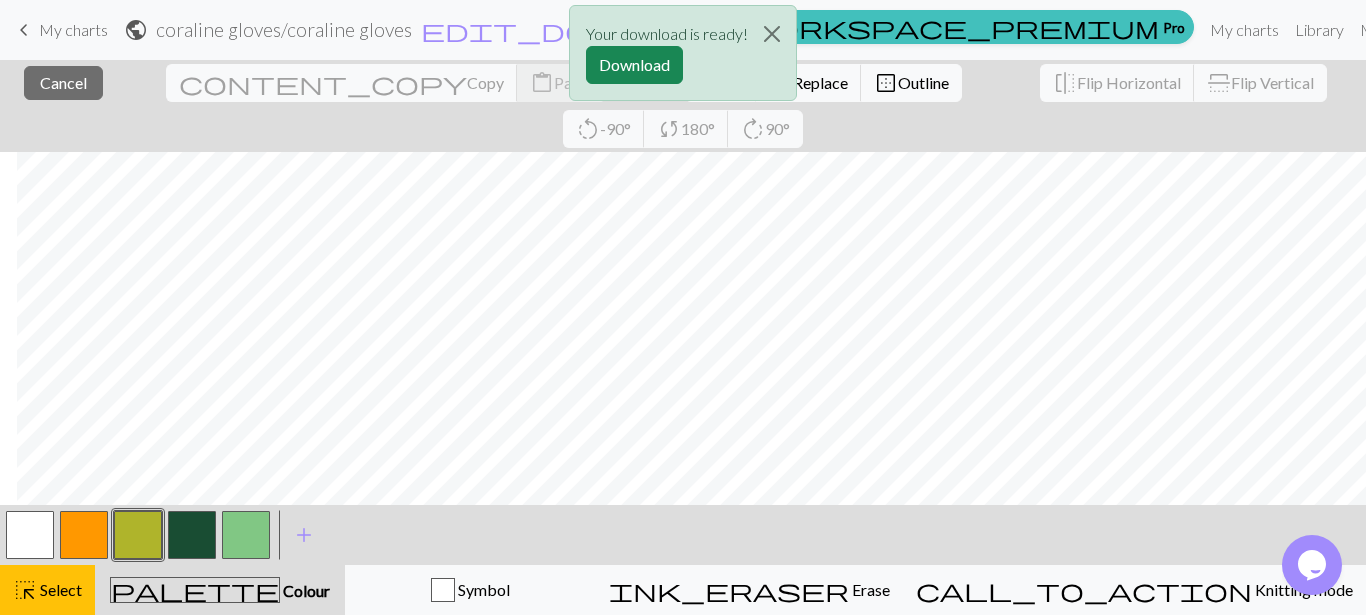click on "Your download is ready! Download" at bounding box center (683, 58) 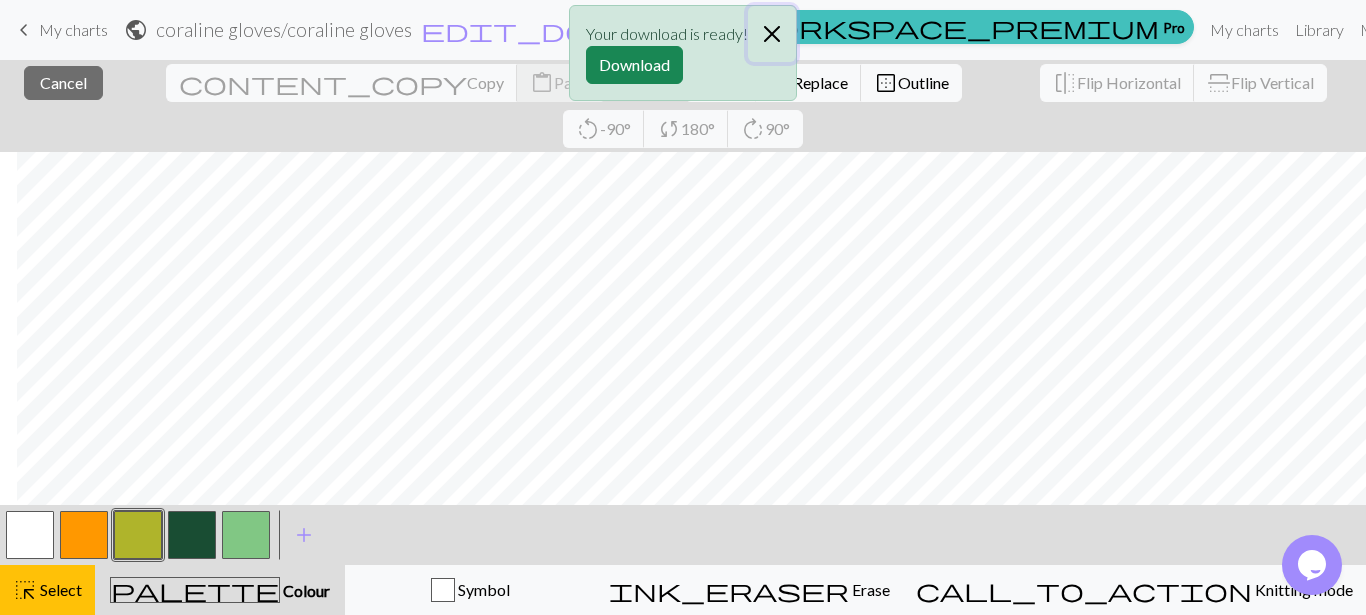 click at bounding box center (772, 34) 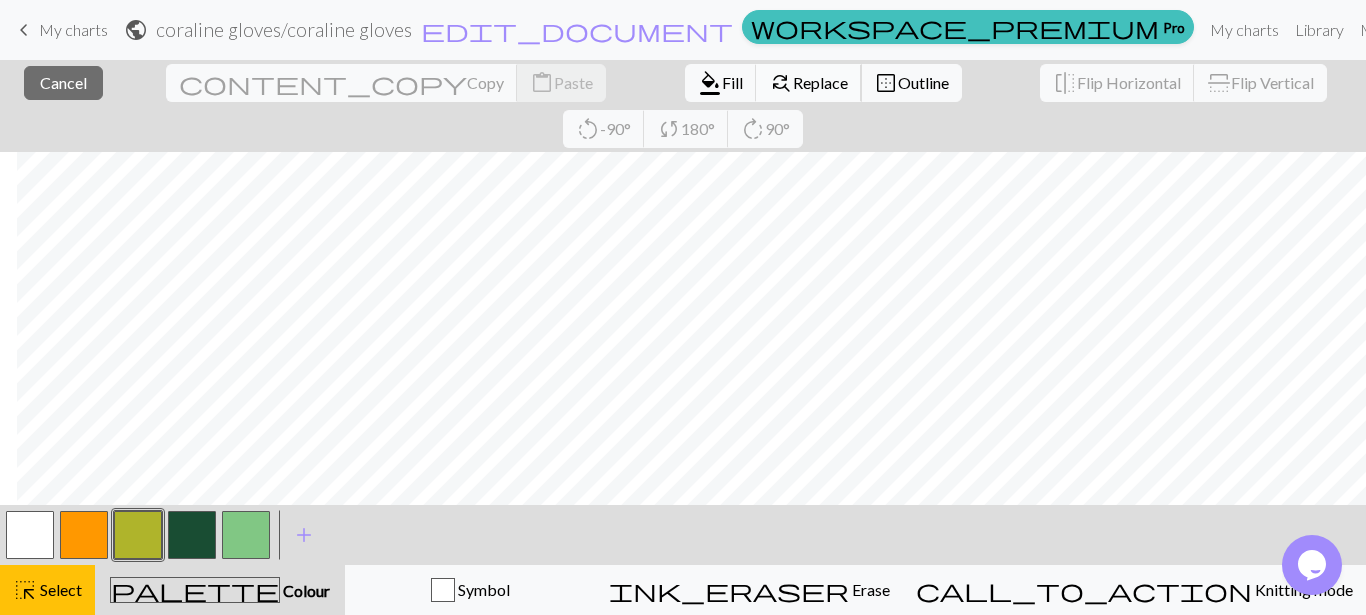 click on "Replace" at bounding box center [820, 82] 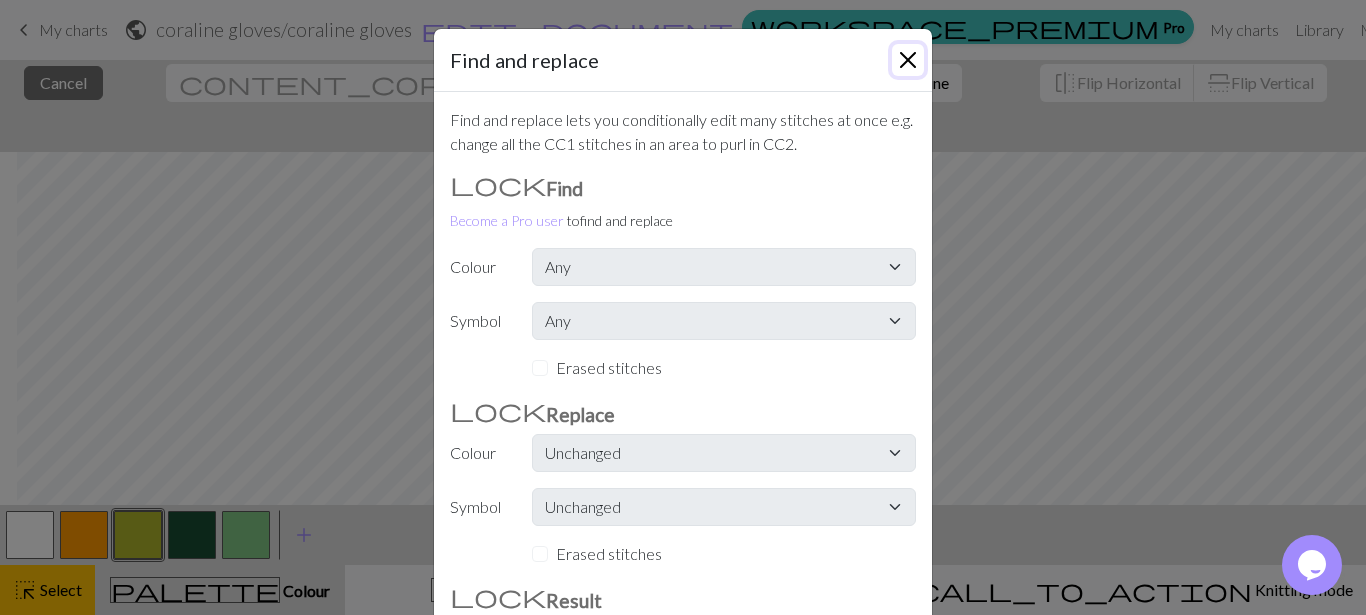 click at bounding box center [908, 60] 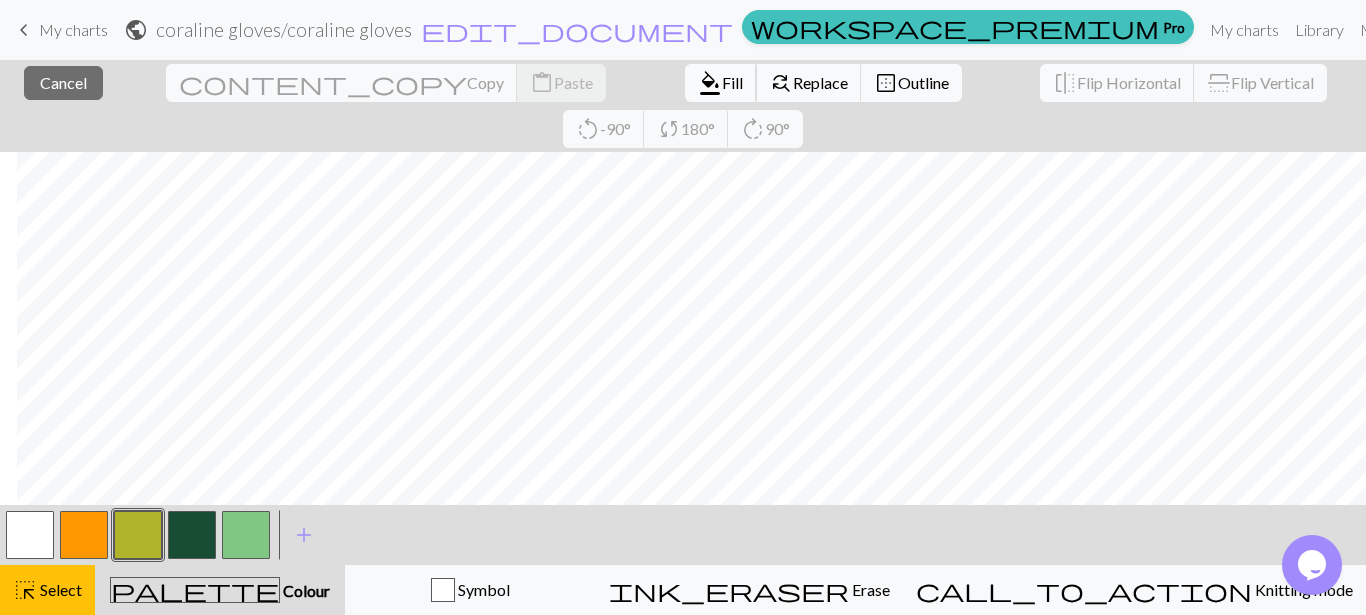 click on "Fill" at bounding box center (732, 82) 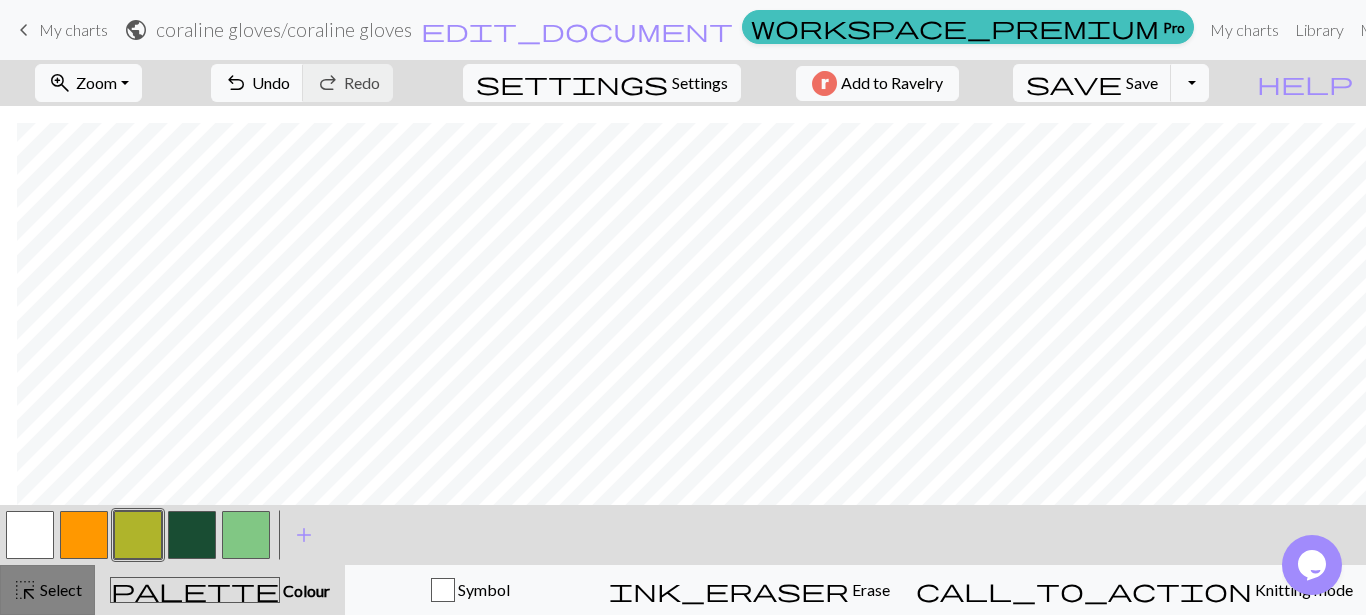 click on "Select" at bounding box center (59, 589) 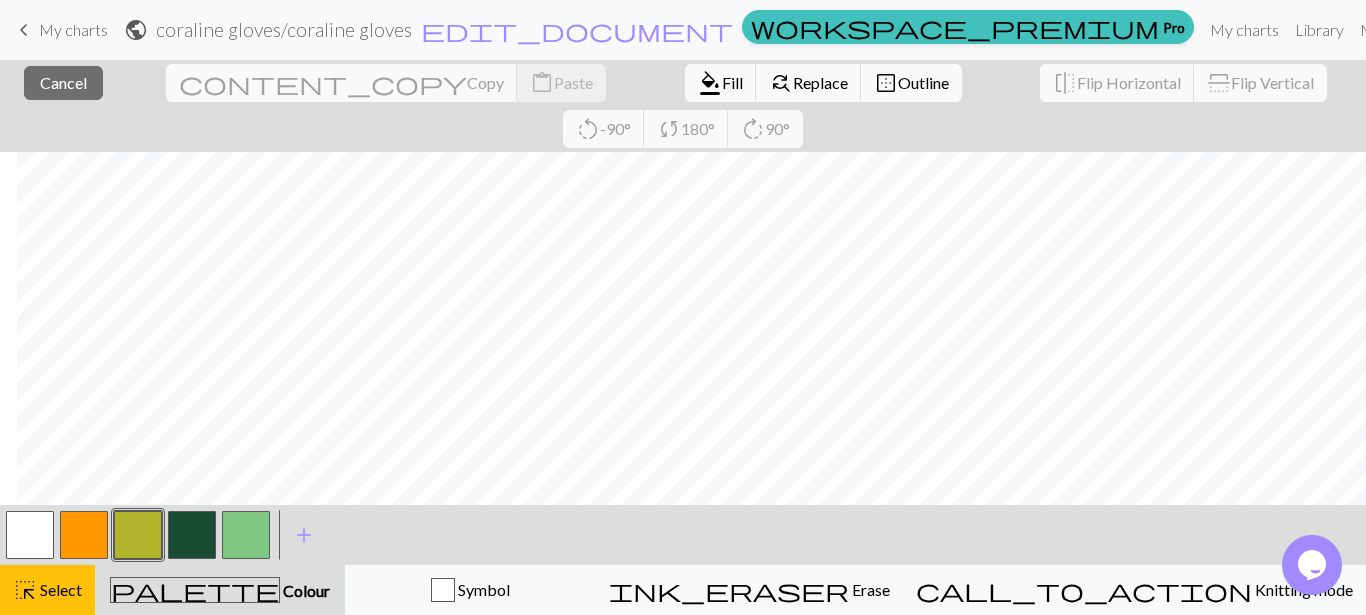 click at bounding box center [192, 535] 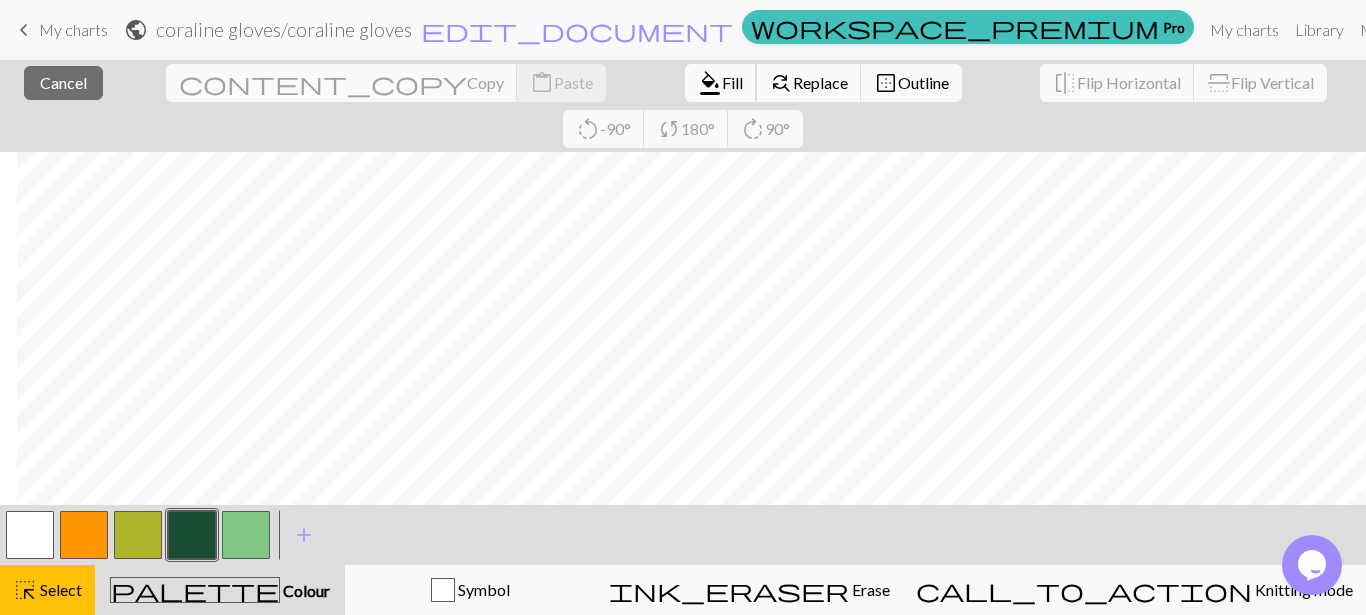 click on "Fill" at bounding box center [732, 82] 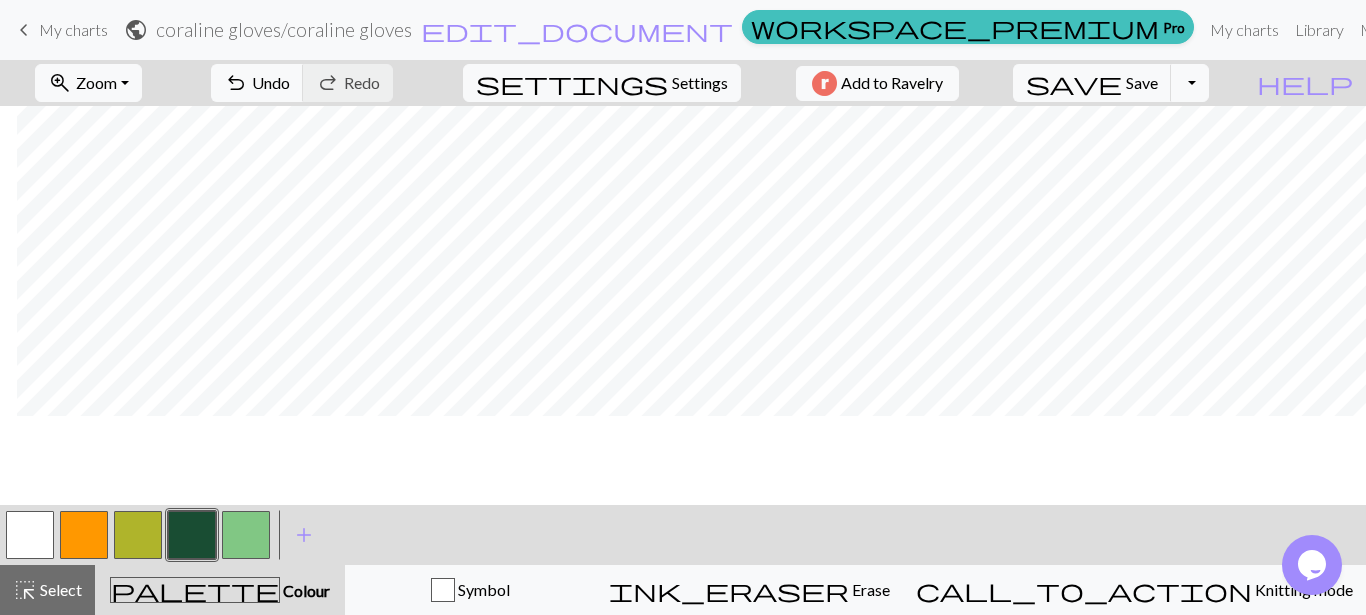 scroll, scrollTop: 880, scrollLeft: 17, axis: both 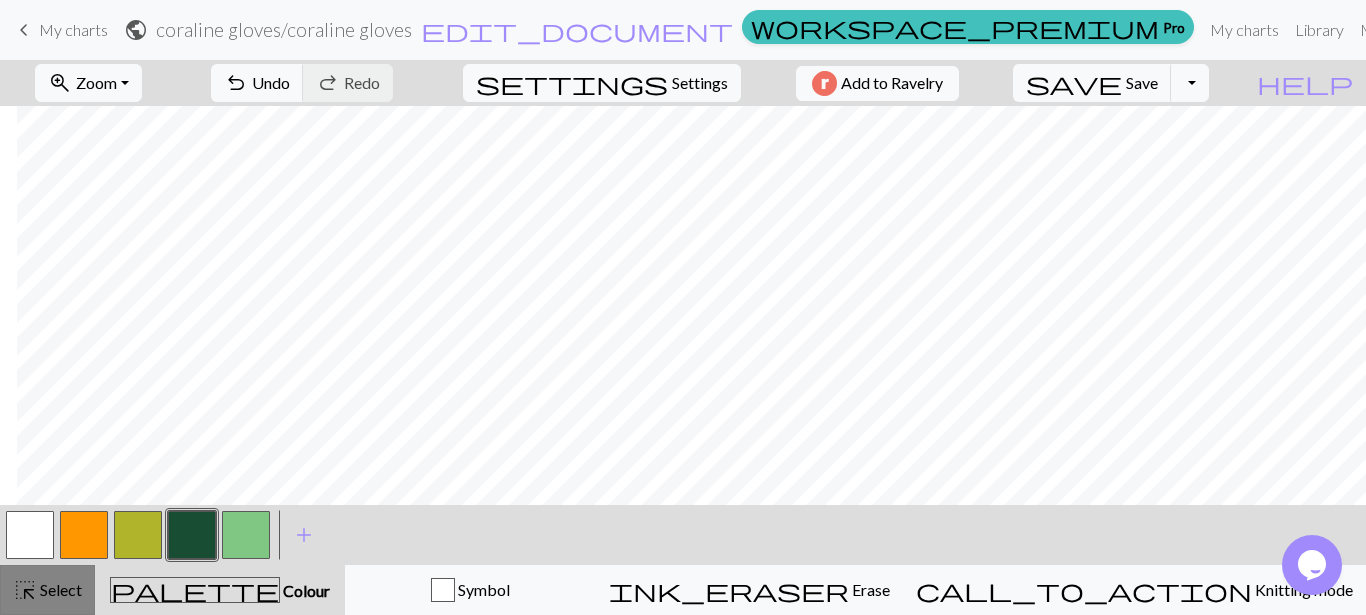 click on "highlight_alt" at bounding box center [25, 590] 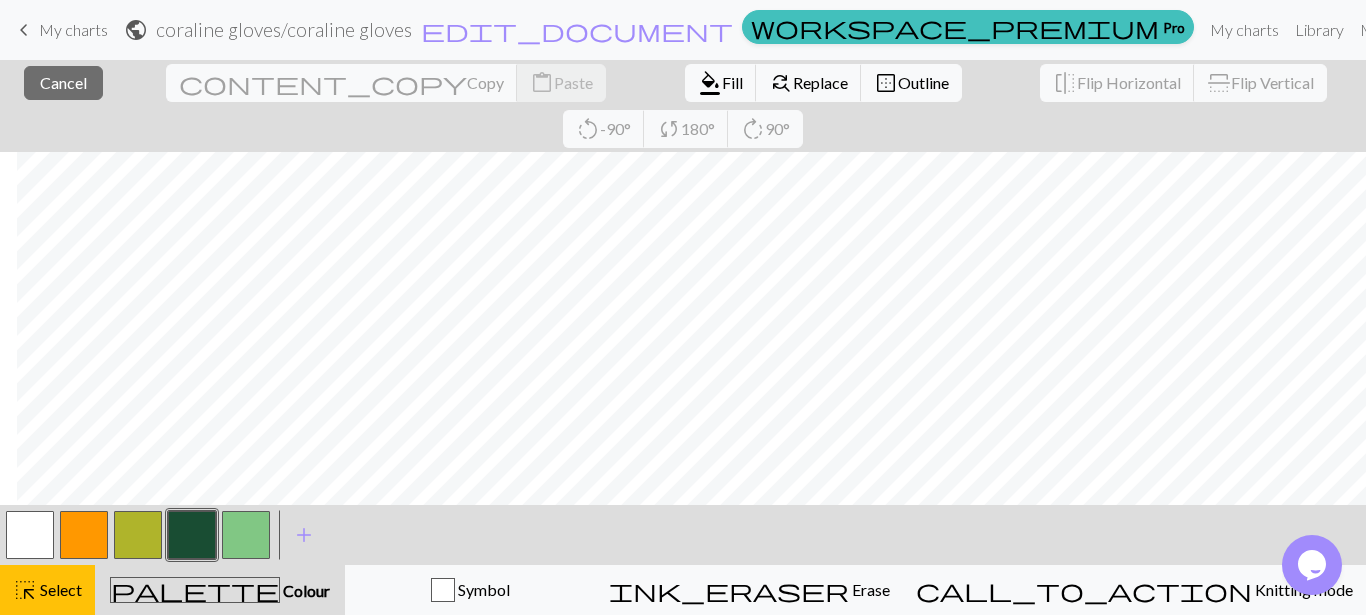 click at bounding box center (84, 535) 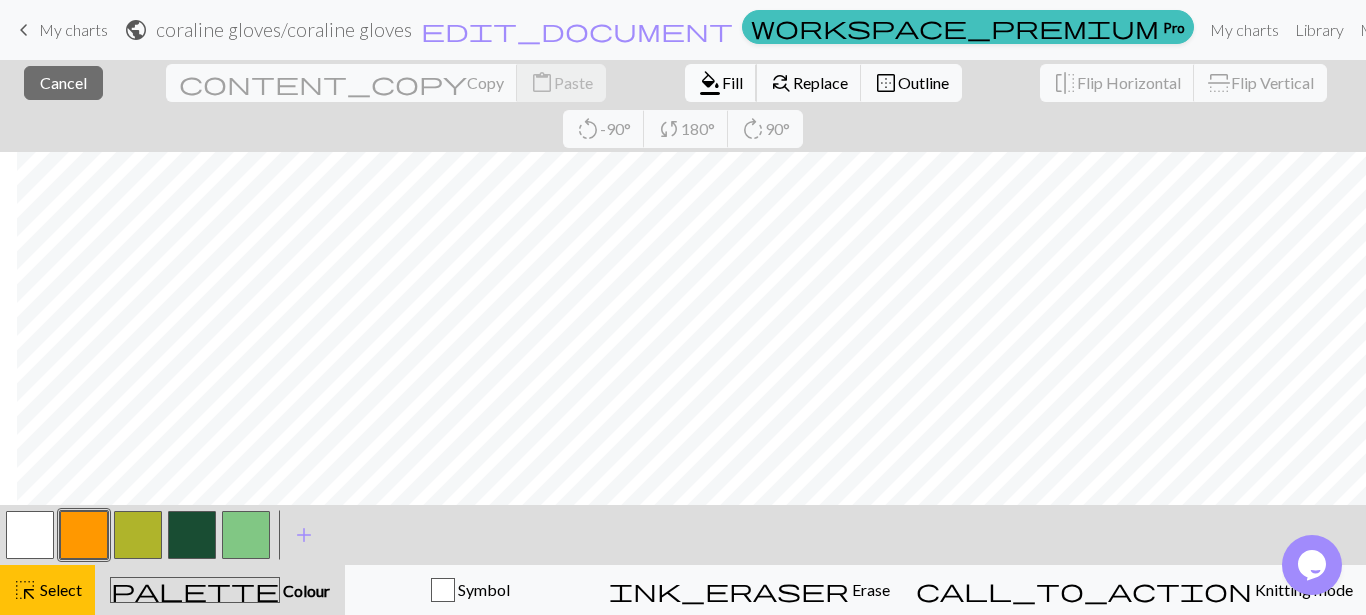 click on "format_color_fill" at bounding box center (710, 83) 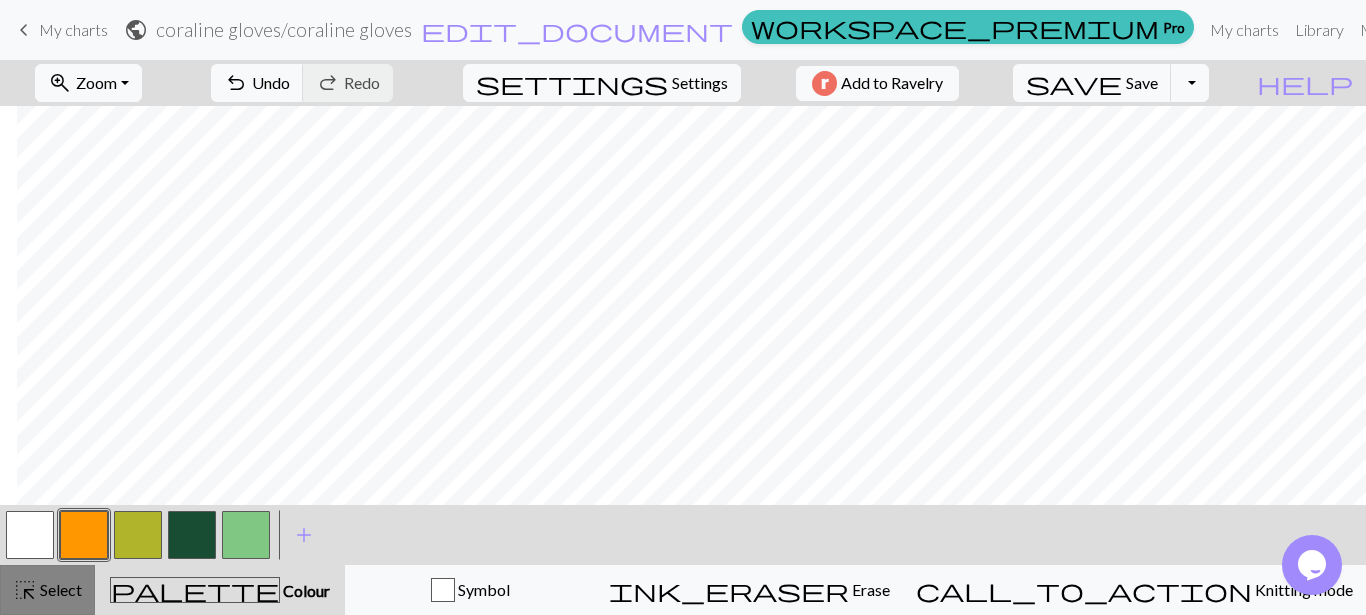 click on "Select" at bounding box center [59, 589] 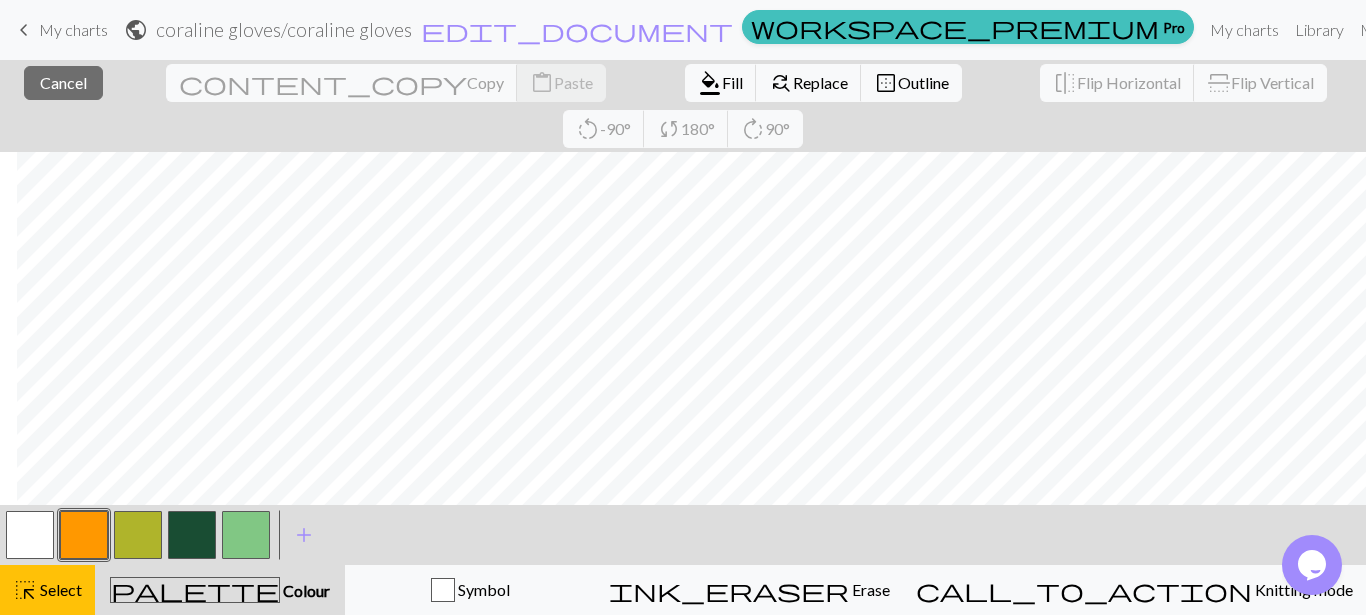 click at bounding box center [246, 535] 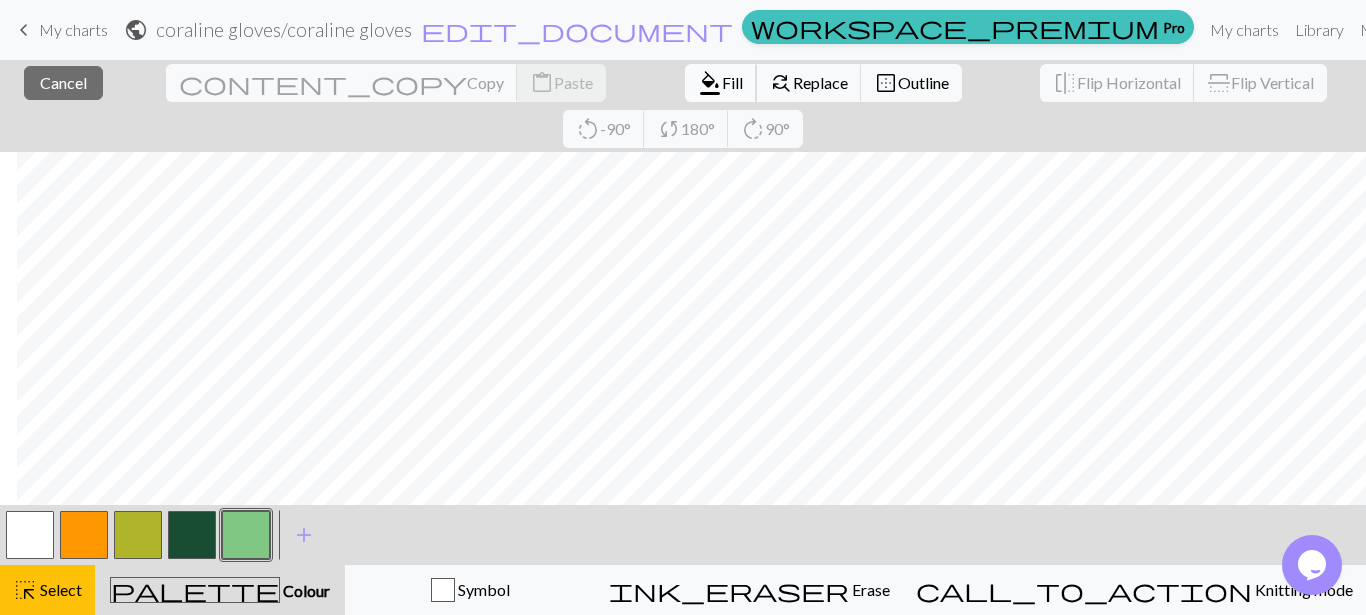 click on "Fill" at bounding box center (732, 82) 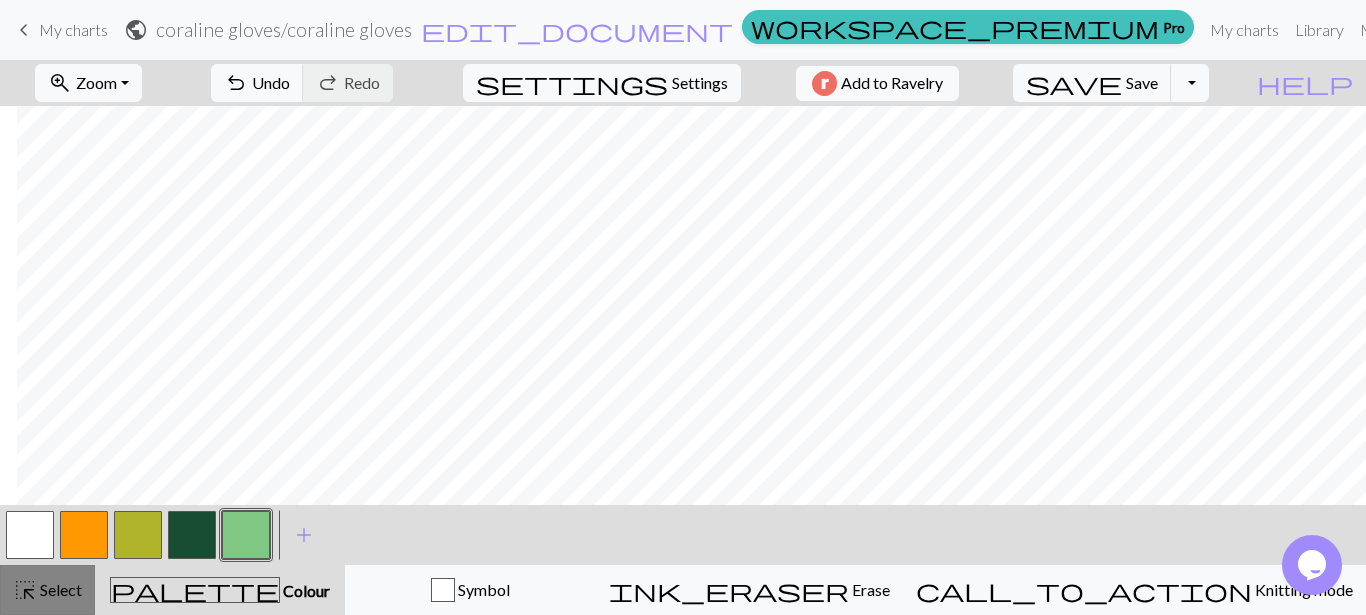 click on "Select" at bounding box center [59, 589] 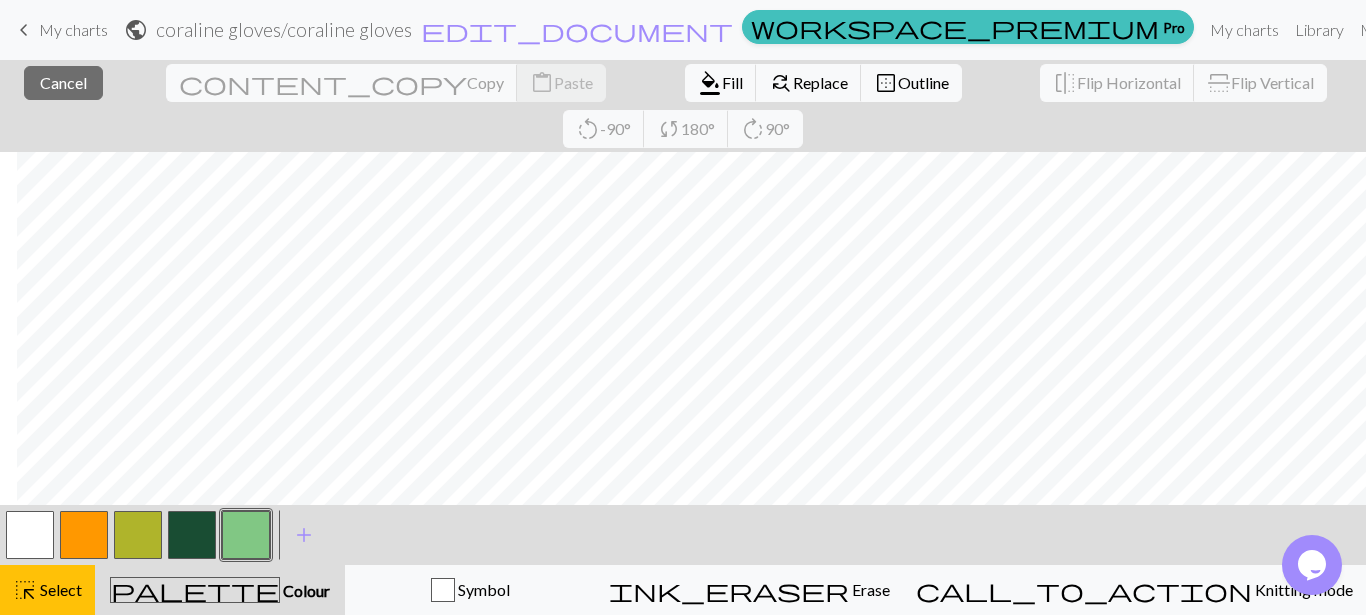 click at bounding box center [84, 535] 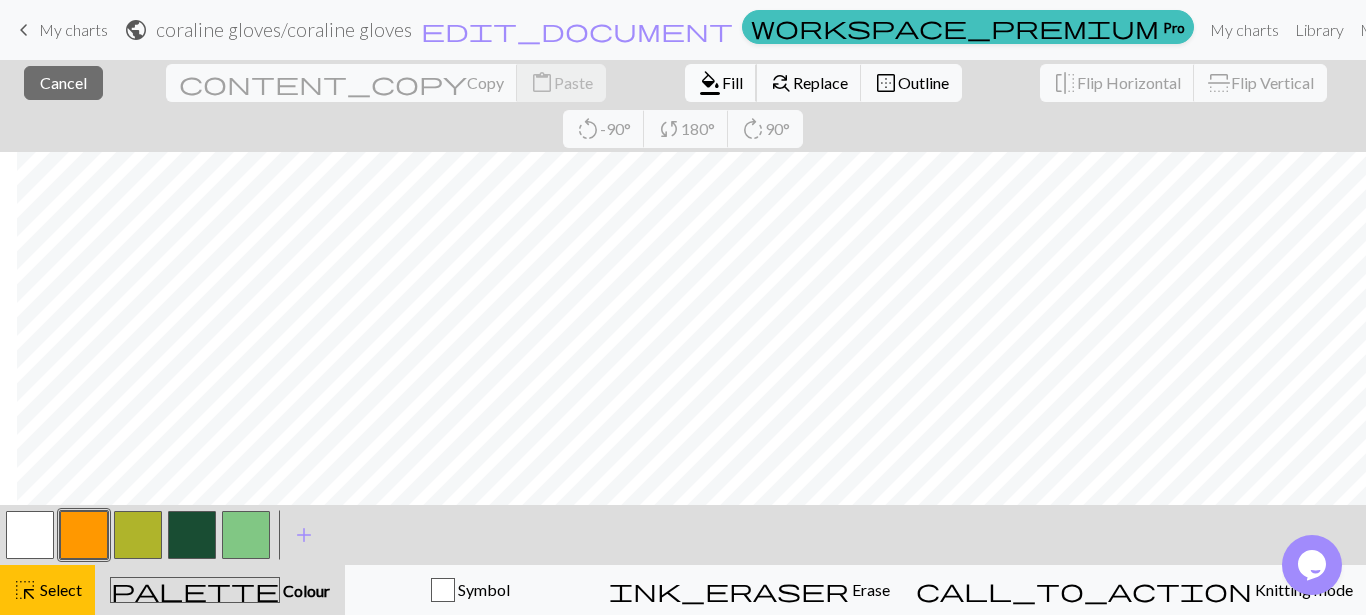 click on "Fill" at bounding box center [732, 82] 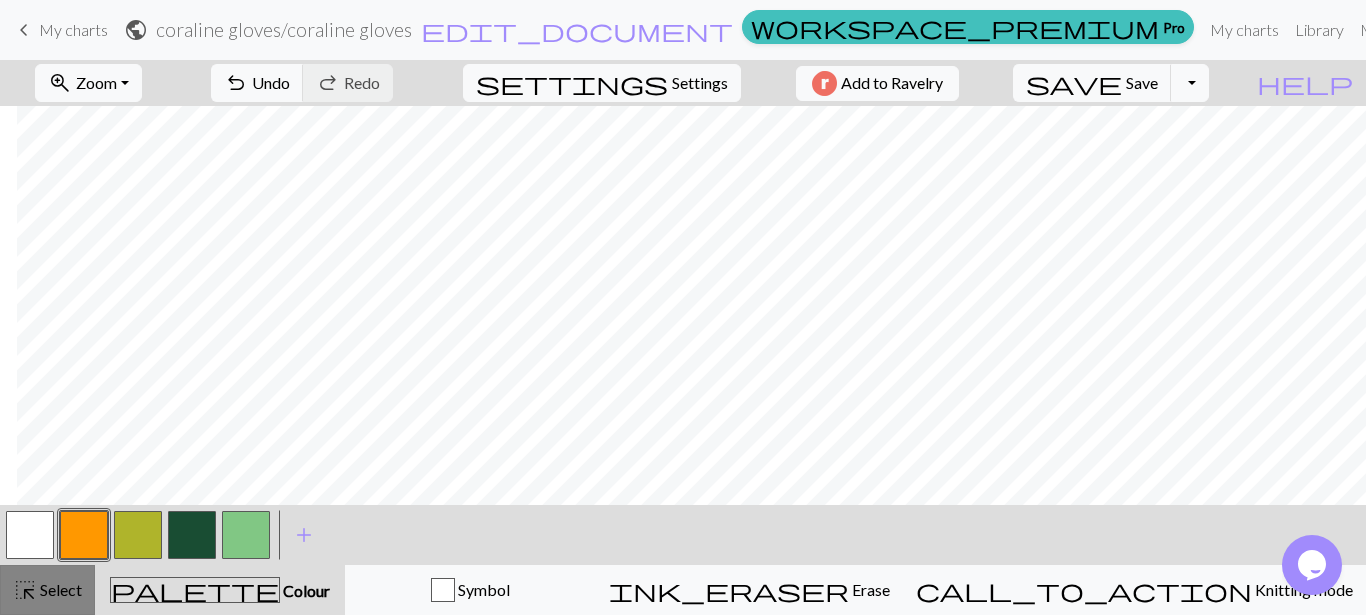 click on "highlight_alt   Select   Select" at bounding box center [47, 590] 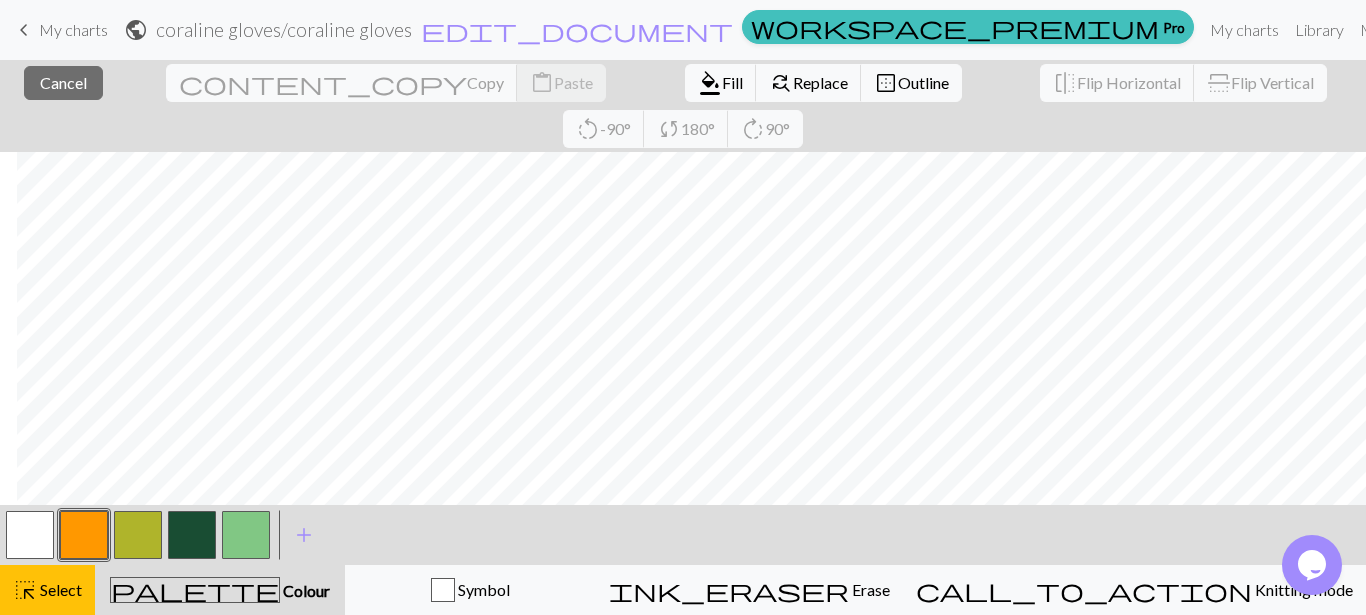 click at bounding box center [192, 535] 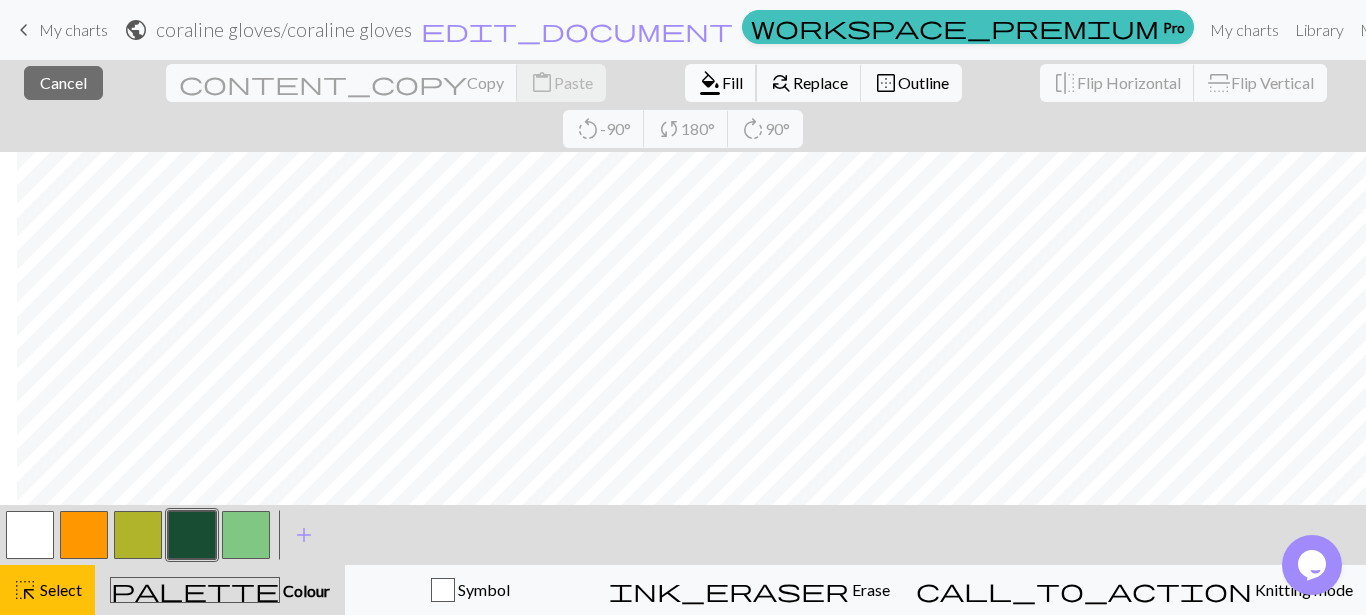 click on "format_color_fill  Fill" at bounding box center [721, 83] 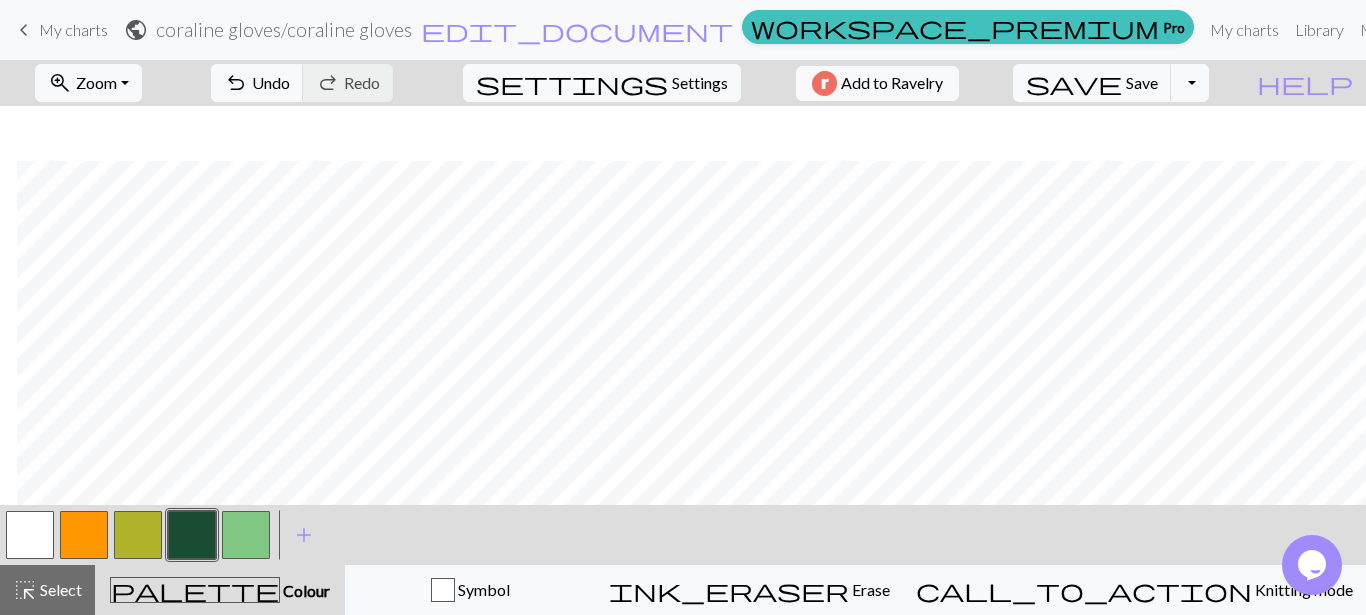 scroll, scrollTop: 766, scrollLeft: 17, axis: both 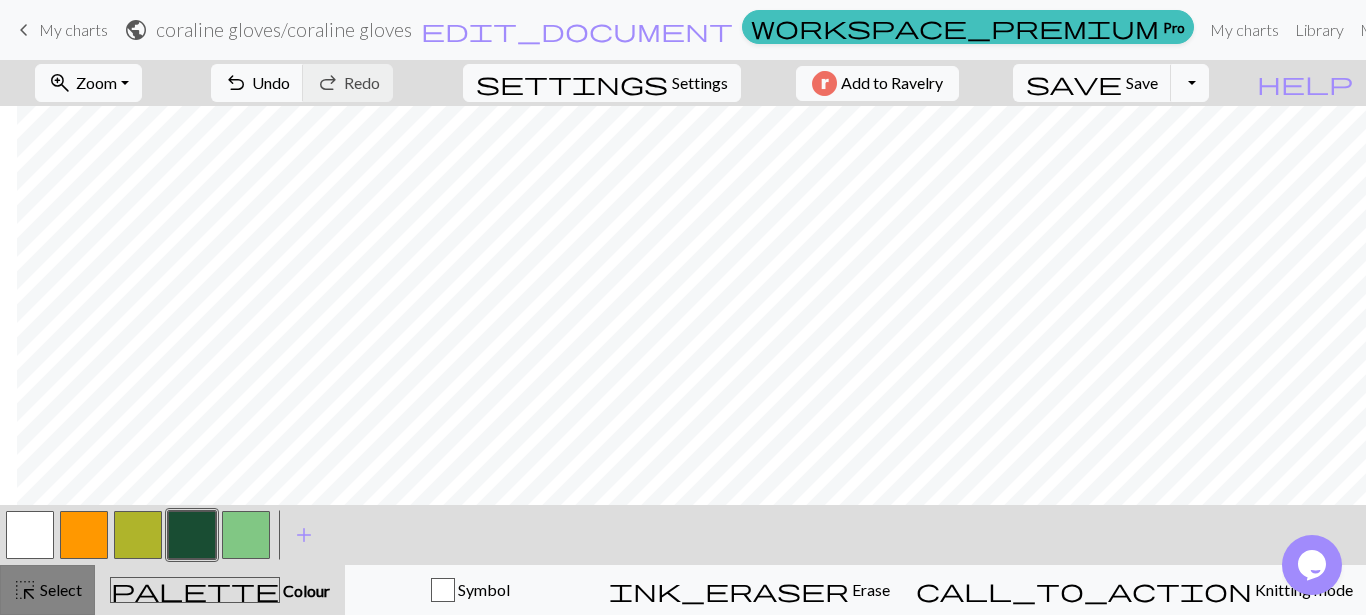 click on "Select" at bounding box center (59, 589) 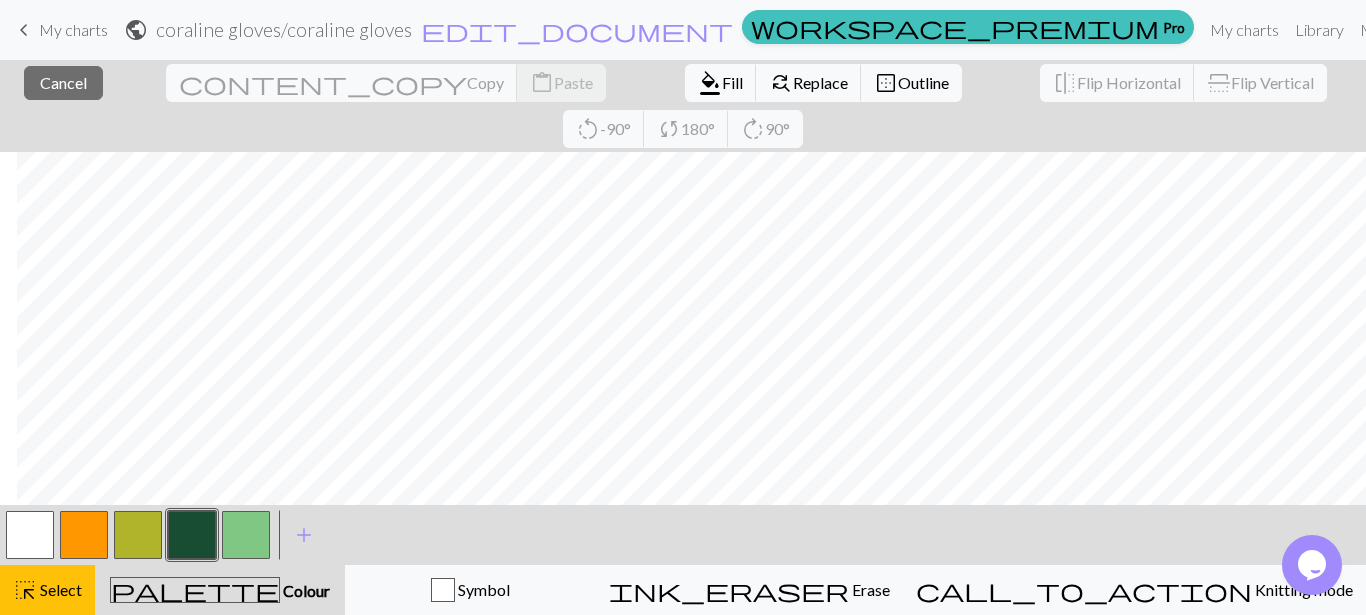 click at bounding box center [138, 535] 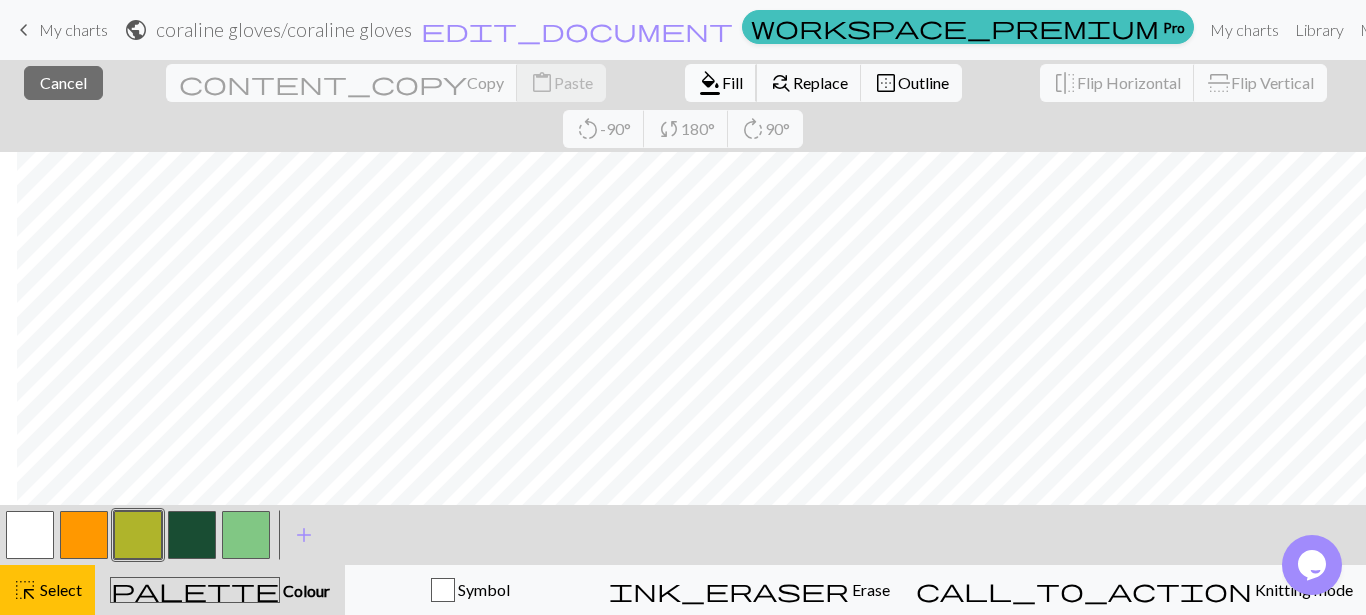 click on "Fill" at bounding box center [732, 82] 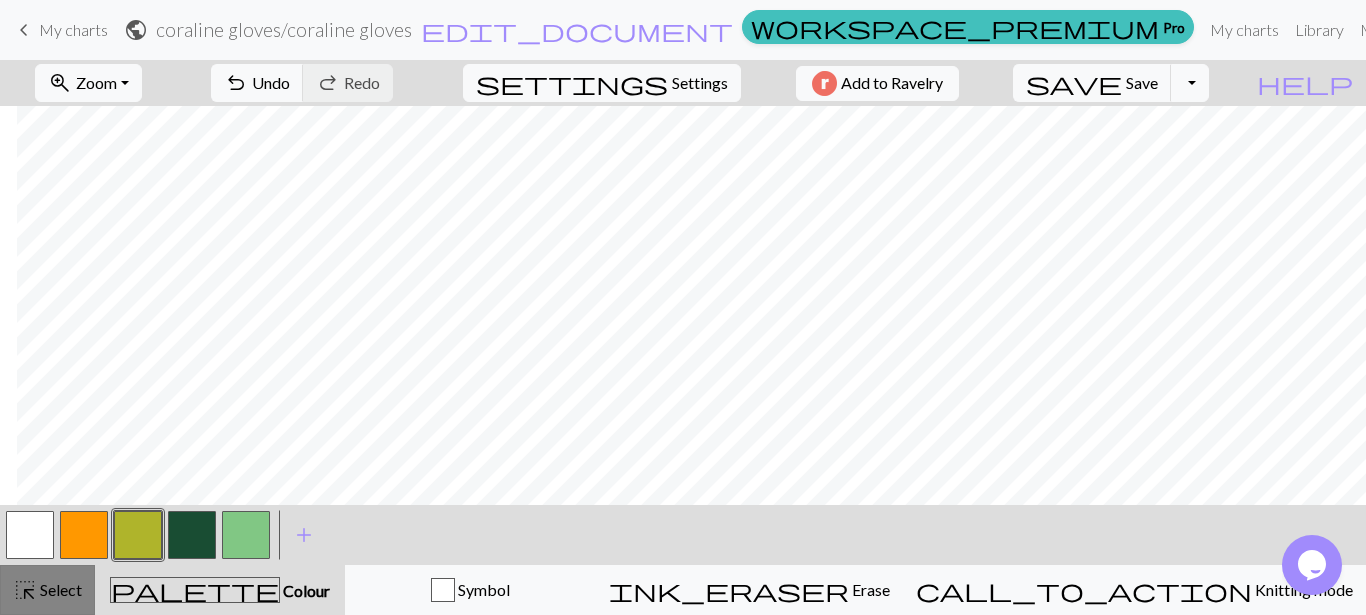 click on "Select" at bounding box center [59, 589] 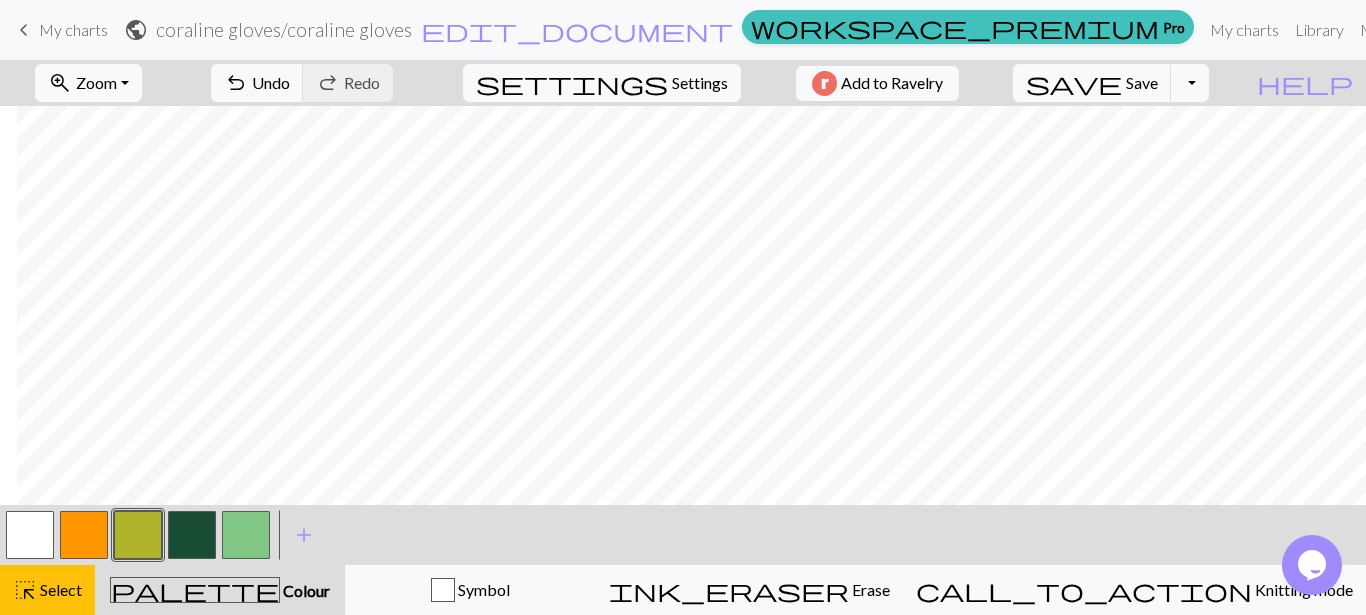 click at bounding box center [192, 535] 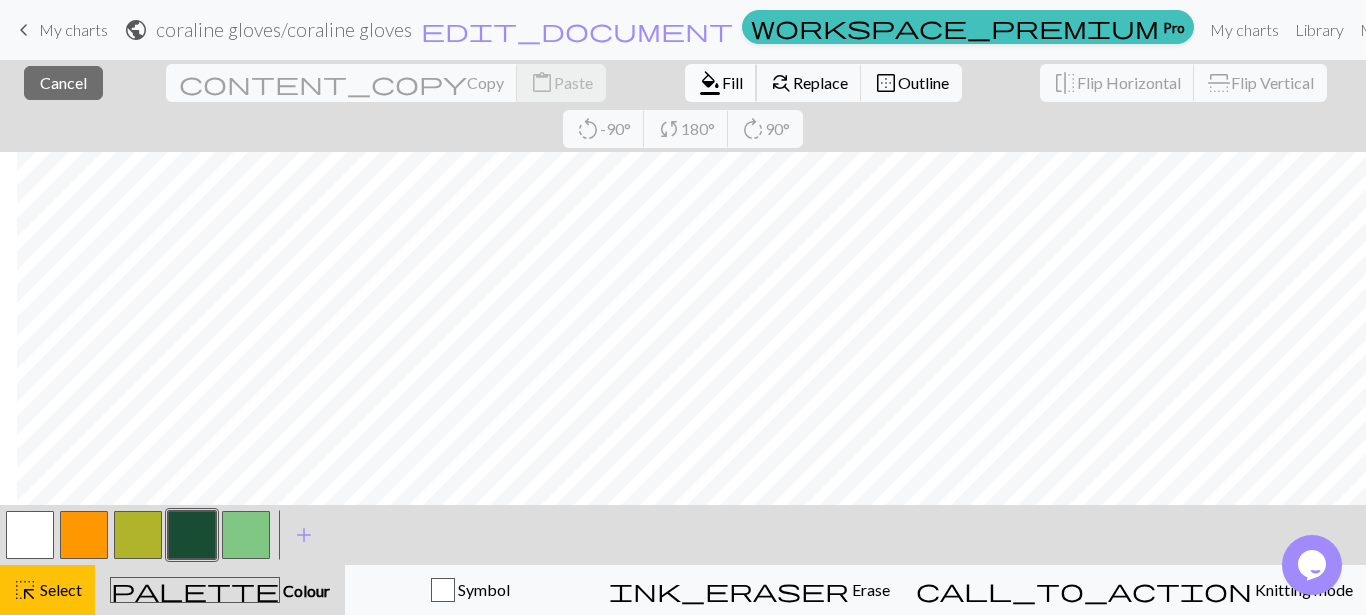 click on "format_color_fill" at bounding box center (710, 83) 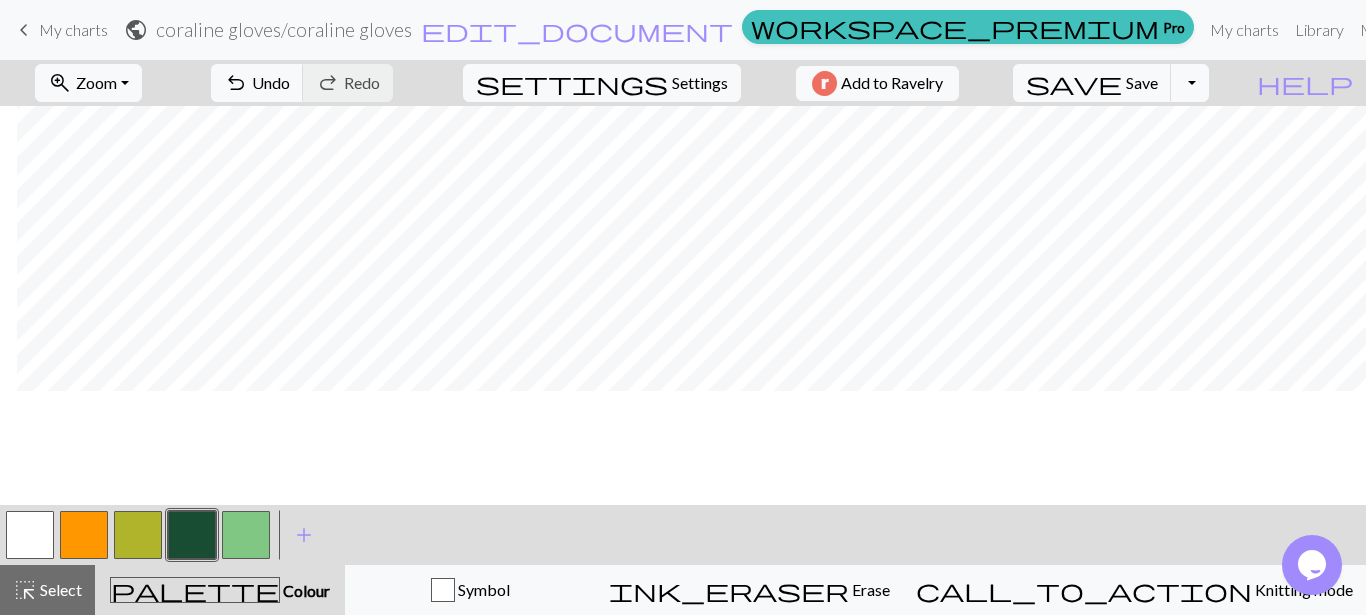 scroll, scrollTop: 538, scrollLeft: 17, axis: both 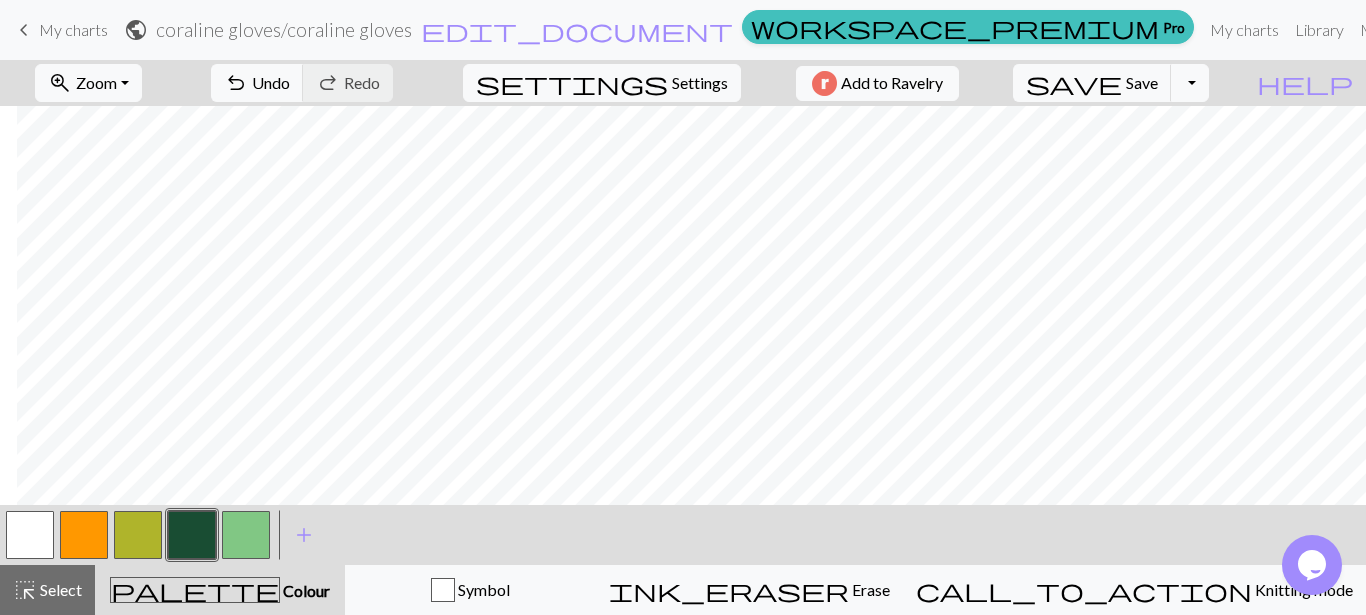 click at bounding box center (84, 535) 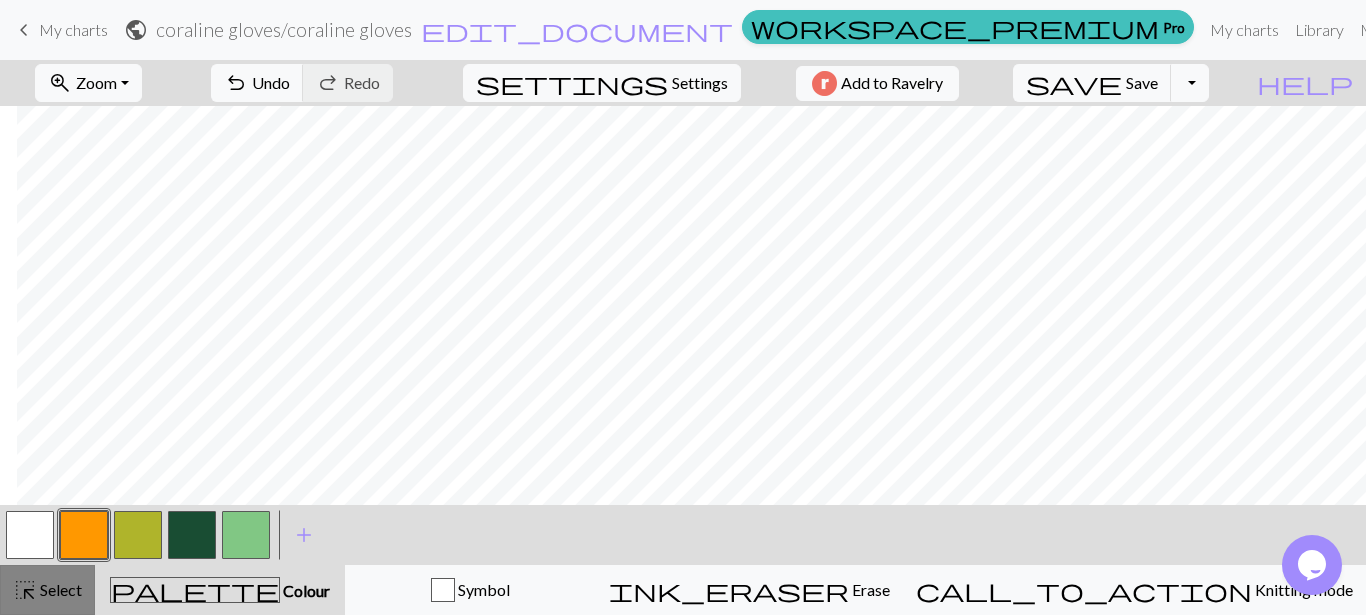 click on "Select" at bounding box center (59, 589) 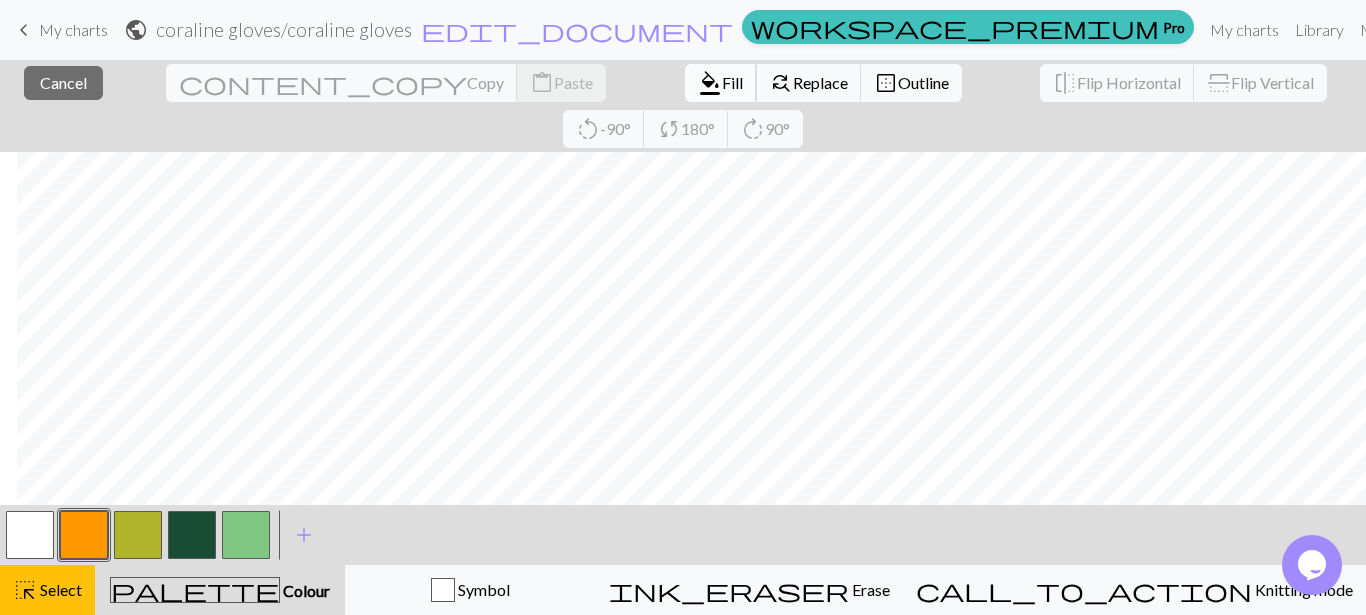 click on "Fill" at bounding box center (732, 82) 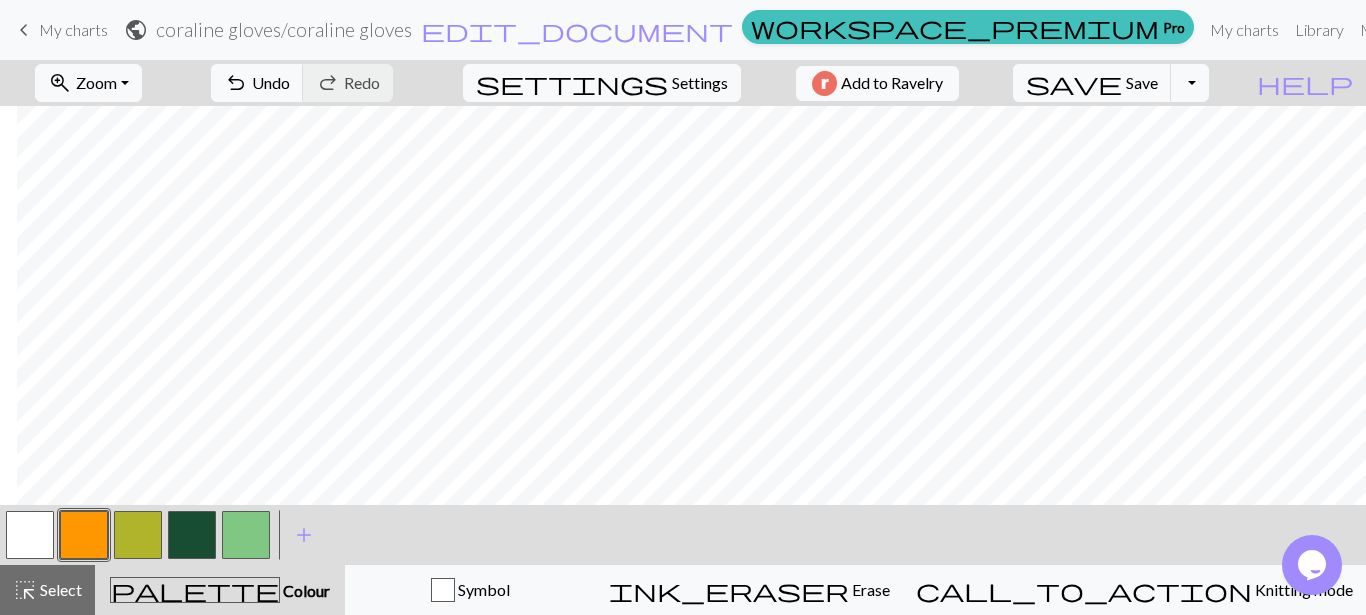 click at bounding box center [138, 535] 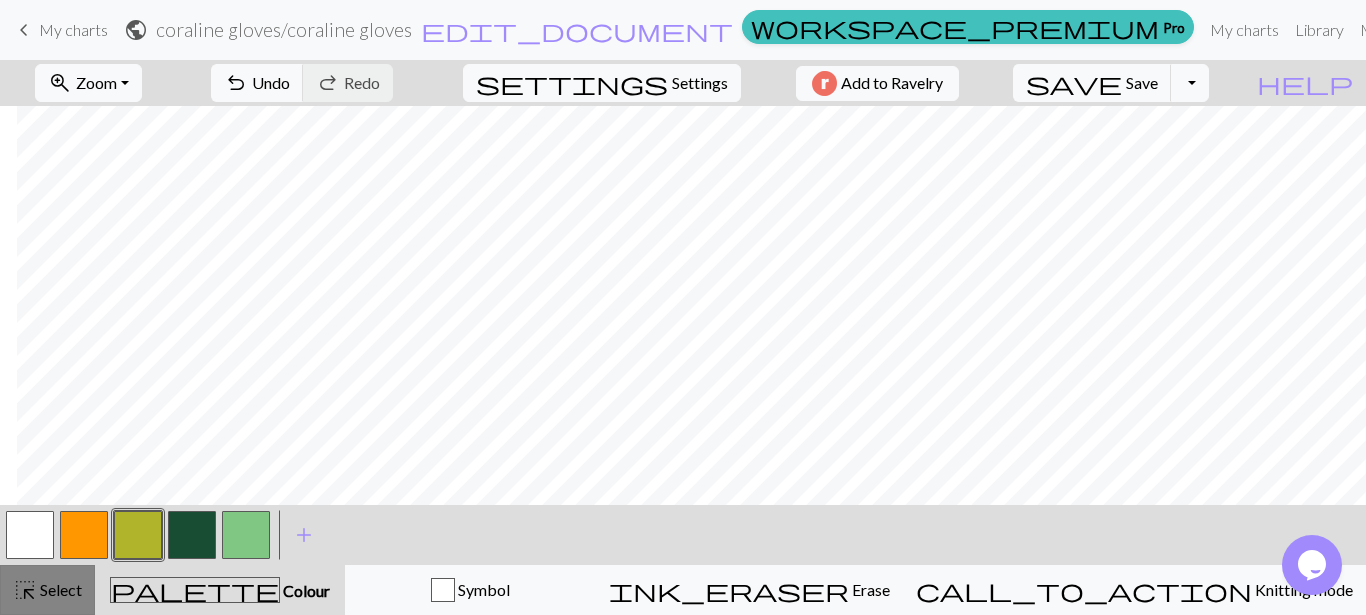 click on "Select" at bounding box center [59, 589] 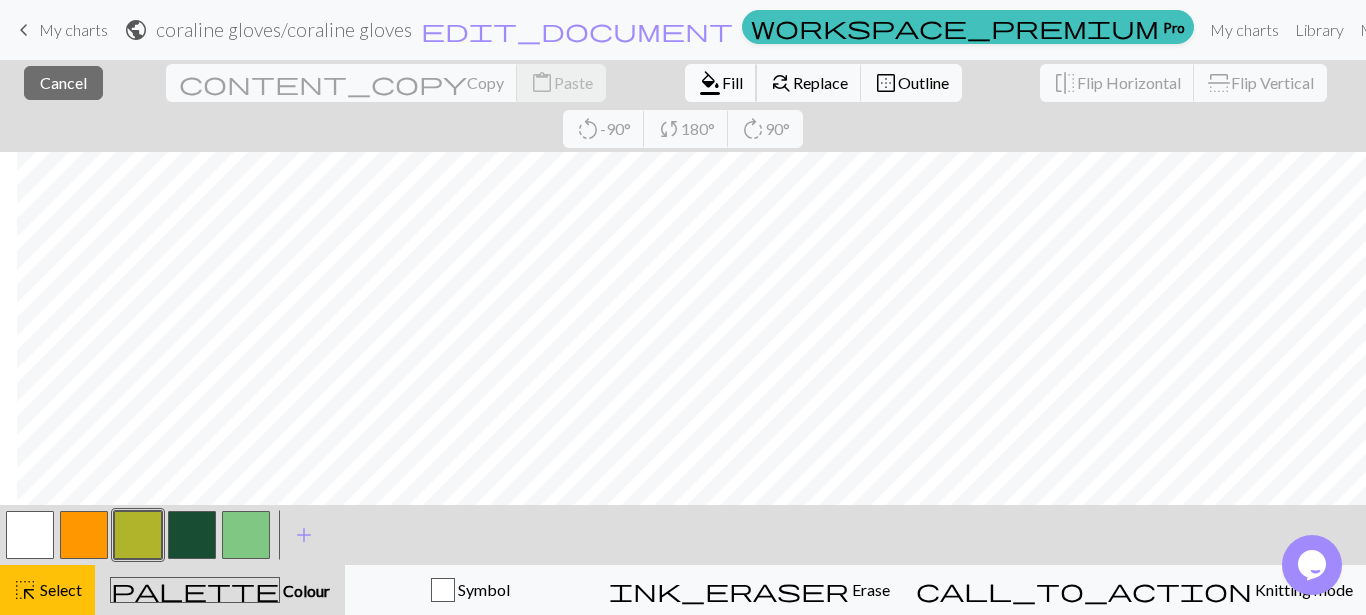 click on "format_color_fill" at bounding box center (710, 83) 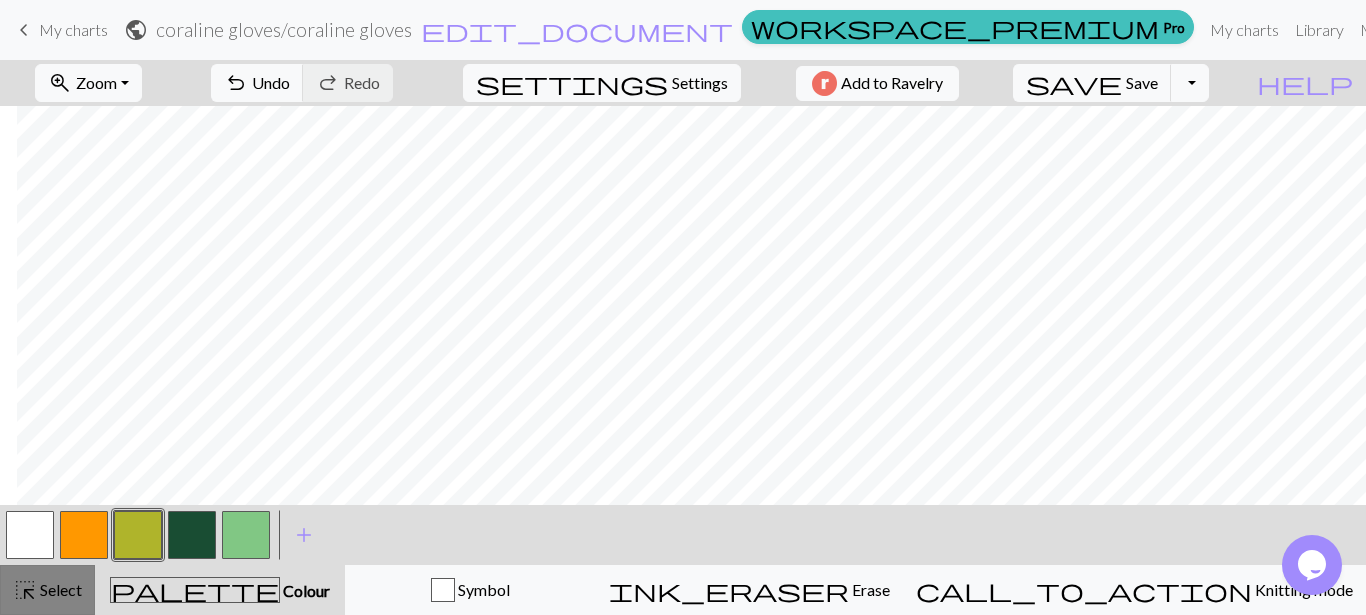 click on "Select" at bounding box center [59, 589] 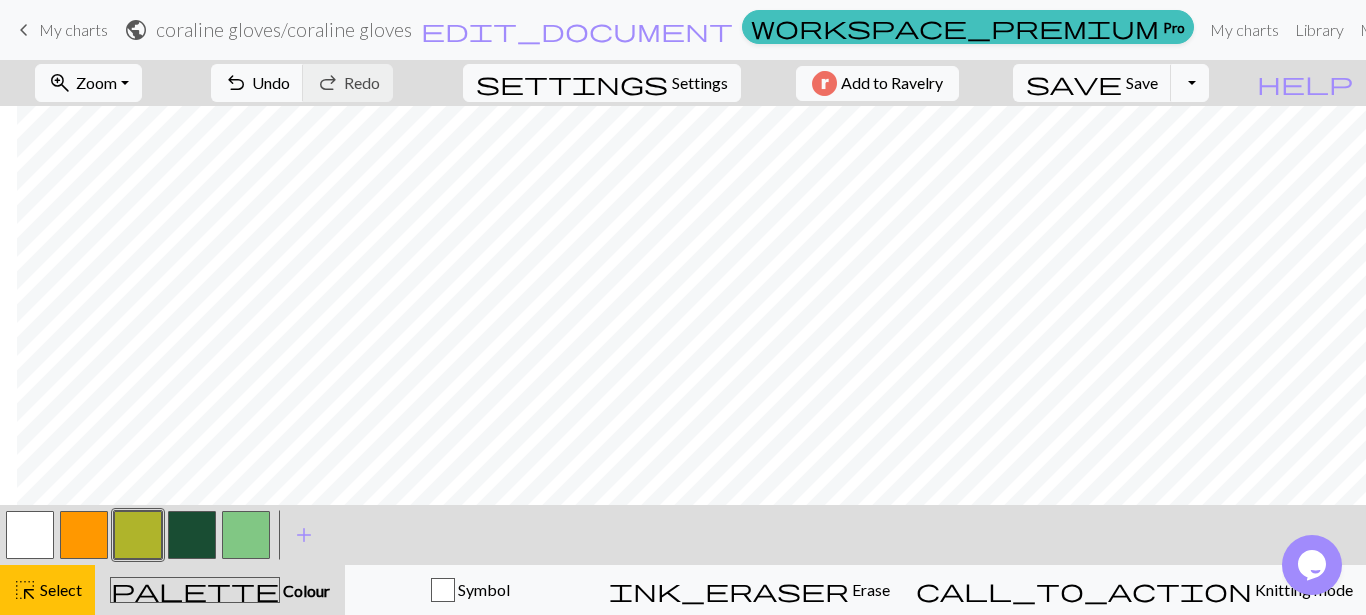 click at bounding box center (84, 535) 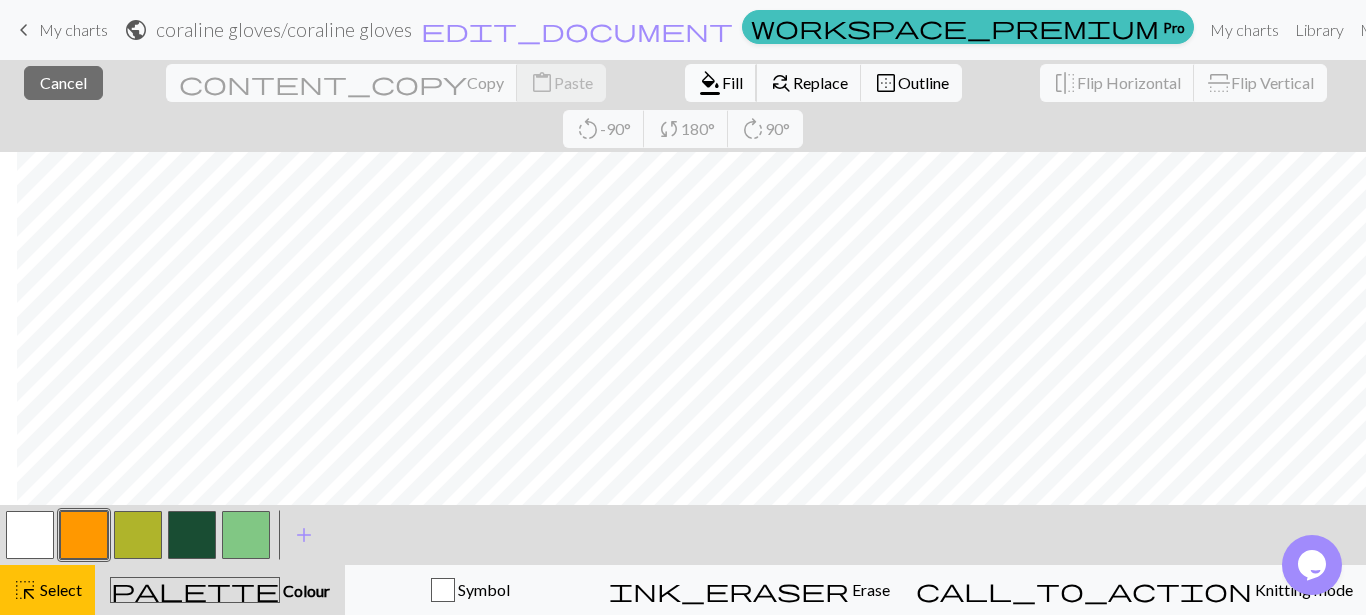 click on "format_color_fill  Fill" at bounding box center [721, 83] 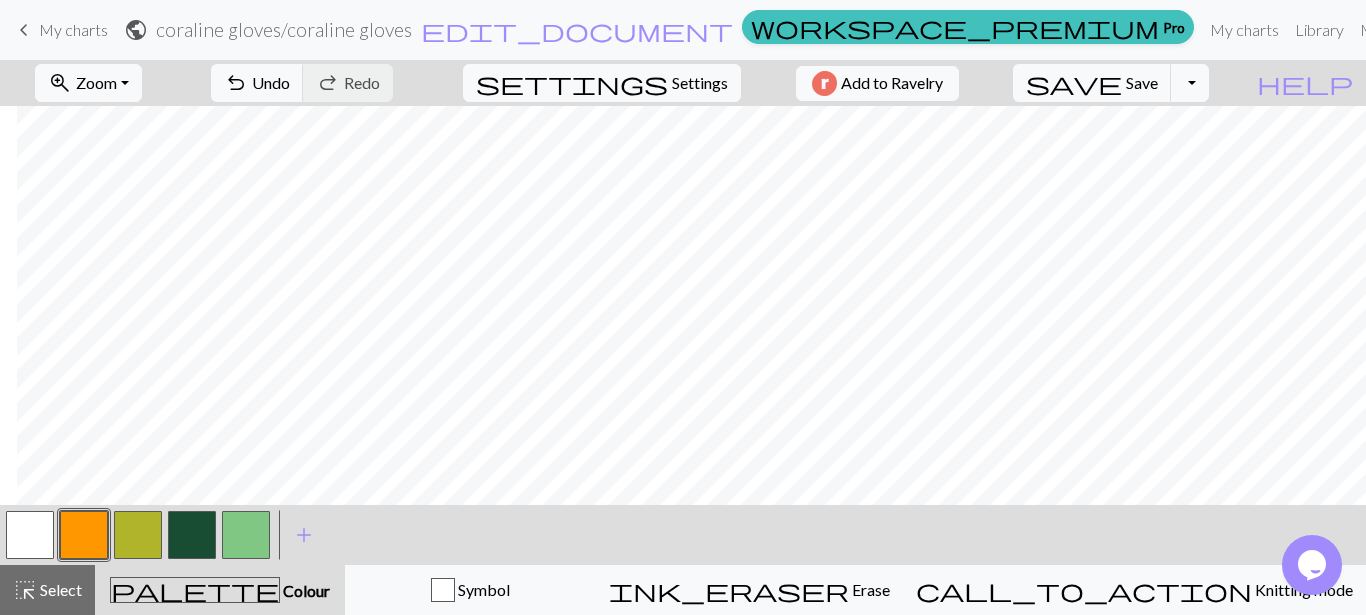 click at bounding box center (192, 535) 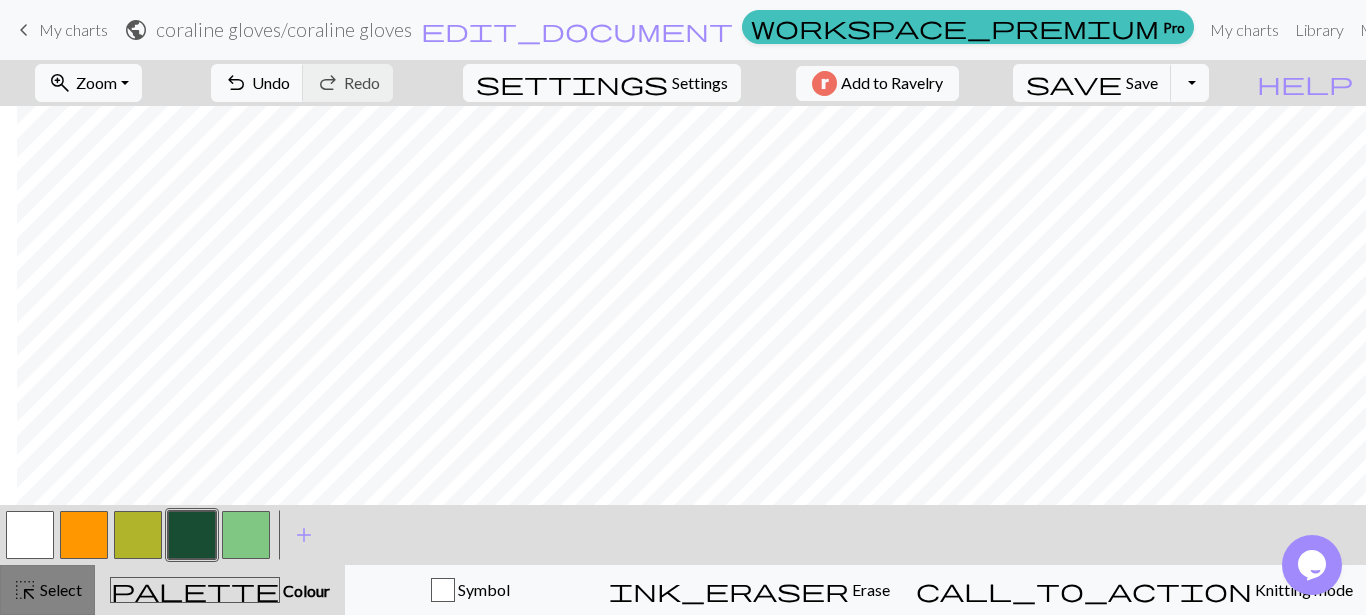 click on "Select" at bounding box center [59, 589] 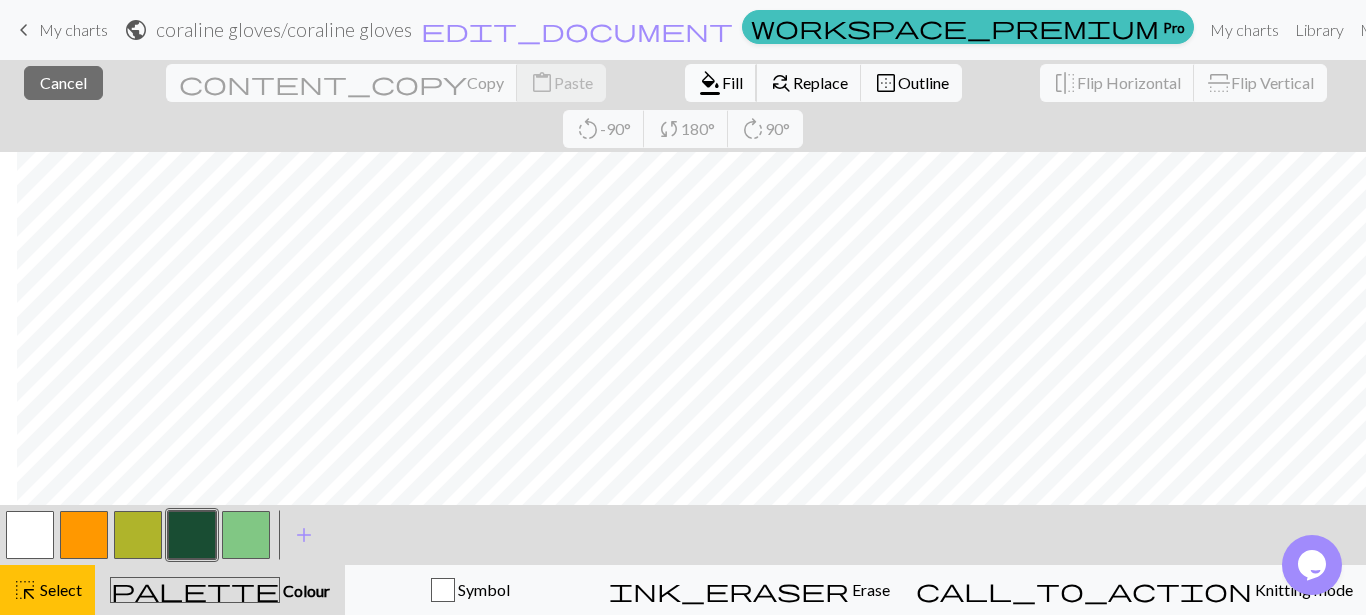 click on "Fill" at bounding box center (732, 82) 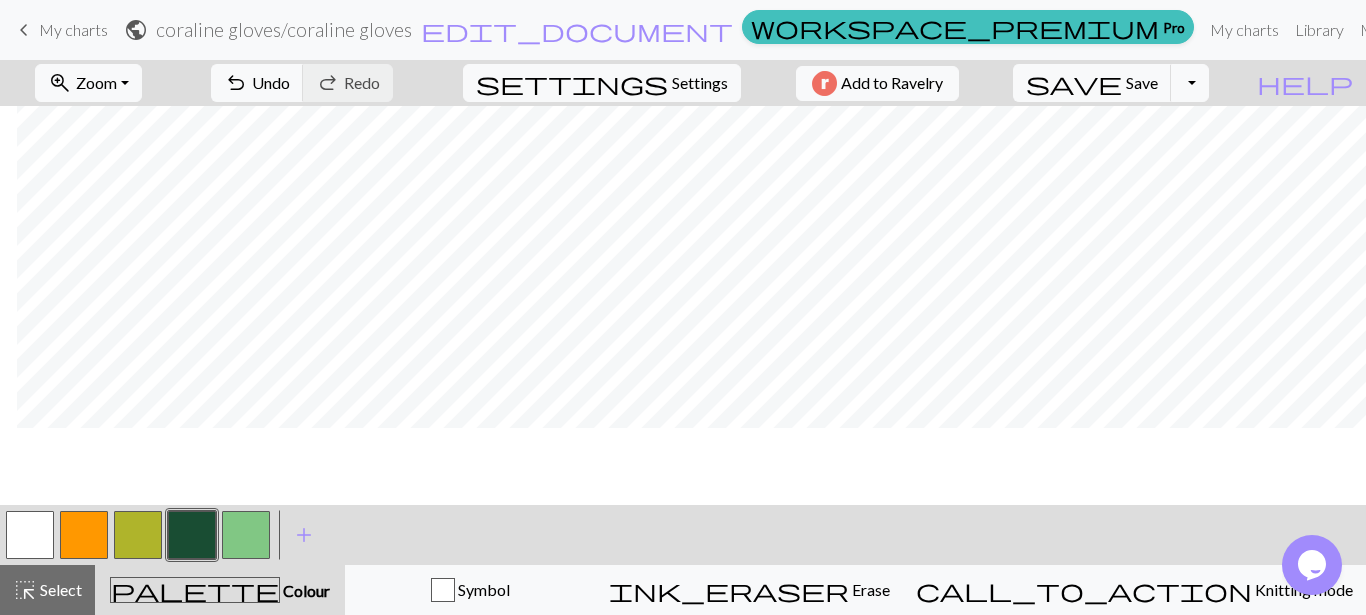scroll, scrollTop: 310, scrollLeft: 17, axis: both 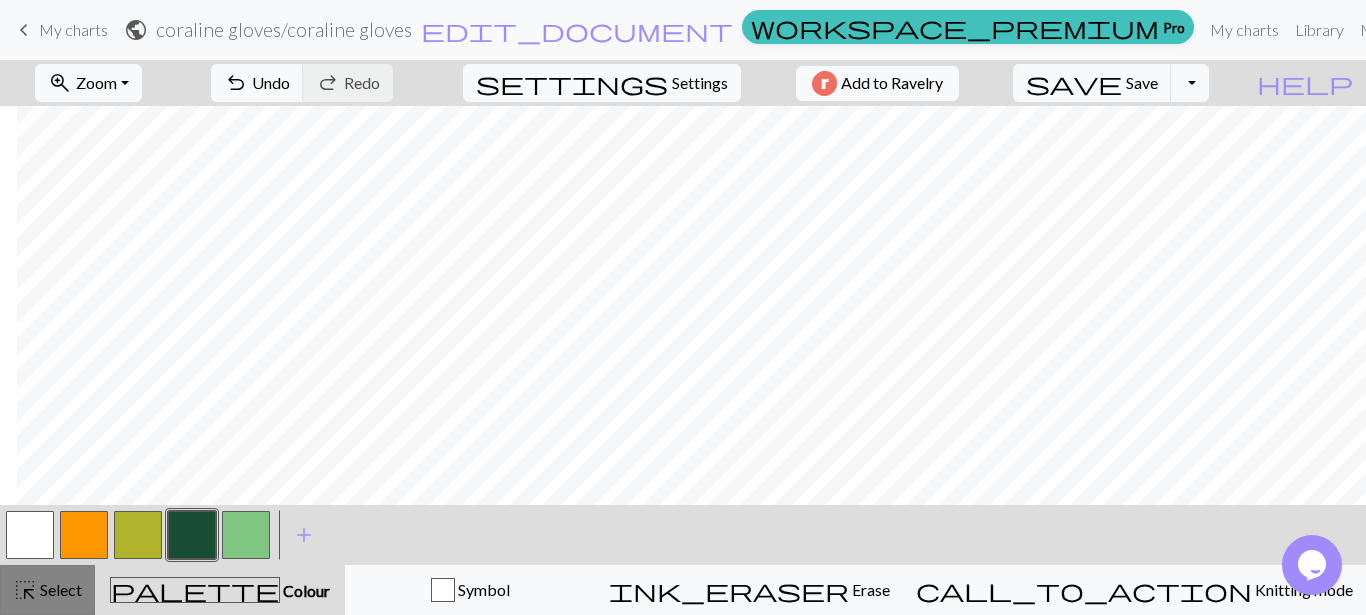 click on "Select" at bounding box center [59, 589] 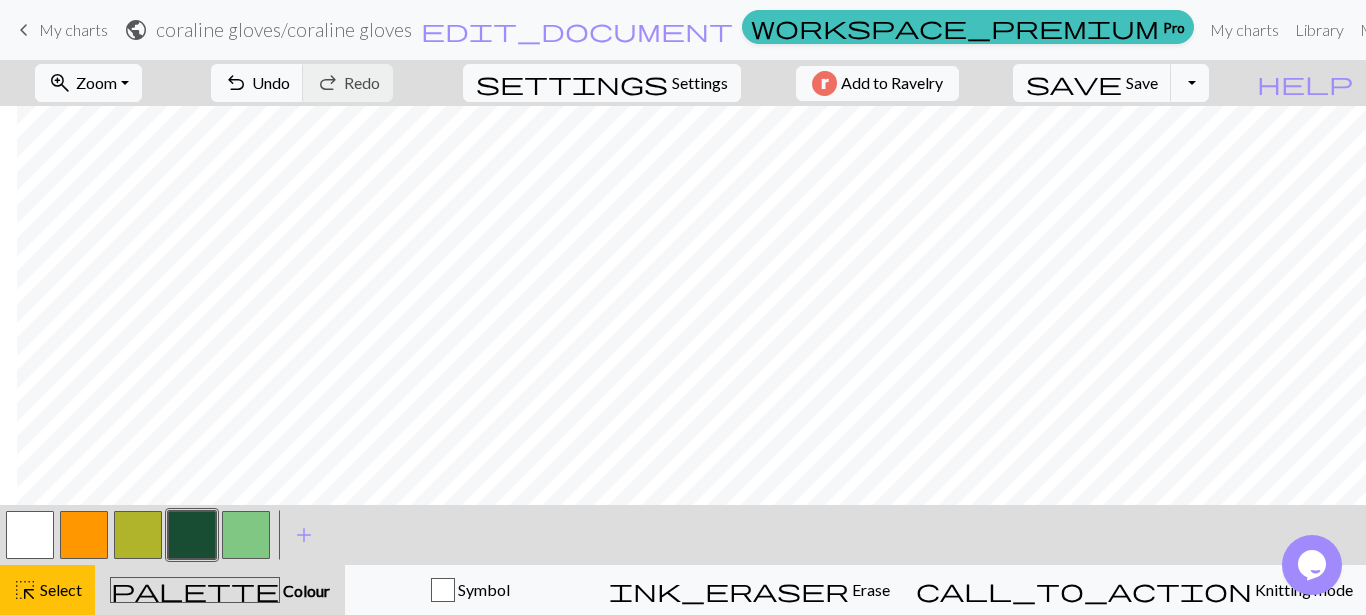 click at bounding box center [138, 535] 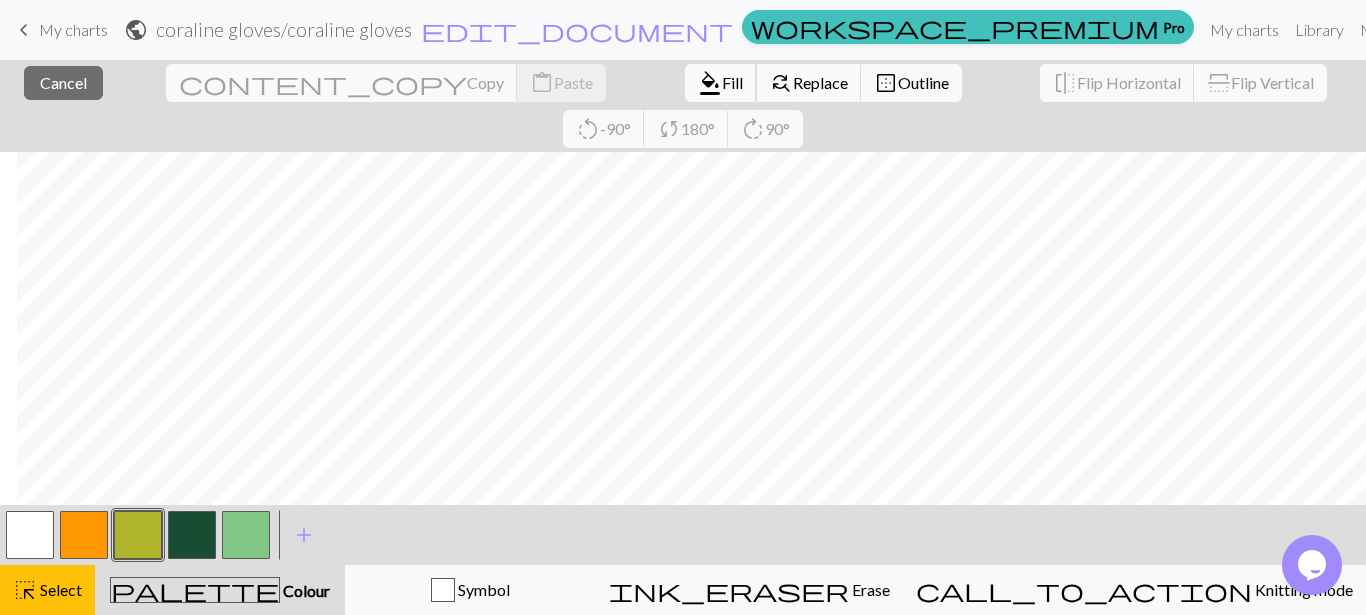 click on "Fill" at bounding box center (732, 82) 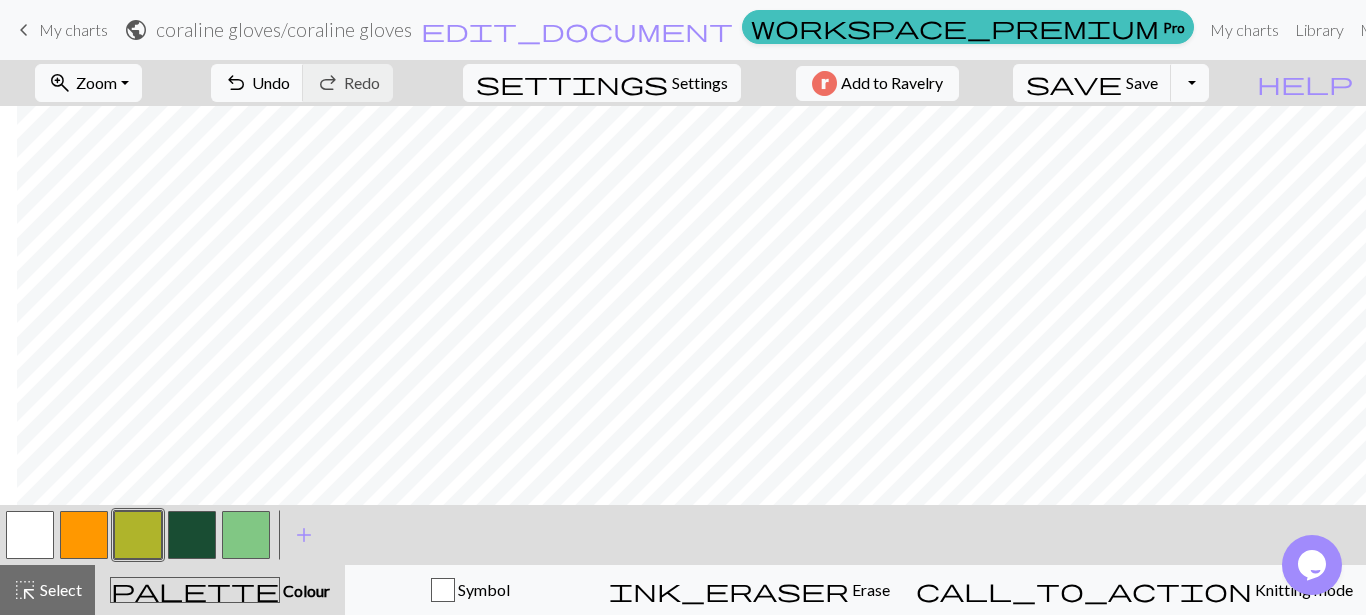 click at bounding box center [246, 535] 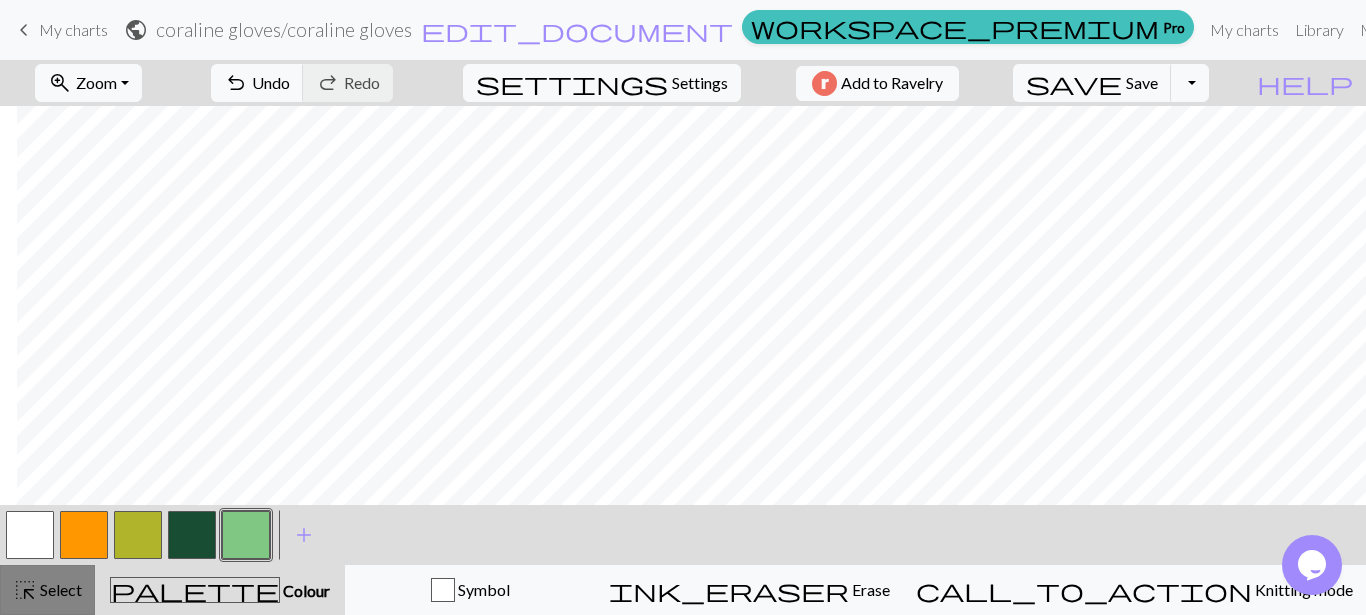 click on "Select" at bounding box center (59, 589) 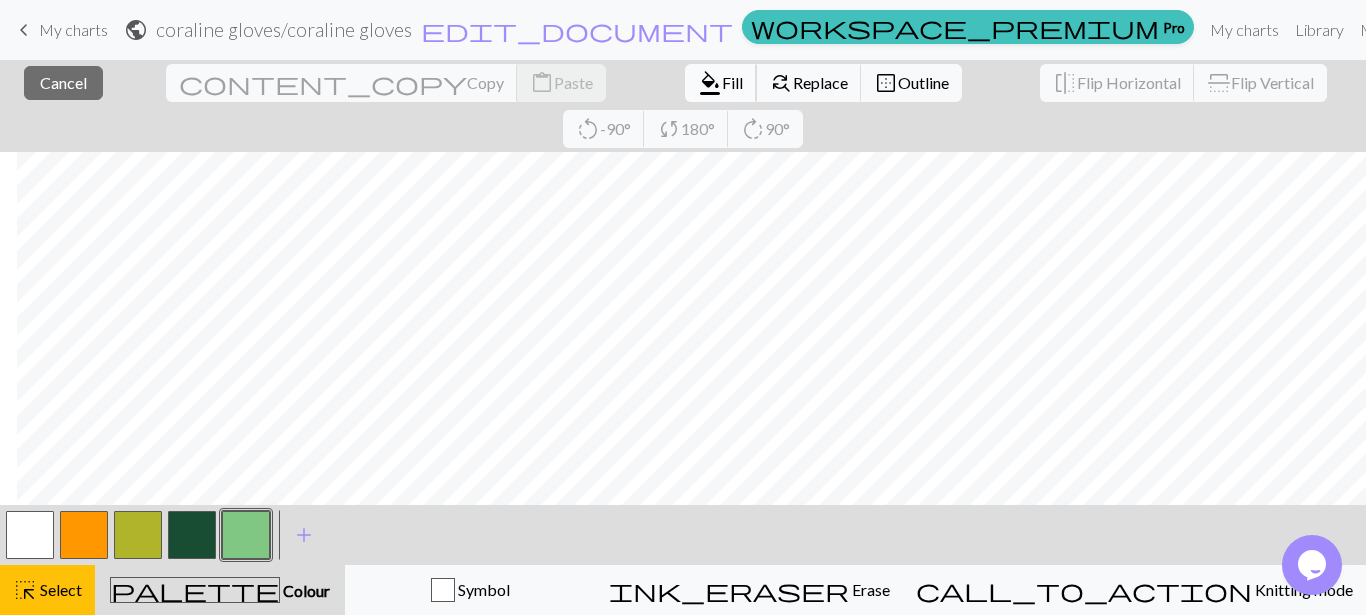 click on "Fill" at bounding box center [732, 82] 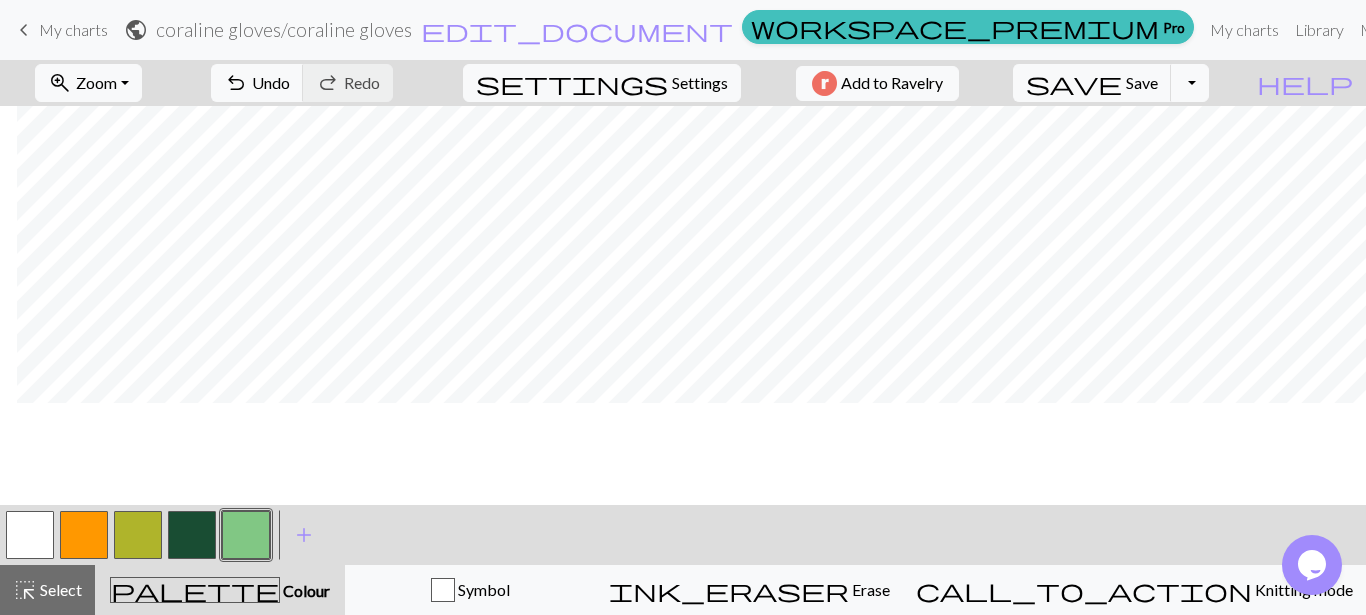 scroll, scrollTop: 196, scrollLeft: 17, axis: both 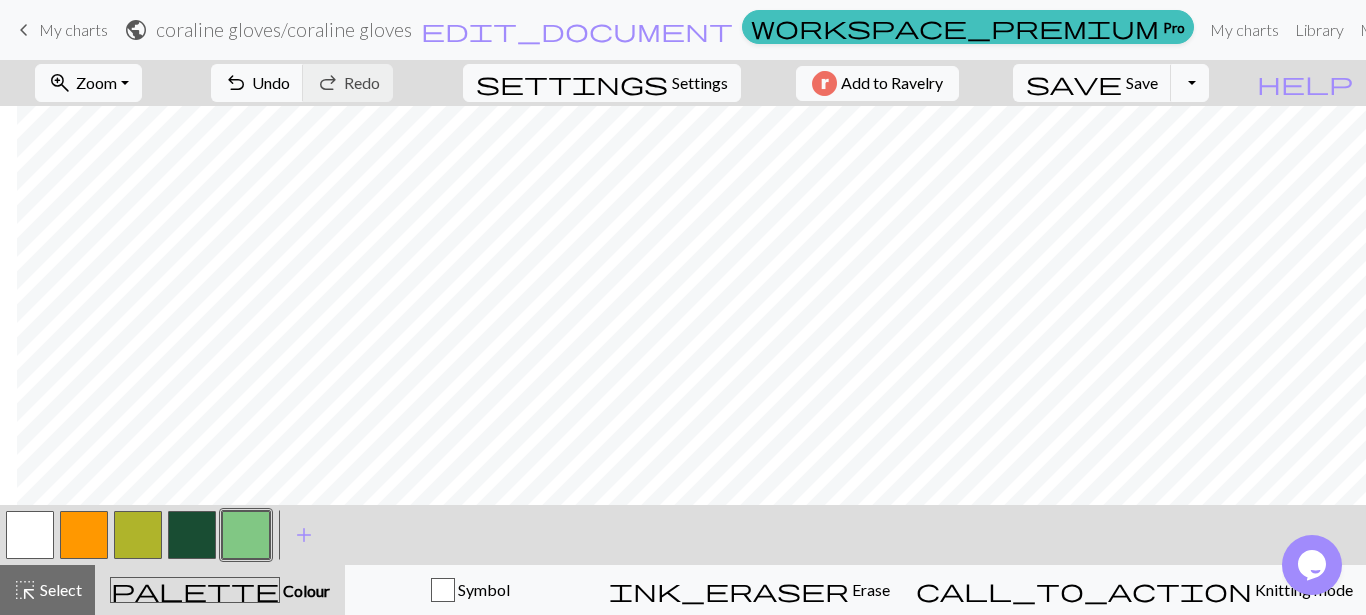 click at bounding box center [84, 535] 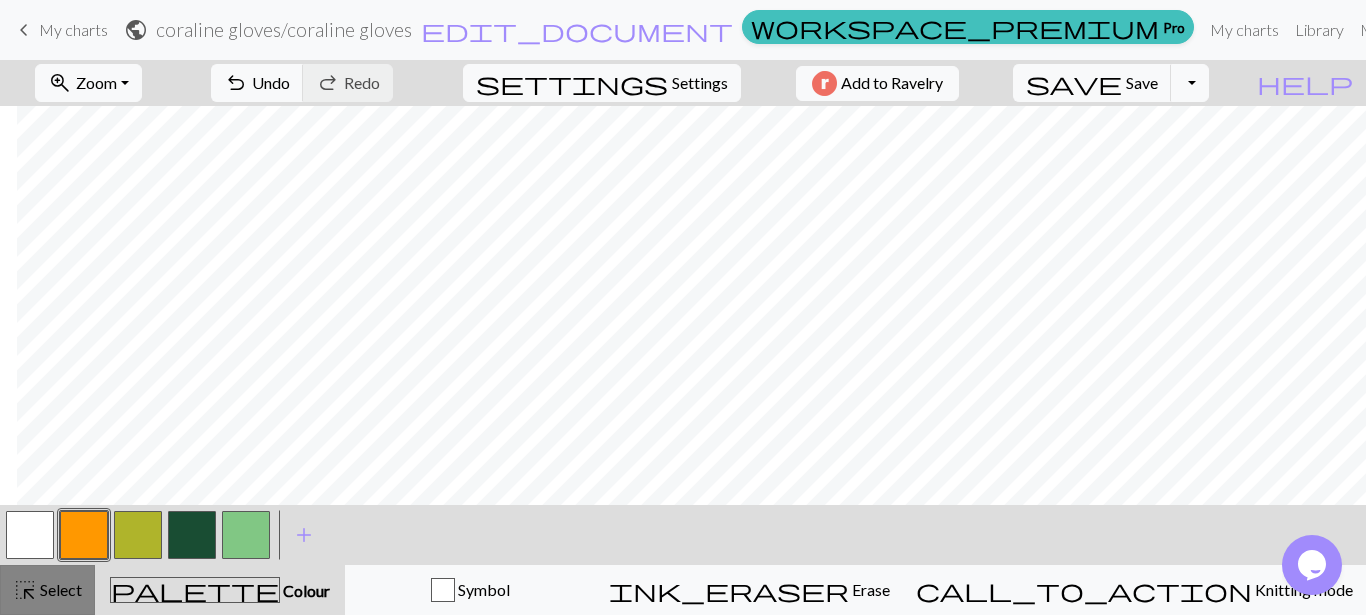click on "highlight_alt   Select   Select" at bounding box center (47, 590) 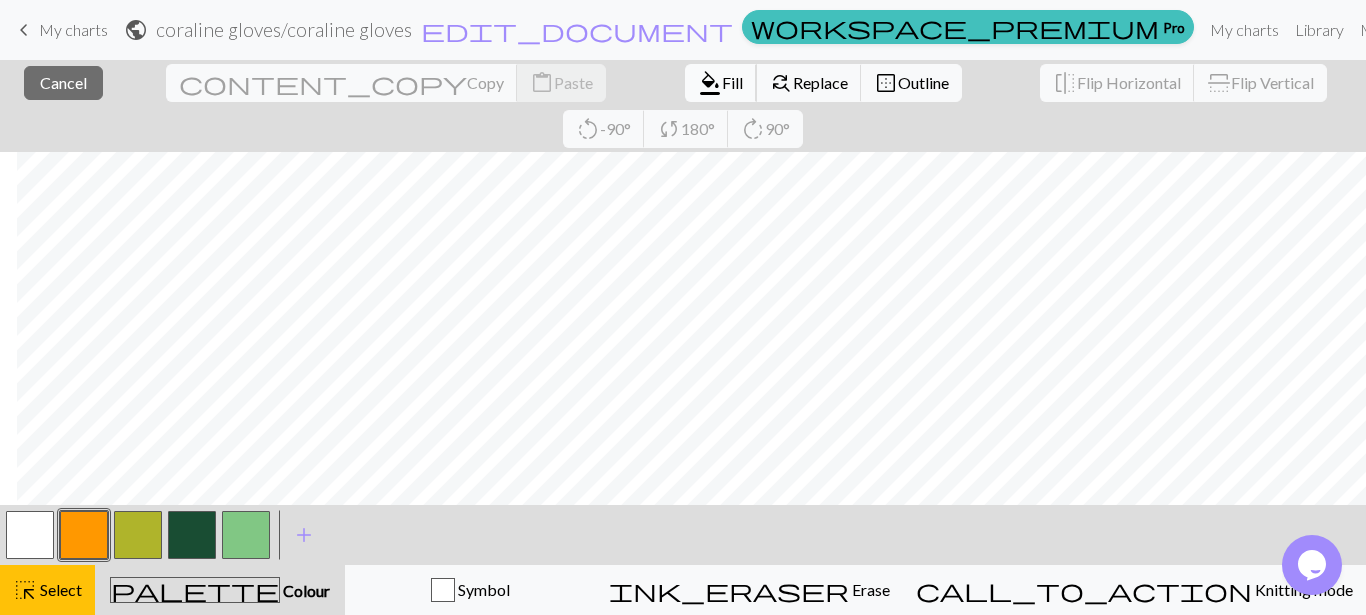 click on "format_color_fill" at bounding box center [710, 83] 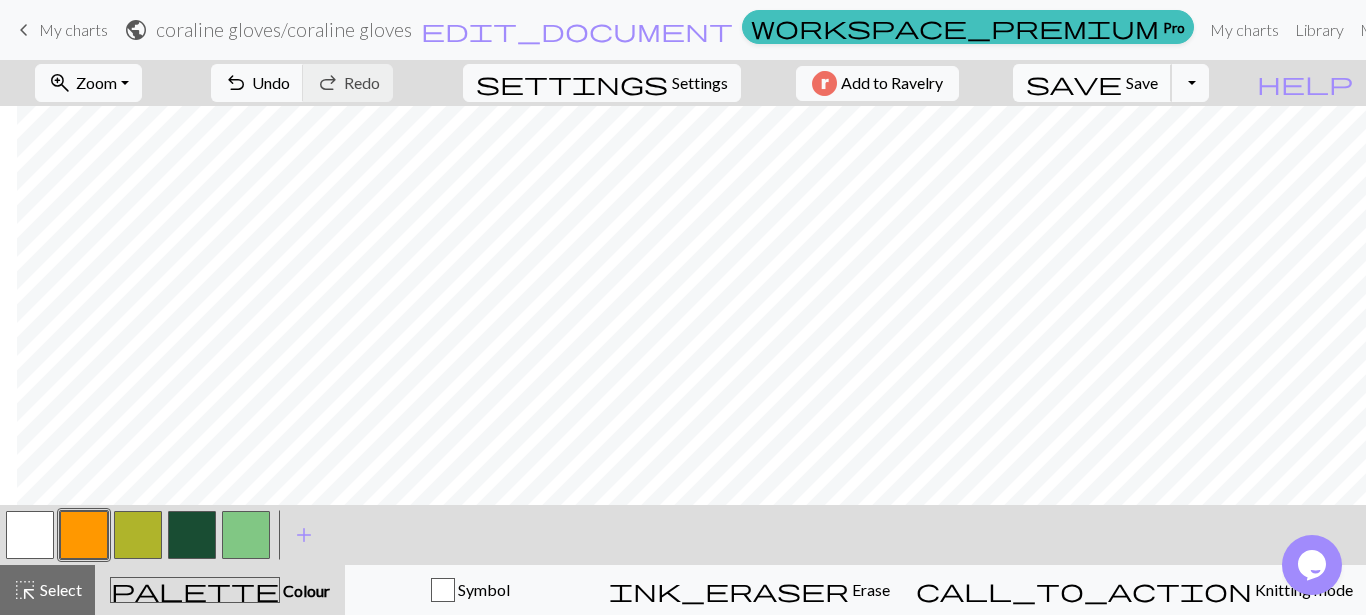 click on "Save" at bounding box center (1142, 82) 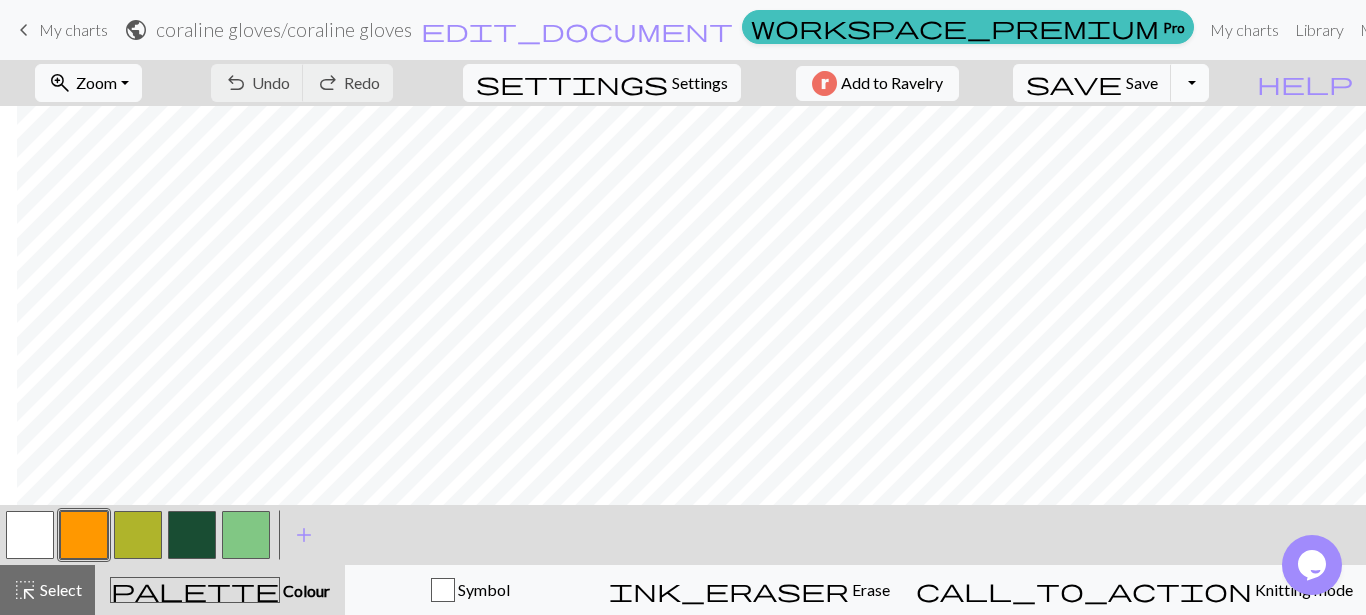 click on "Toggle Dropdown" at bounding box center [1190, 83] 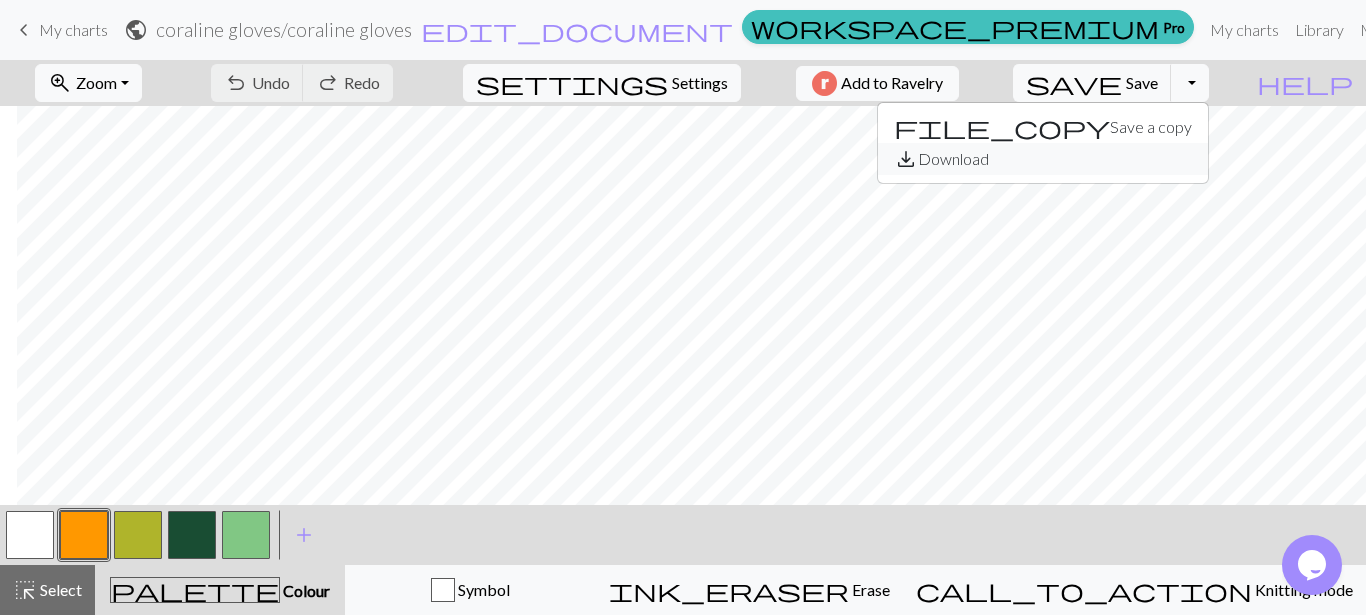 click on "save_alt  Download" at bounding box center [1043, 159] 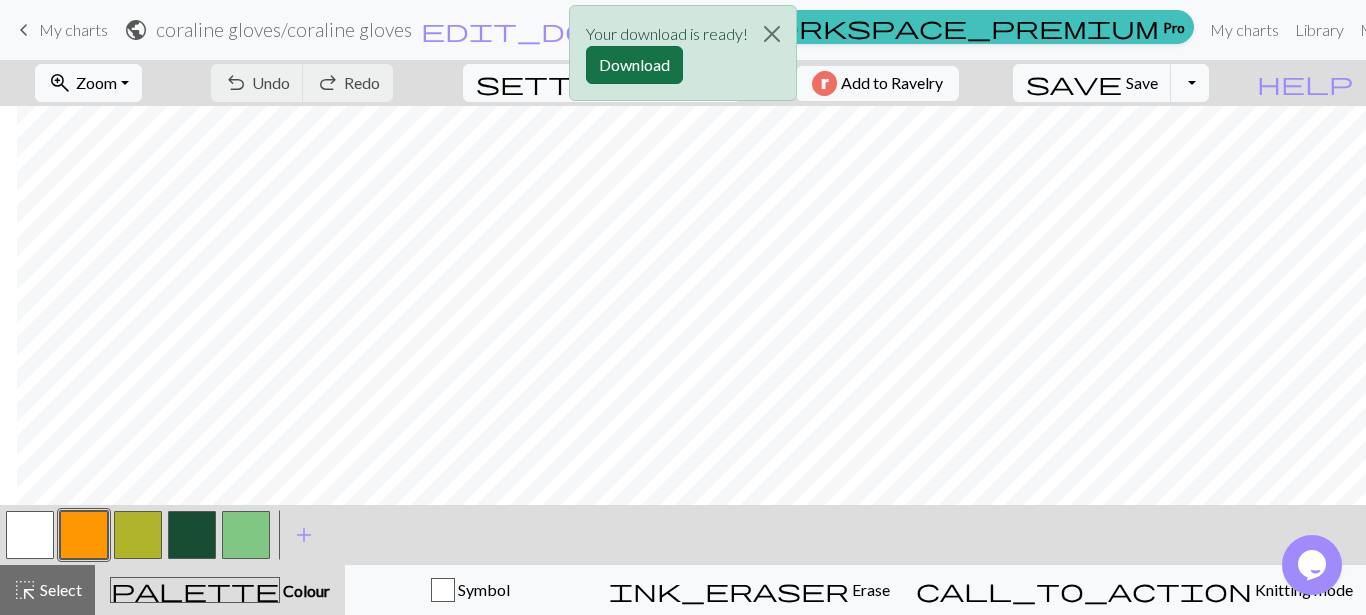 click on "Download" at bounding box center [634, 65] 